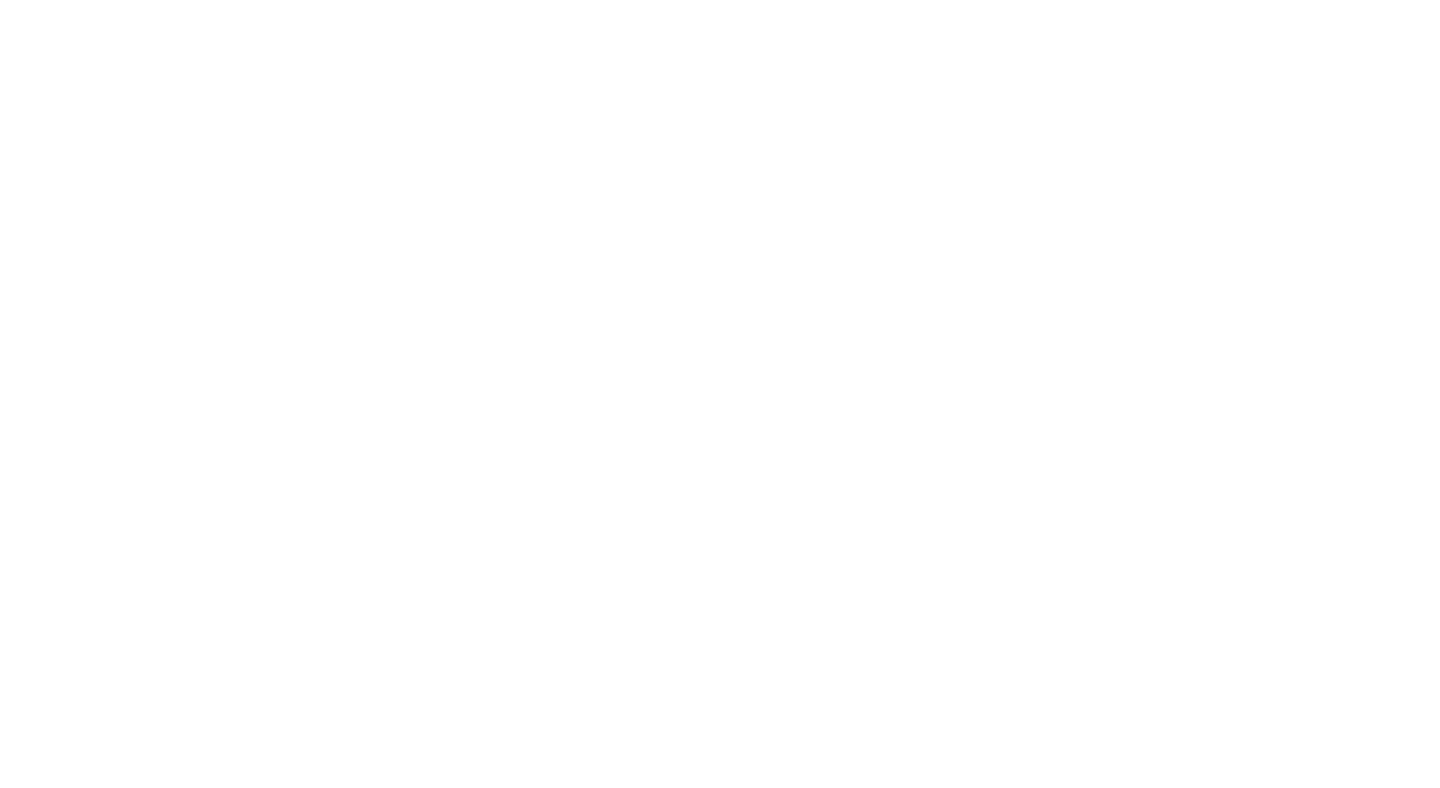 scroll, scrollTop: 0, scrollLeft: 0, axis: both 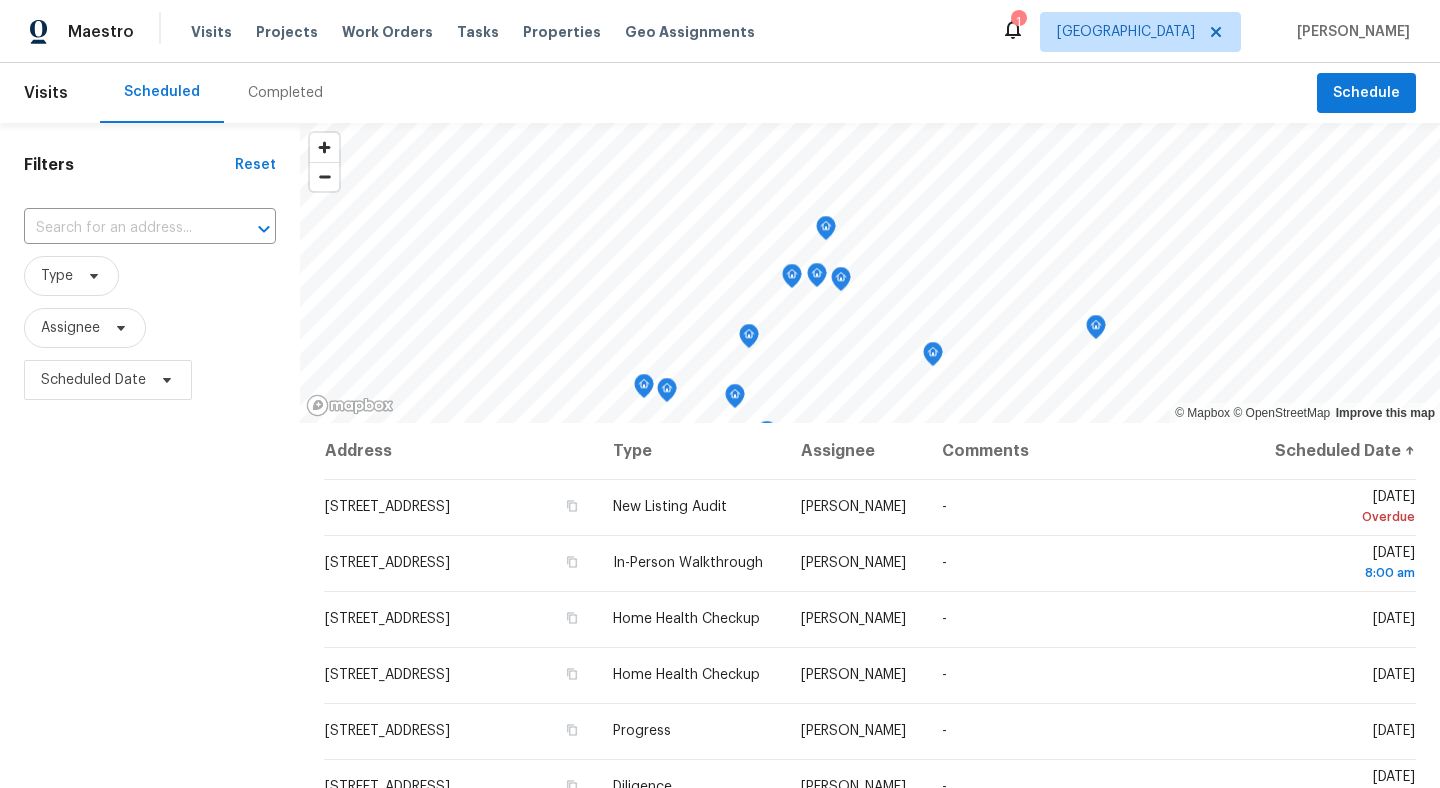 click on "Visits Projects Work Orders Tasks Properties Geo Assignments" at bounding box center [485, 32] 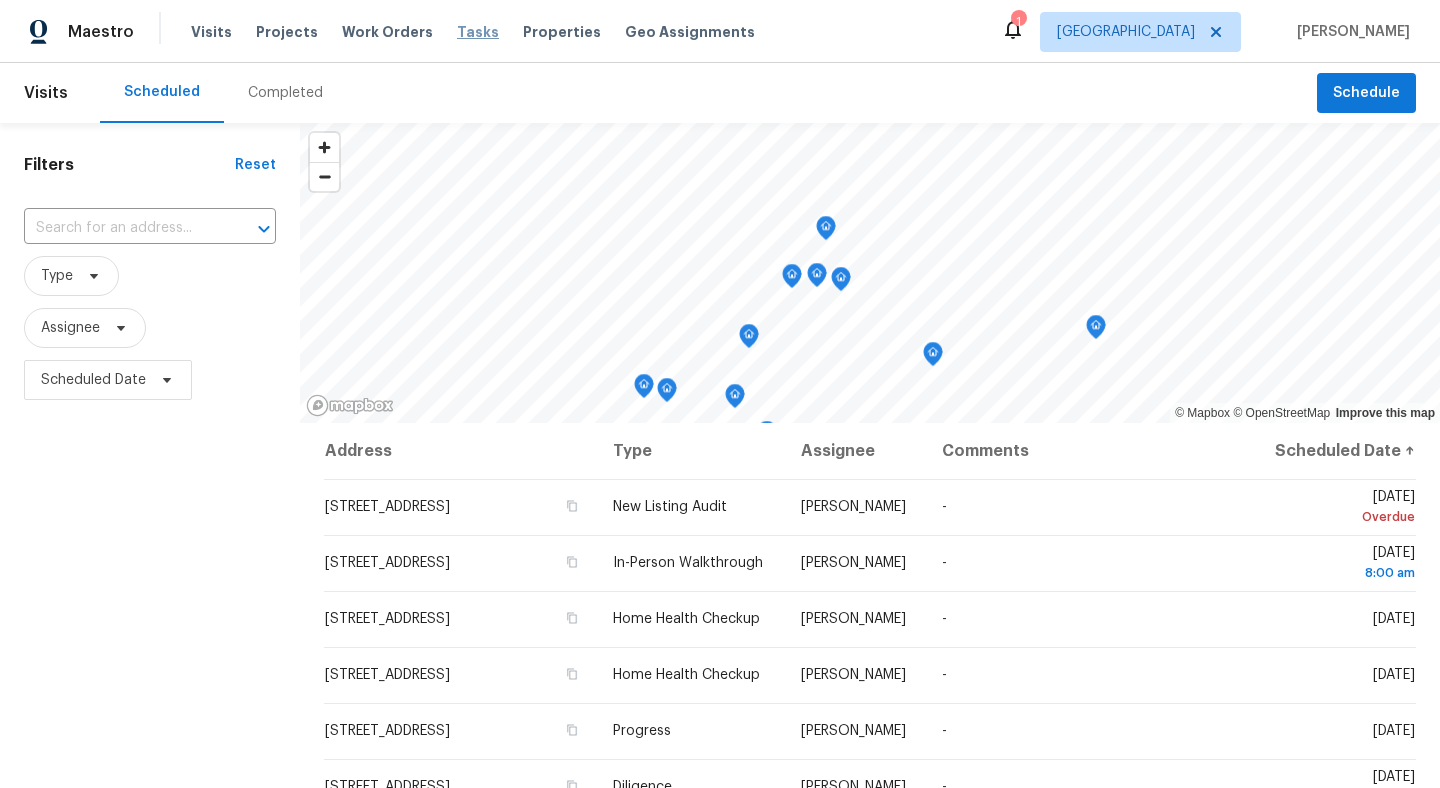 click on "Tasks" at bounding box center (478, 32) 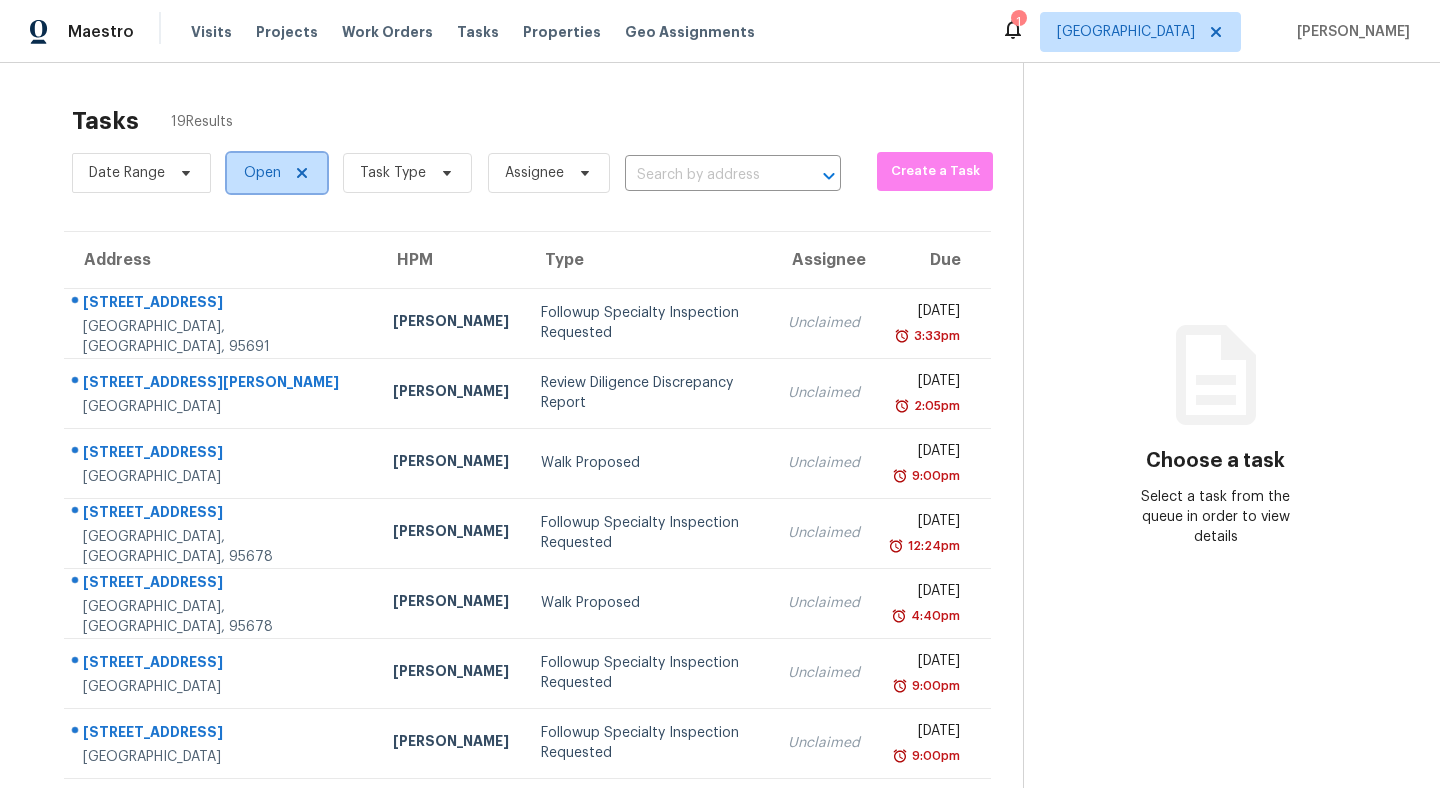 click on "Open" at bounding box center (262, 173) 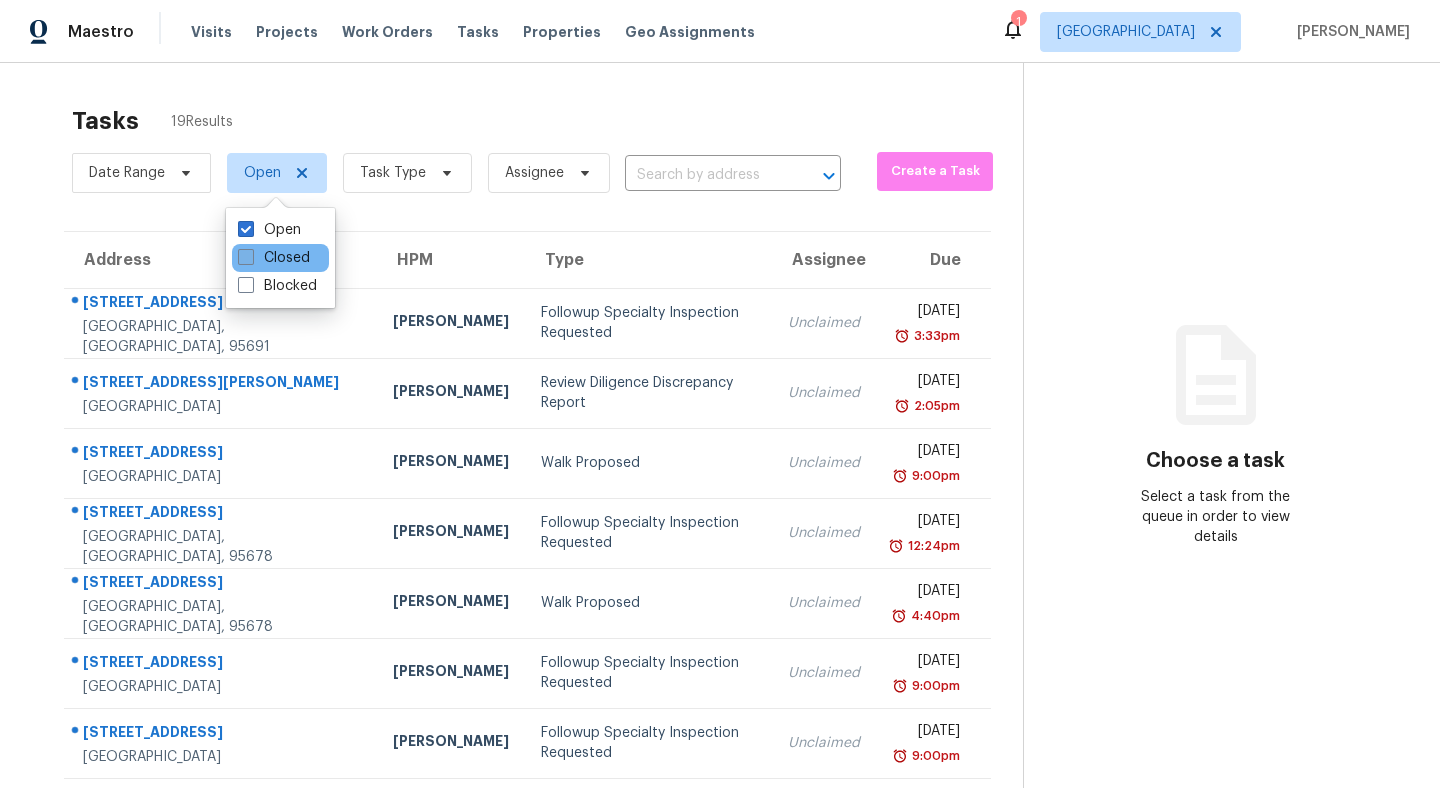 click at bounding box center [246, 257] 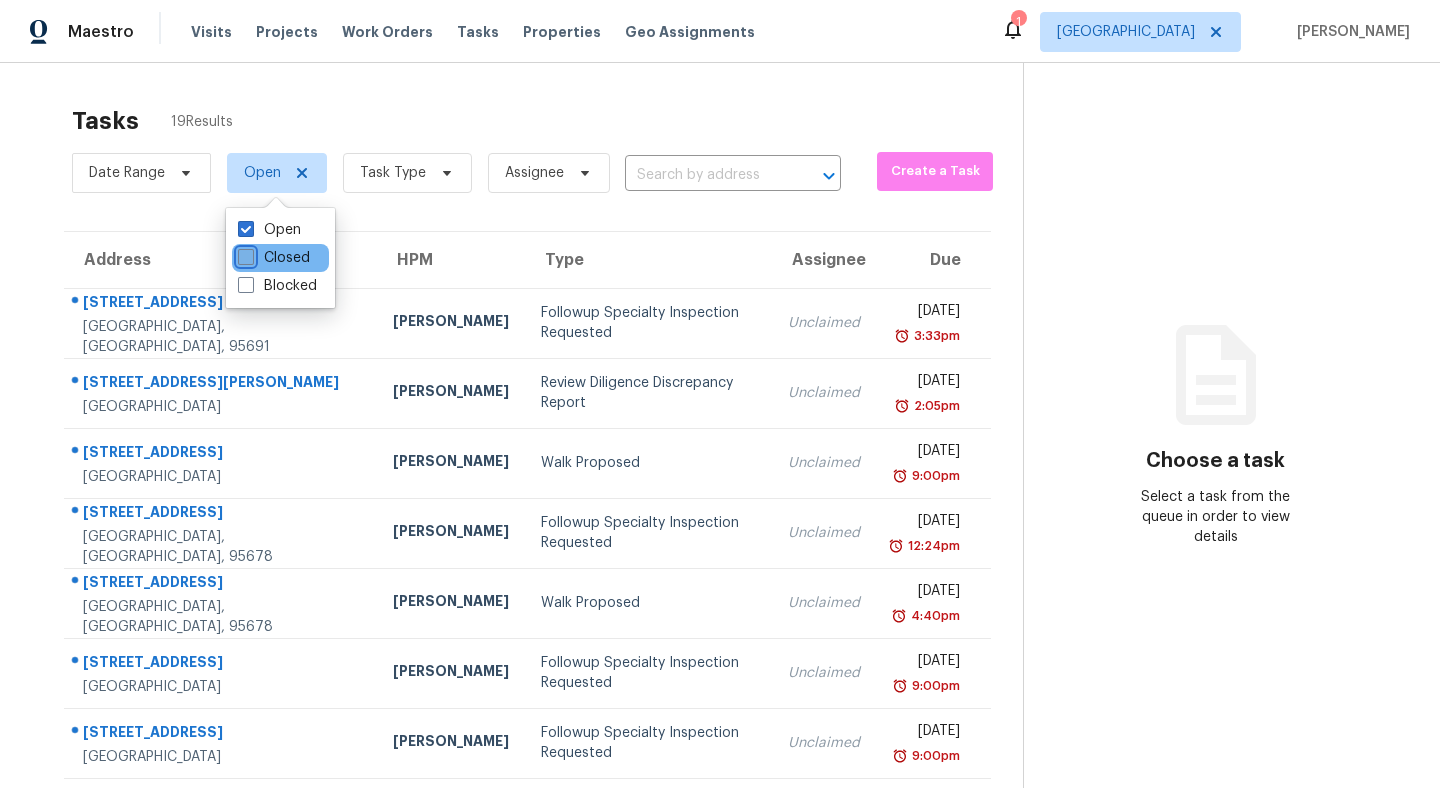 click on "Closed" at bounding box center (244, 254) 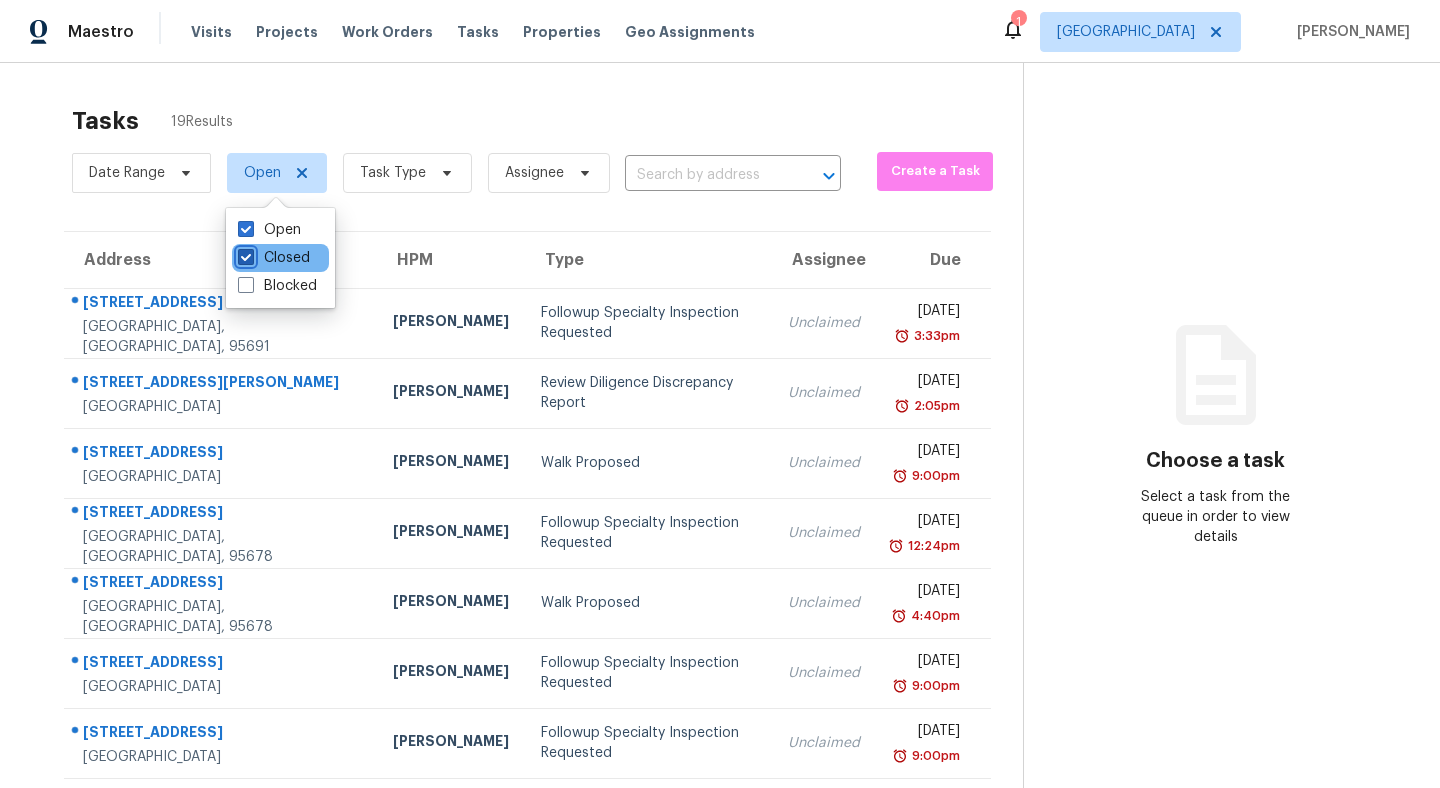 checkbox on "true" 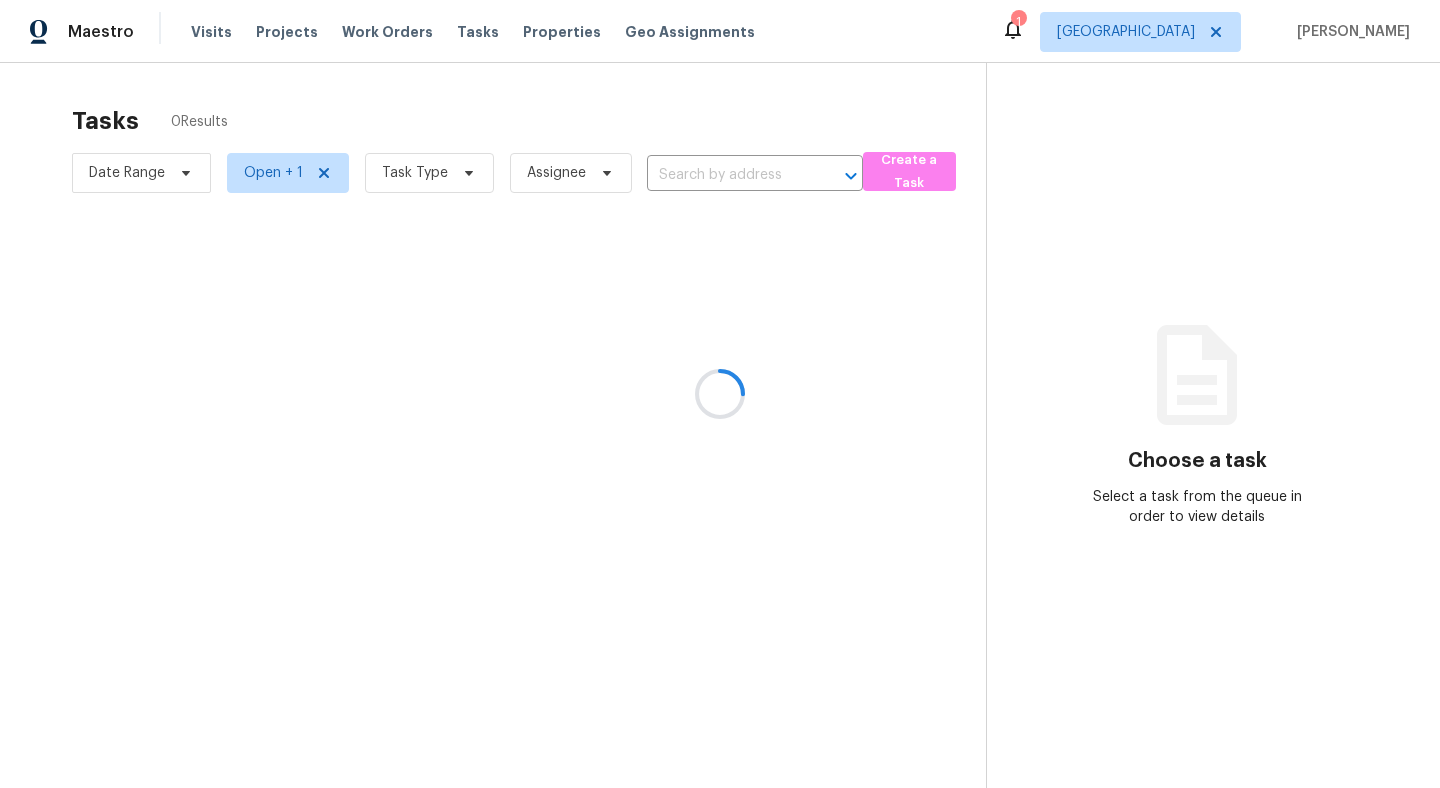 click at bounding box center (720, 394) 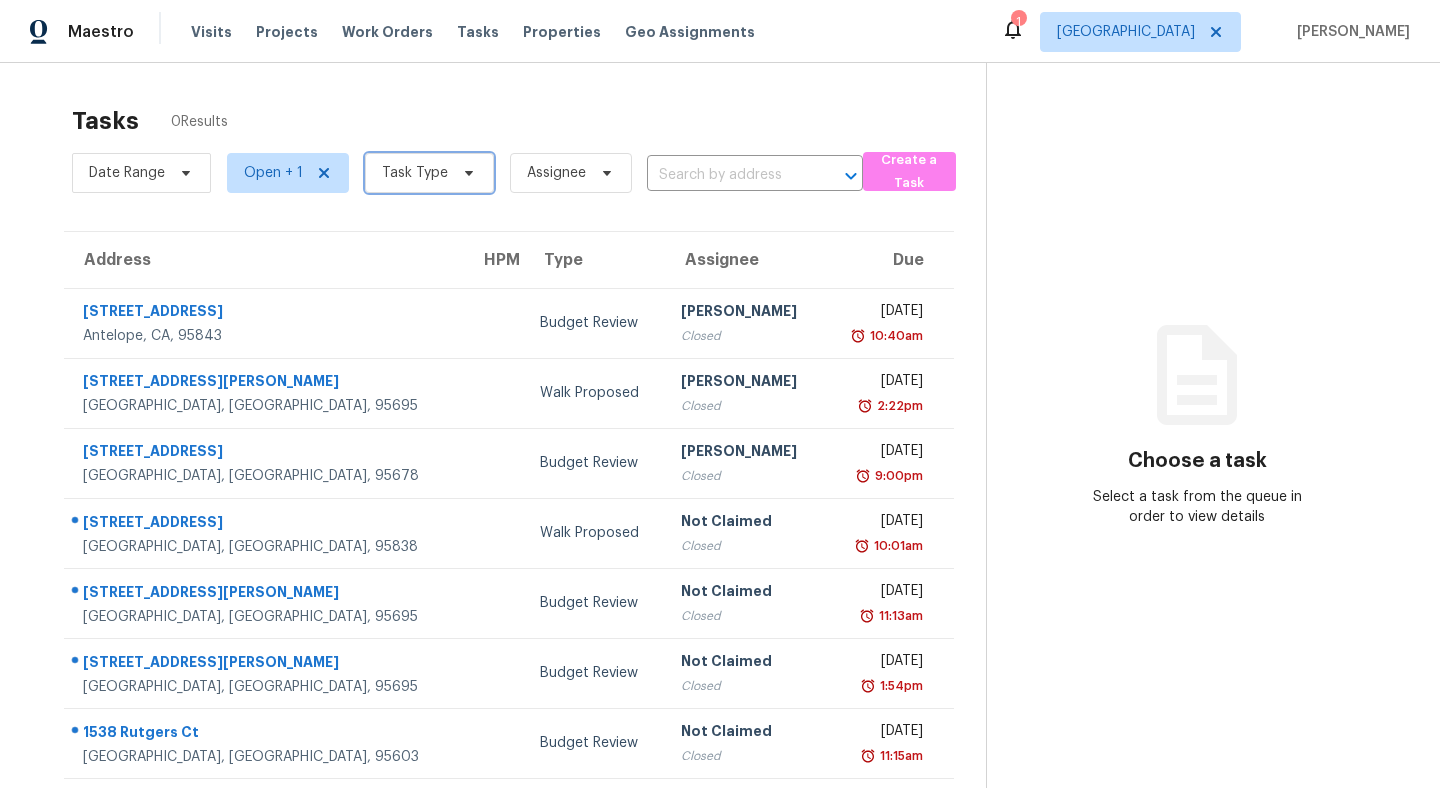click on "Task Type" at bounding box center [429, 173] 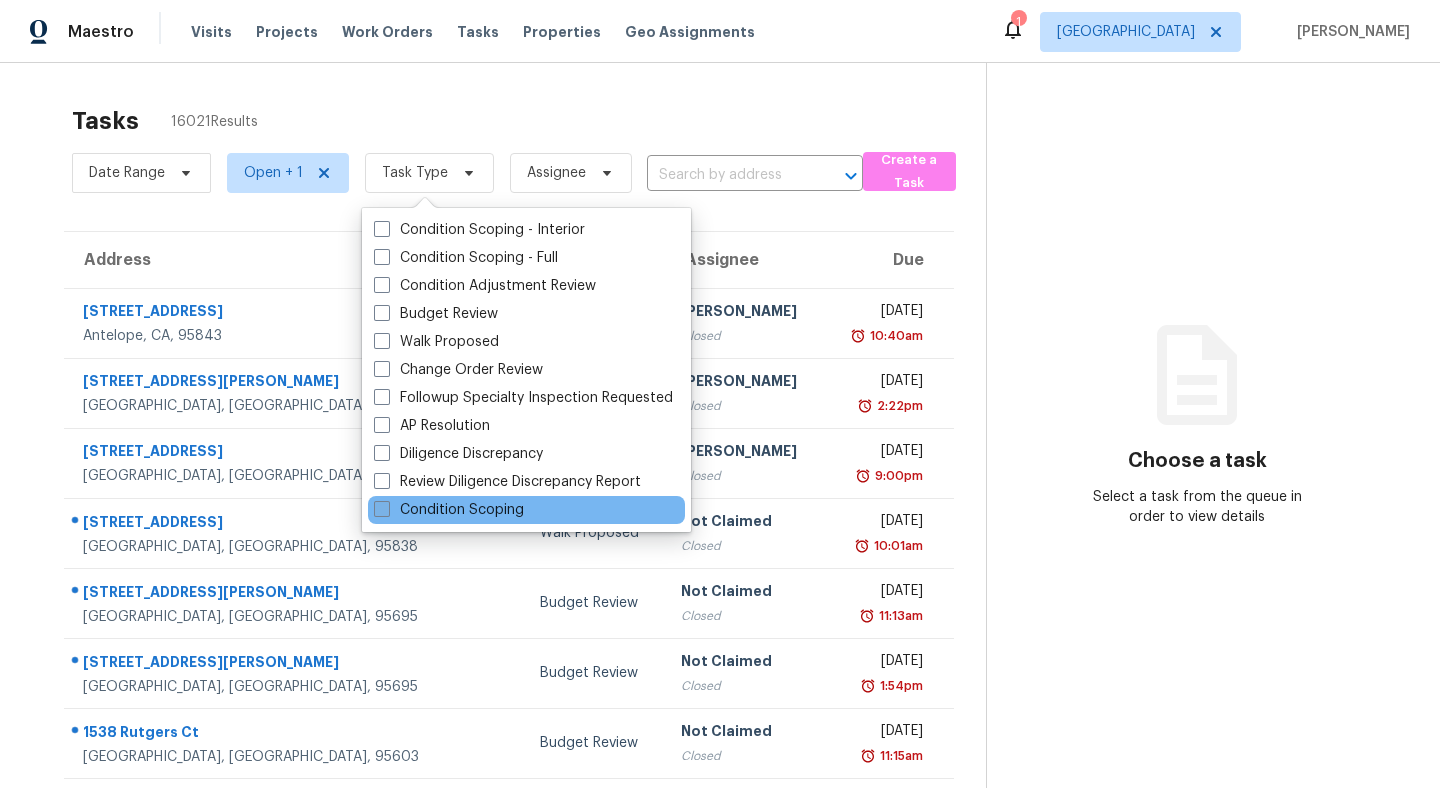 click at bounding box center [382, 509] 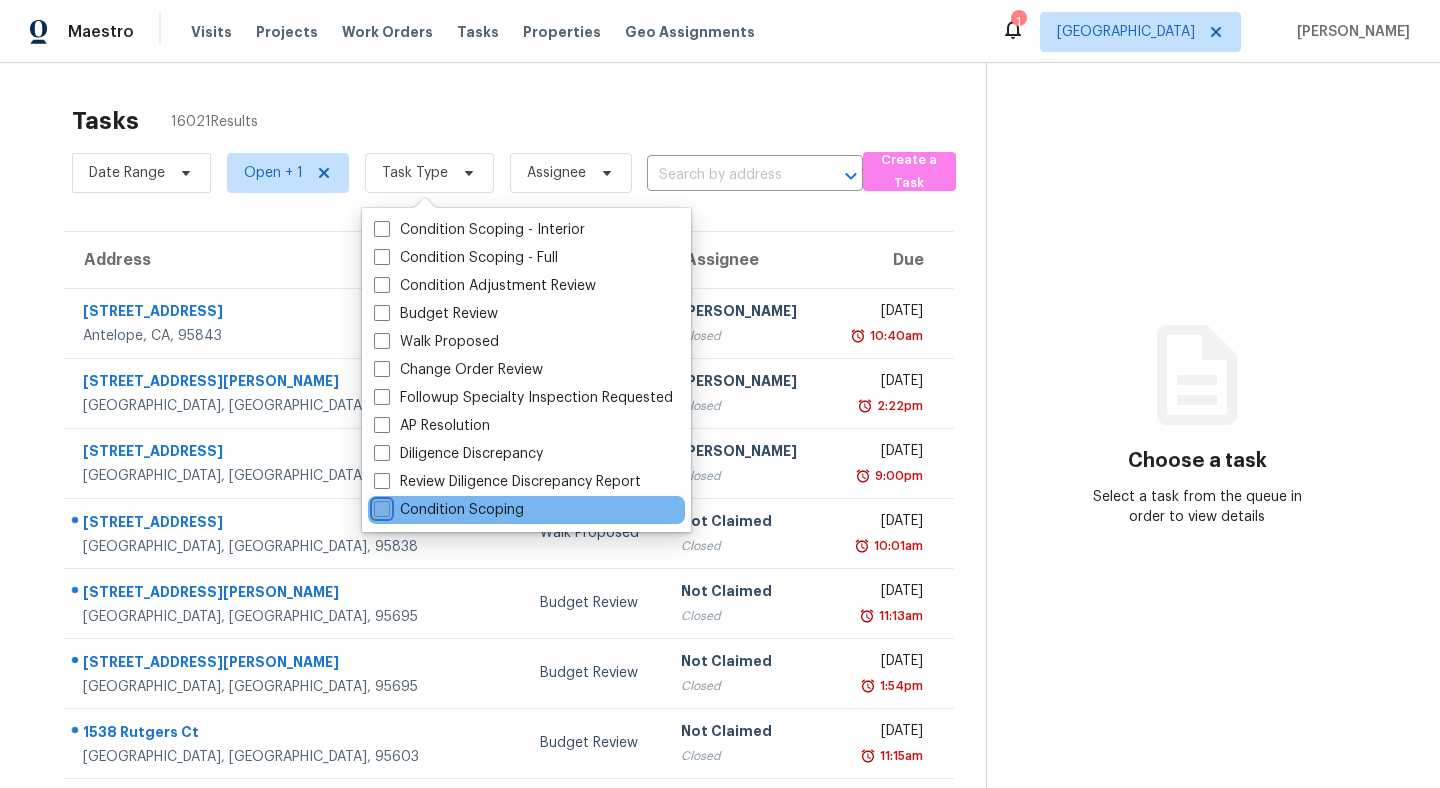 click on "Condition Scoping" at bounding box center (380, 506) 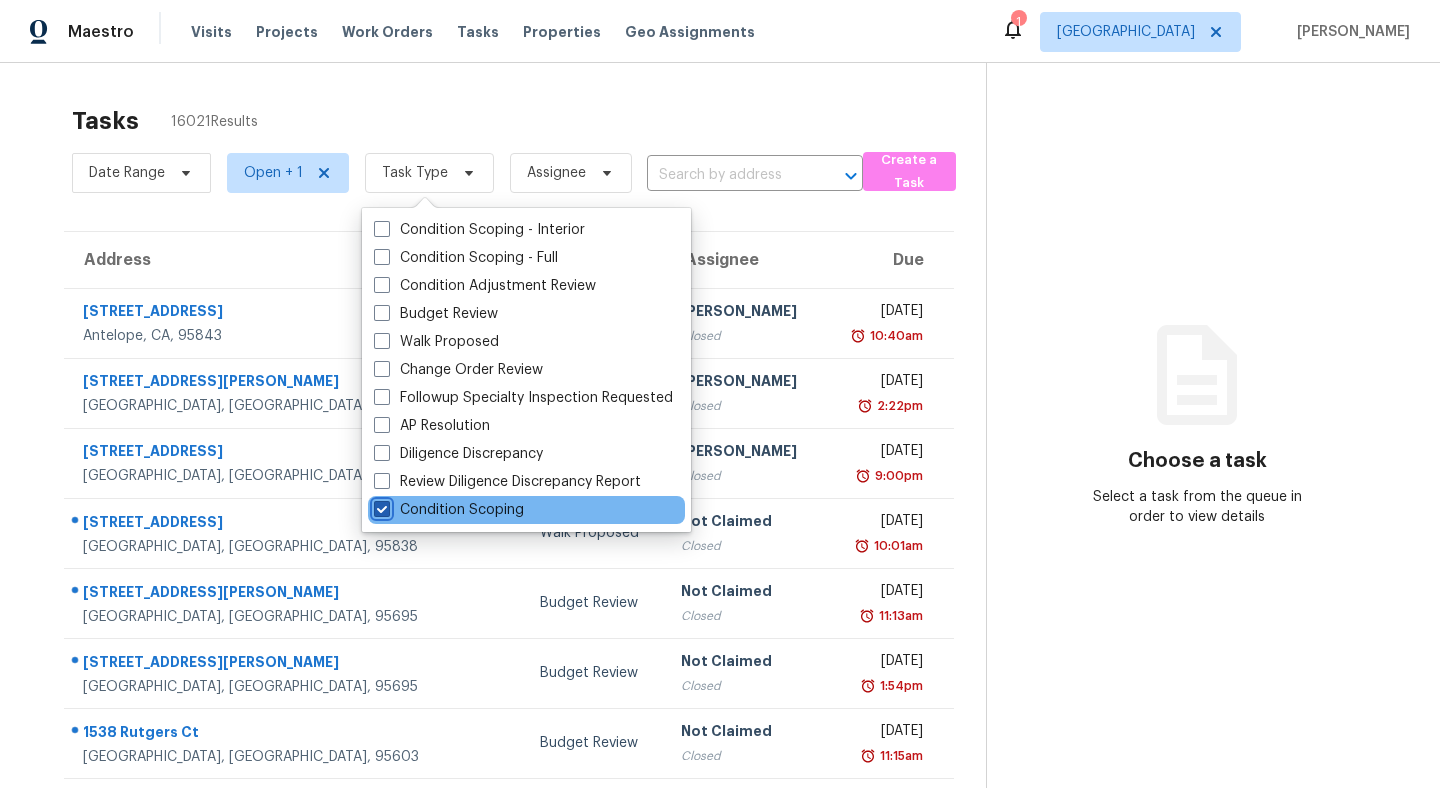 checkbox on "true" 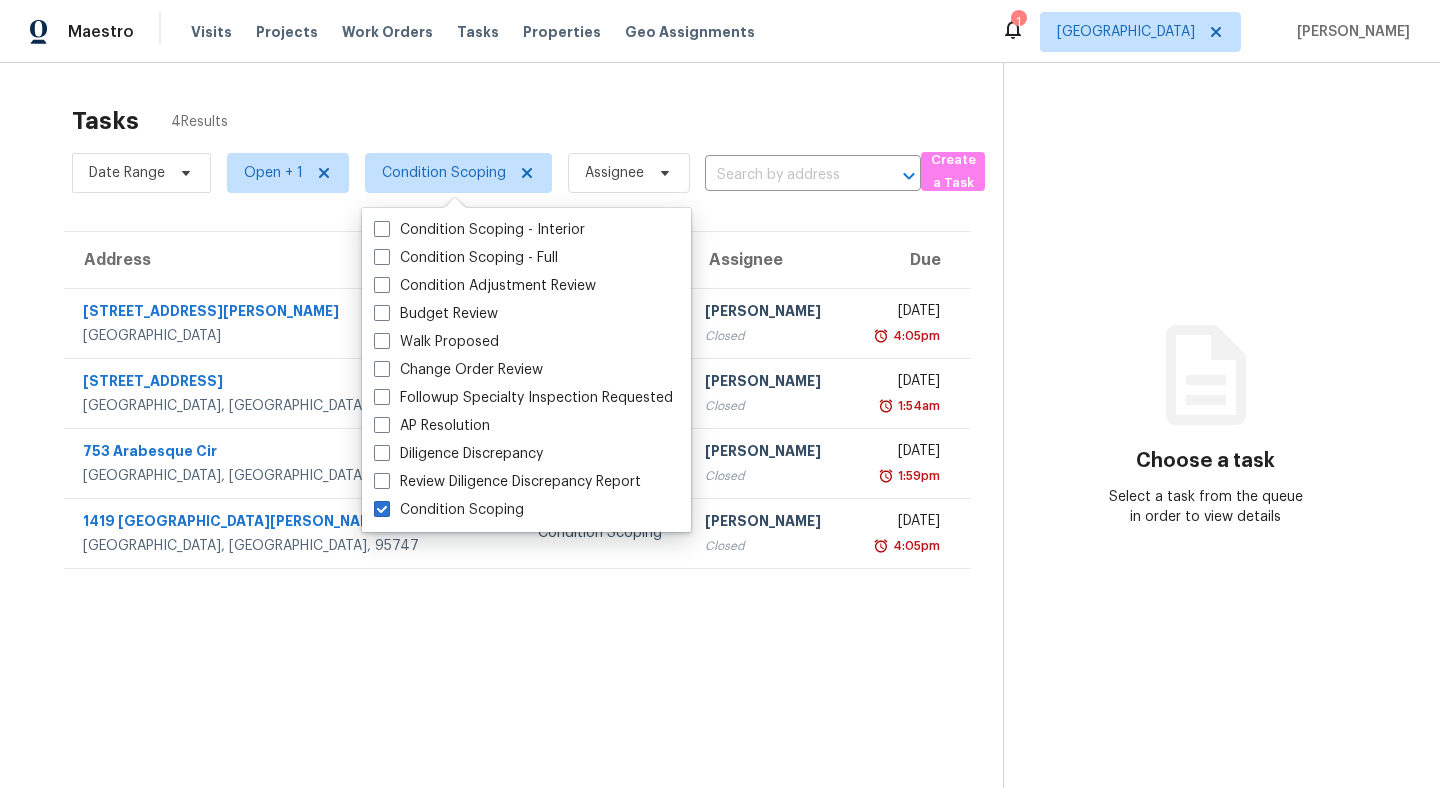 click on "Tasks 4  Results Date Range Open + 1 Condition Scoping Assignee ​ Create a Task Address HPM Type Assignee Due [STREET_ADDRESS][PERSON_NAME] Condition Scoping [PERSON_NAME] Closed [DATE] 4:05pm [STREET_ADDRESS] Condition Scoping [PERSON_NAME] Closed [DATE] 1:54am 753 Arabesque [GEOGRAPHIC_DATA] Condition Scoping [PERSON_NAME] Closed [DATE] 1:59pm [STREET_ADDRESS][PERSON_NAME] Condition Scoping [PERSON_NAME] Closed [DATE] 4:05pm" at bounding box center (517, 473) 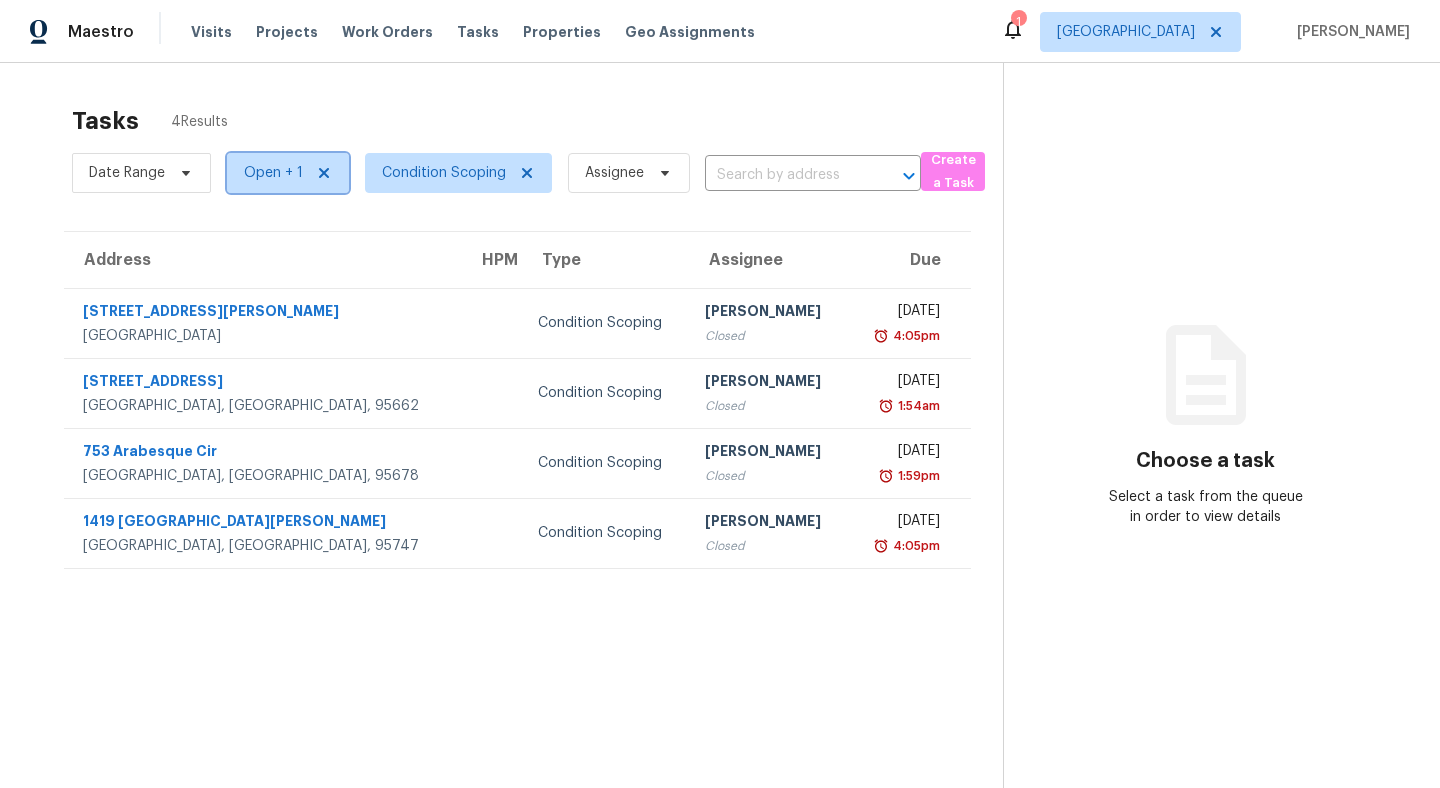 click on "Open + 1" at bounding box center [273, 173] 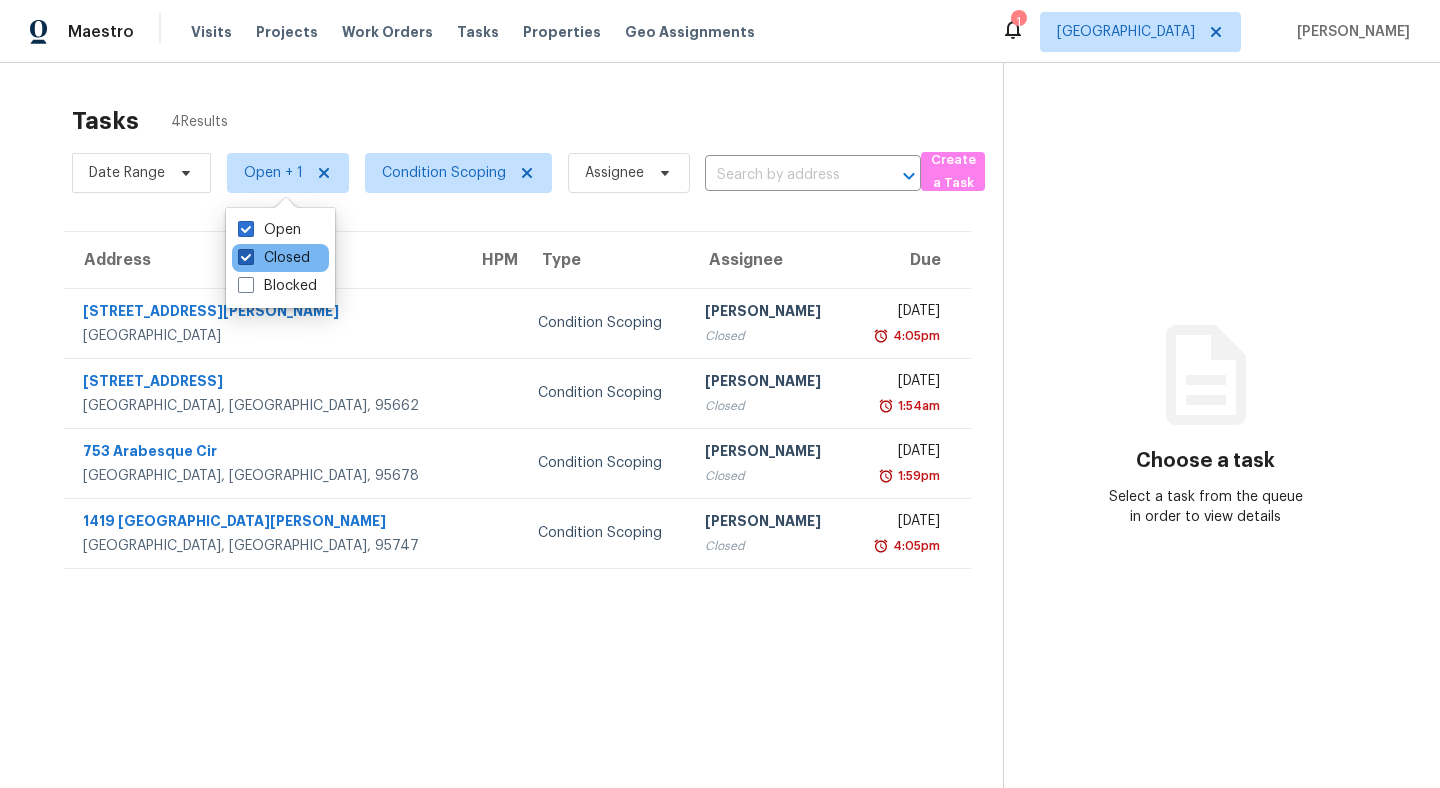 click at bounding box center (246, 257) 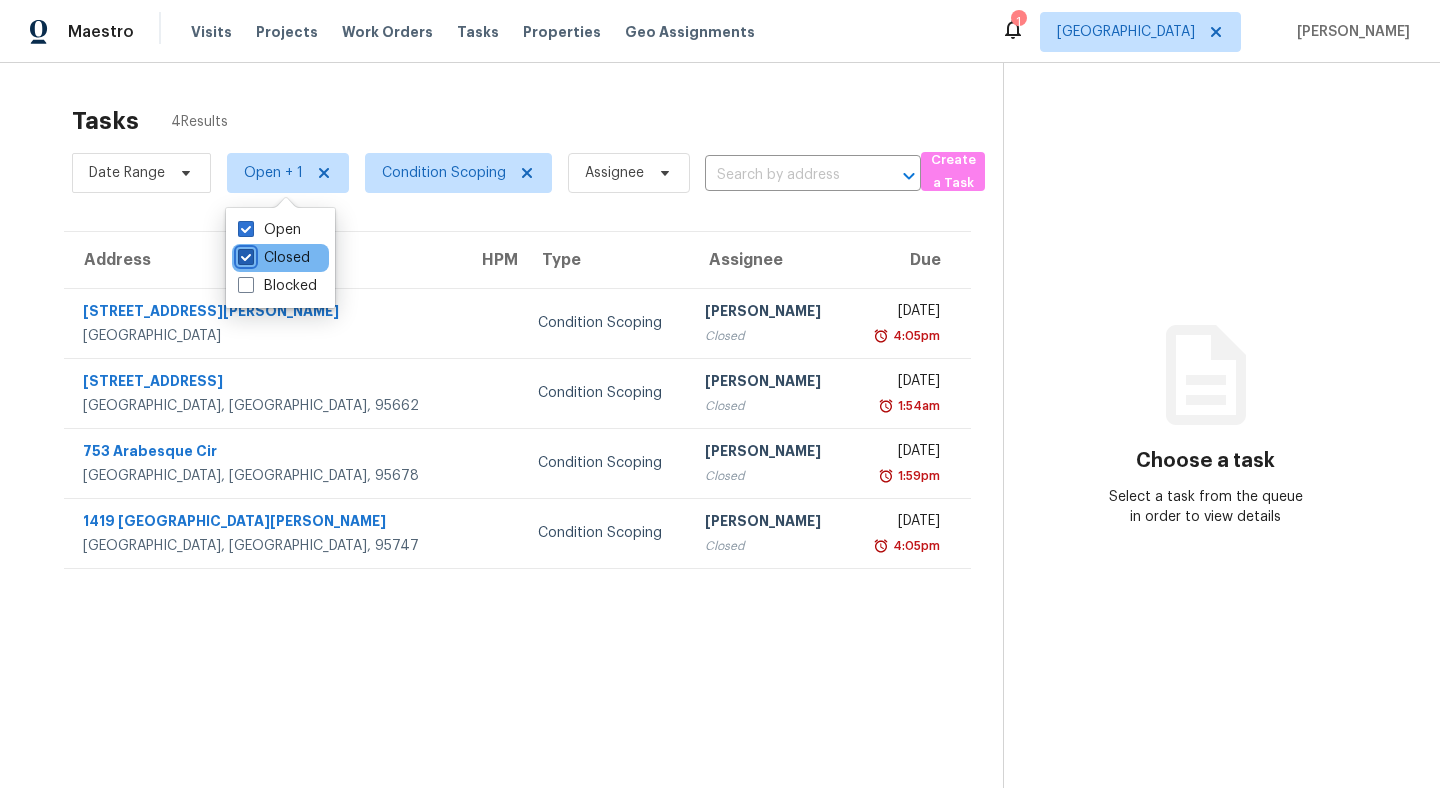 click on "Closed" at bounding box center (244, 254) 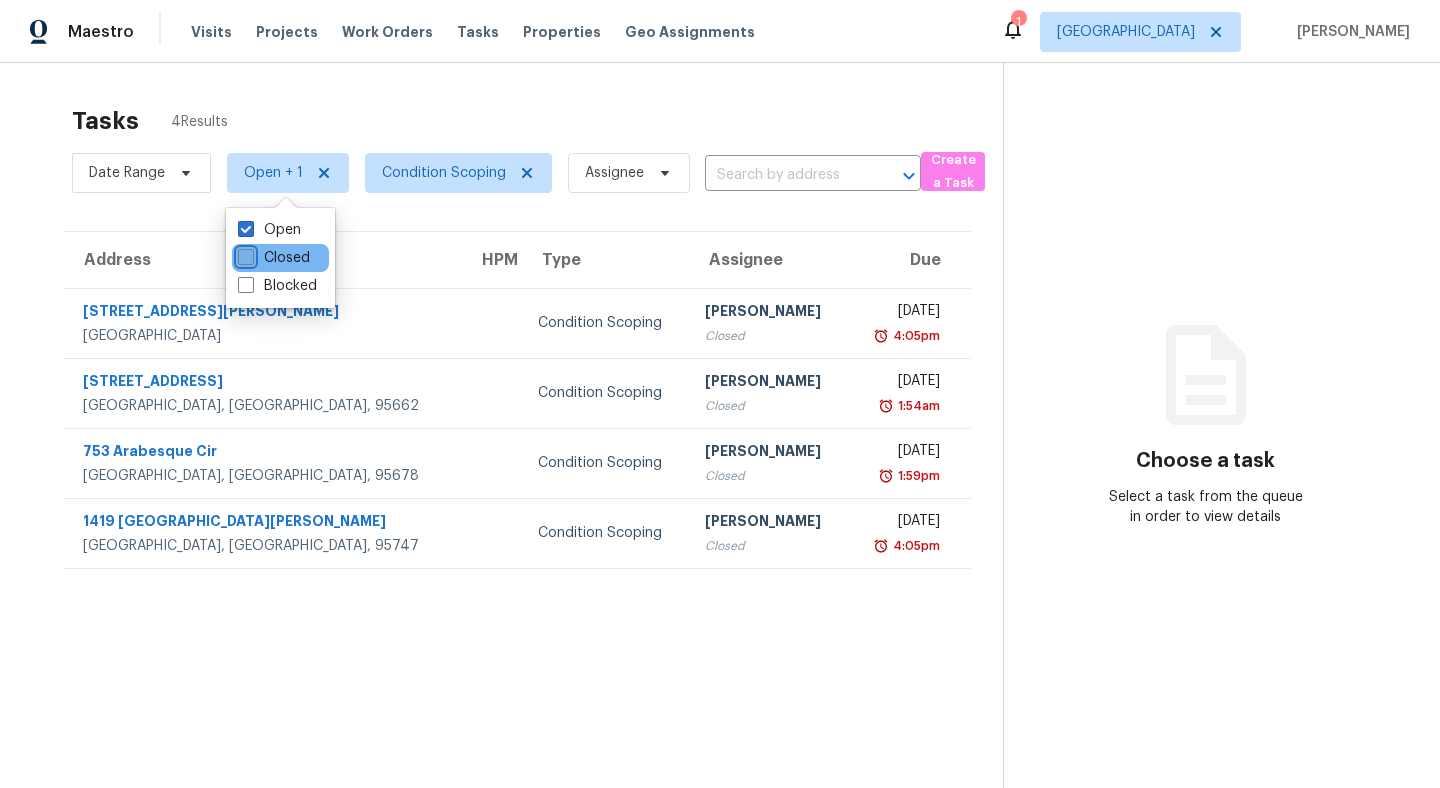 checkbox on "false" 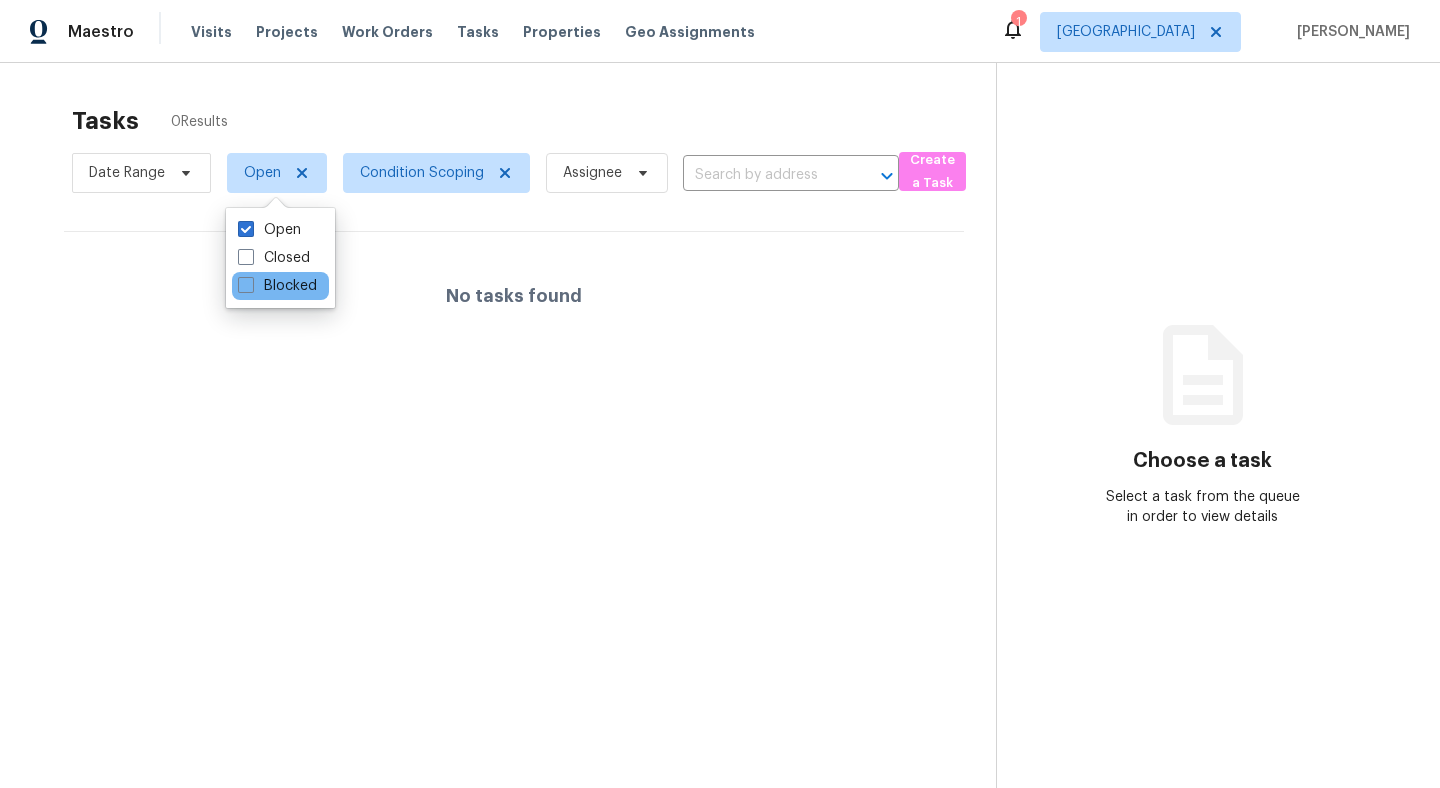 click on "Blocked" at bounding box center (280, 286) 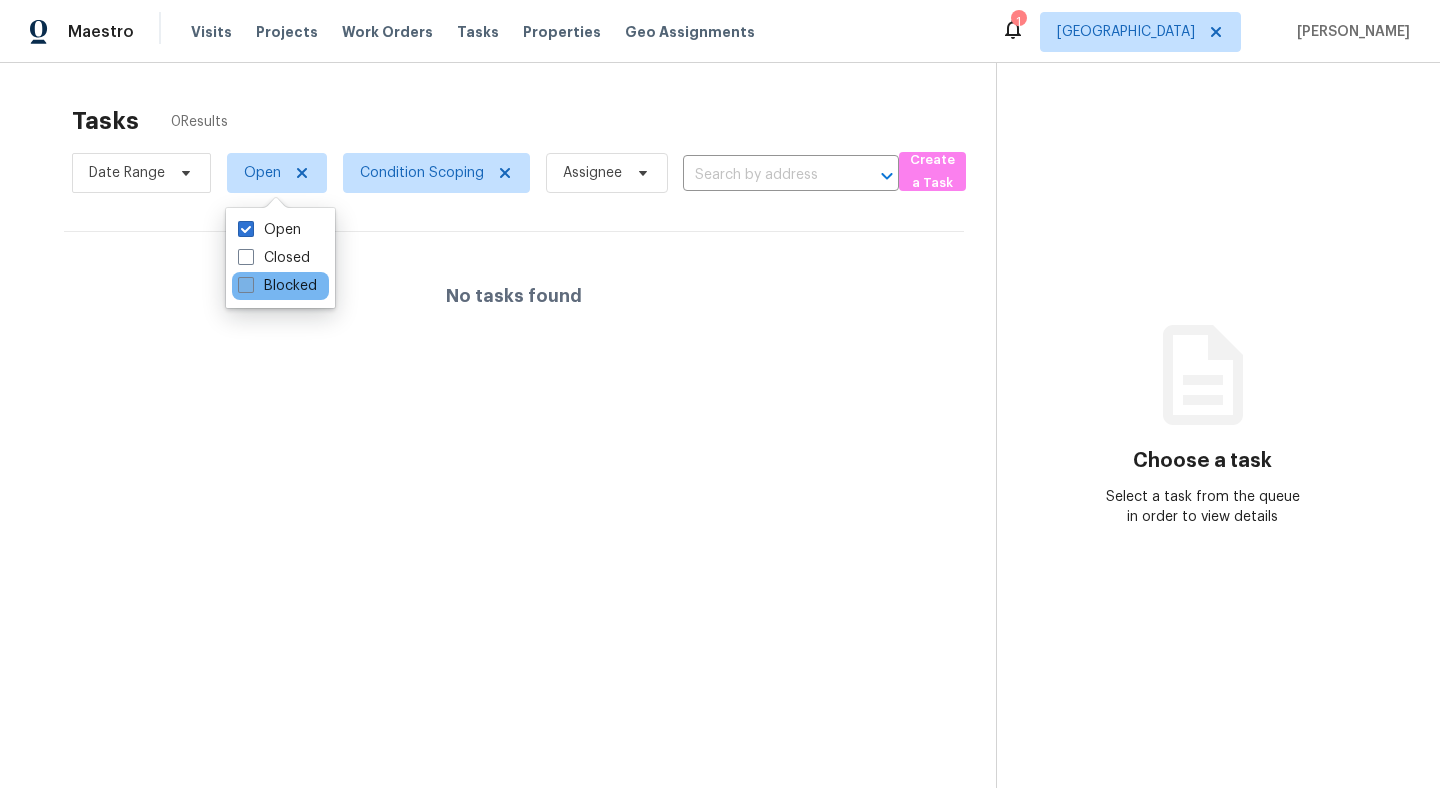 click at bounding box center [246, 285] 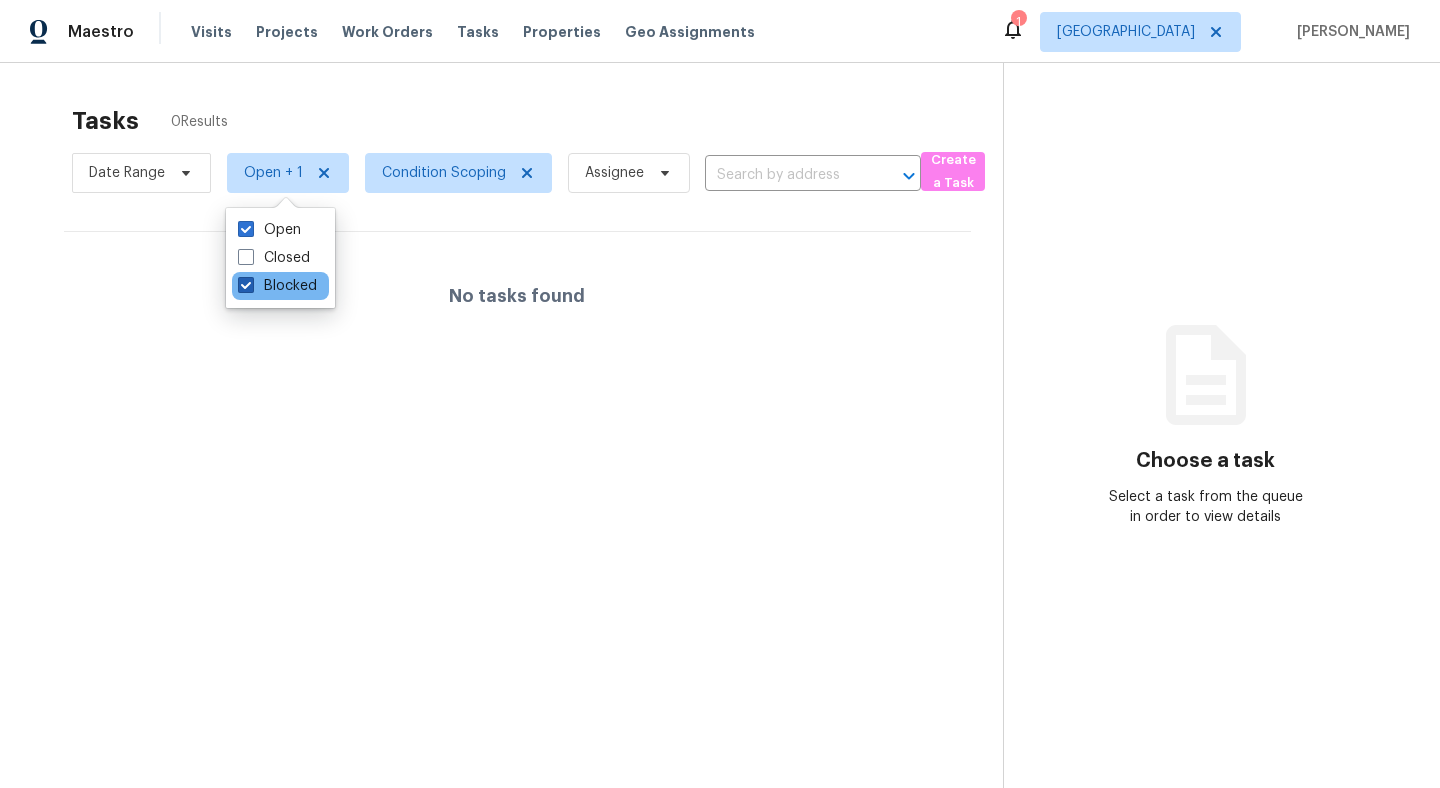 click at bounding box center (246, 285) 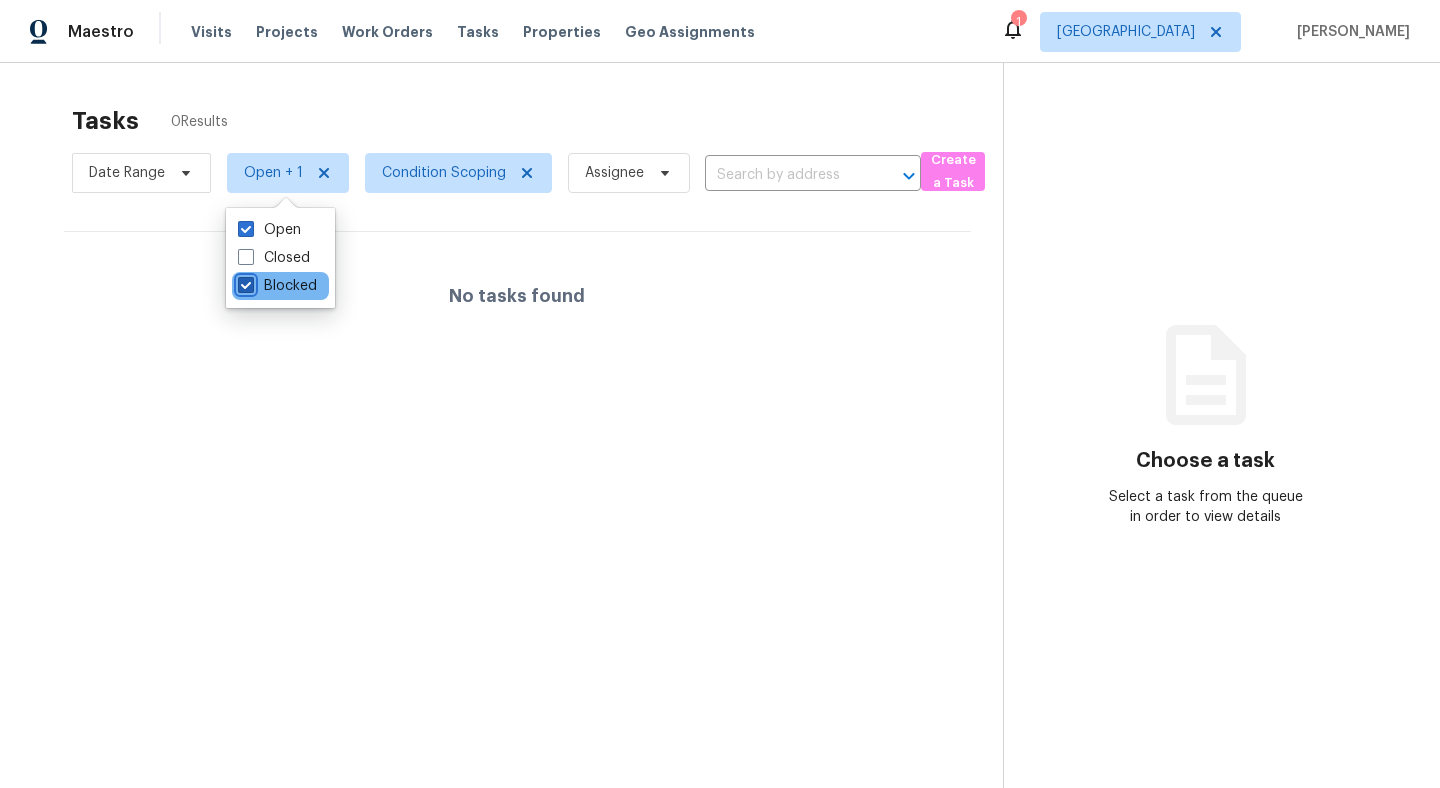click on "Blocked" at bounding box center (244, 282) 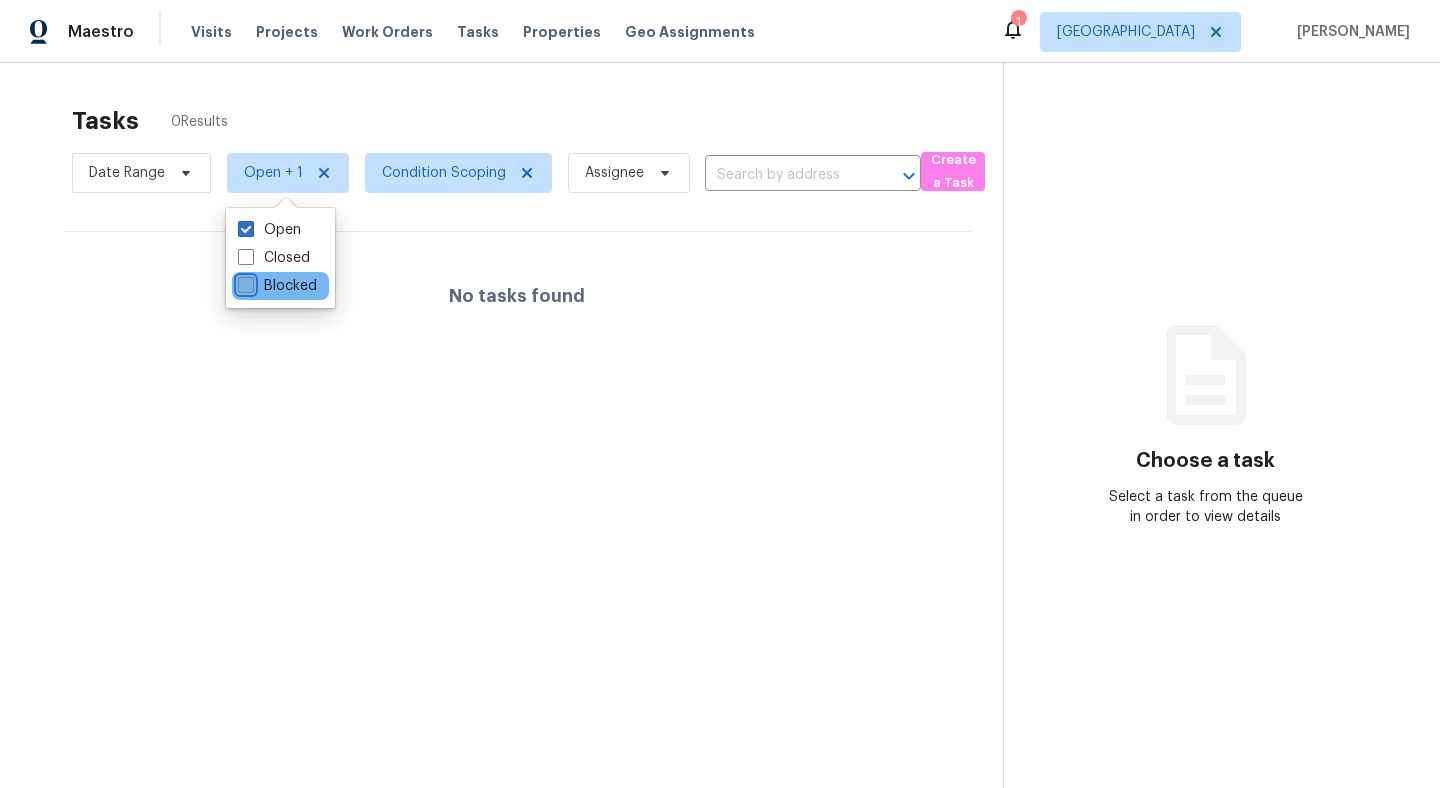 checkbox on "false" 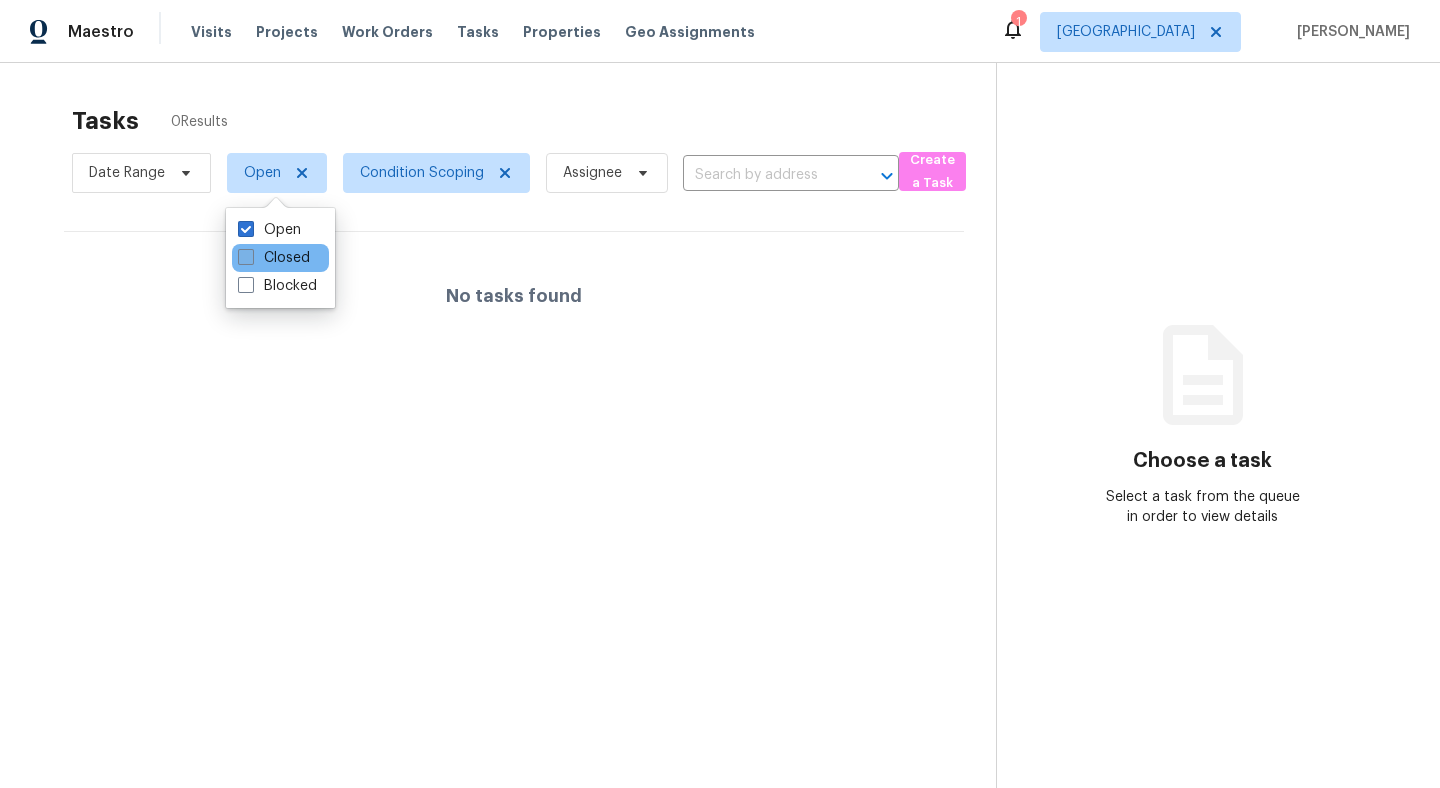 click at bounding box center (246, 257) 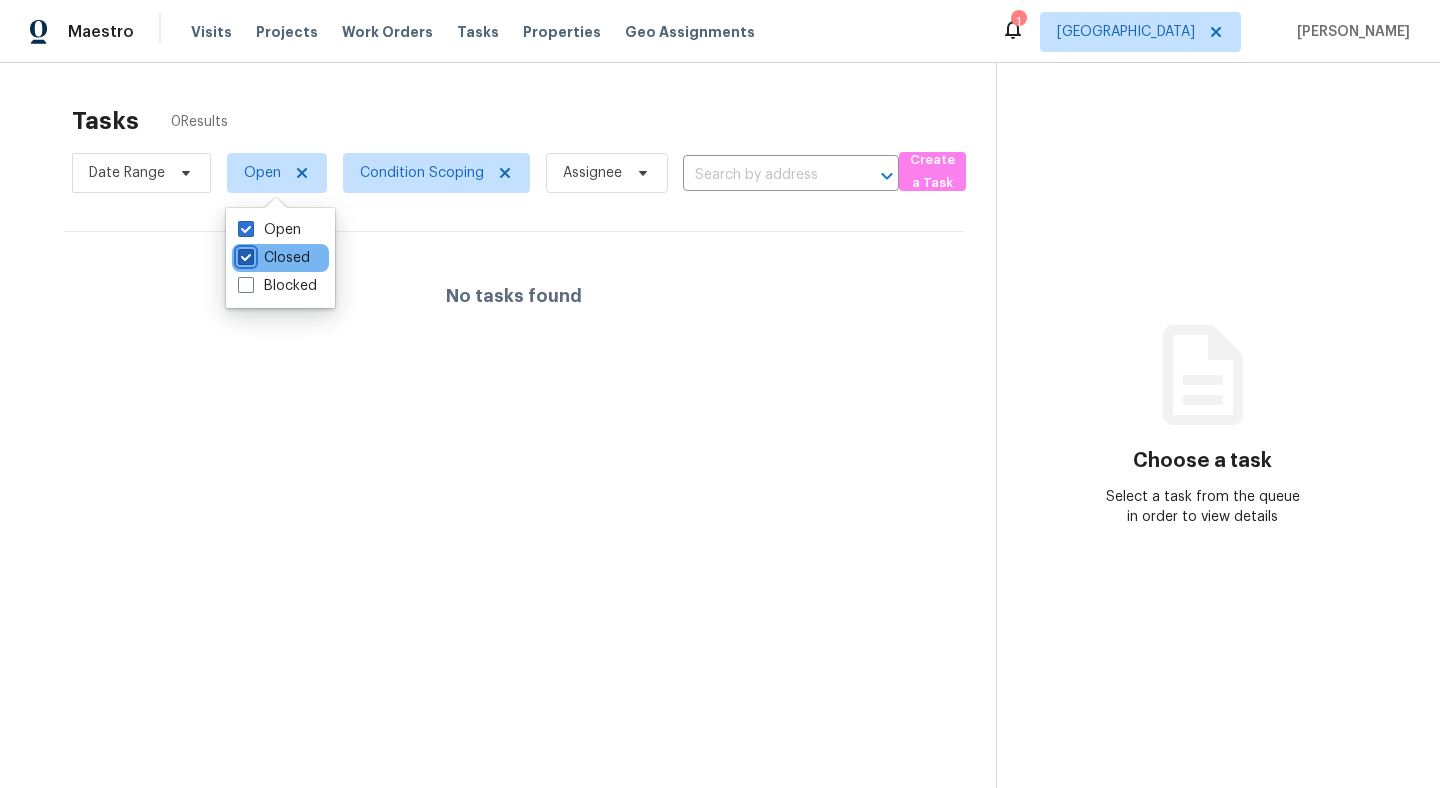 checkbox on "true" 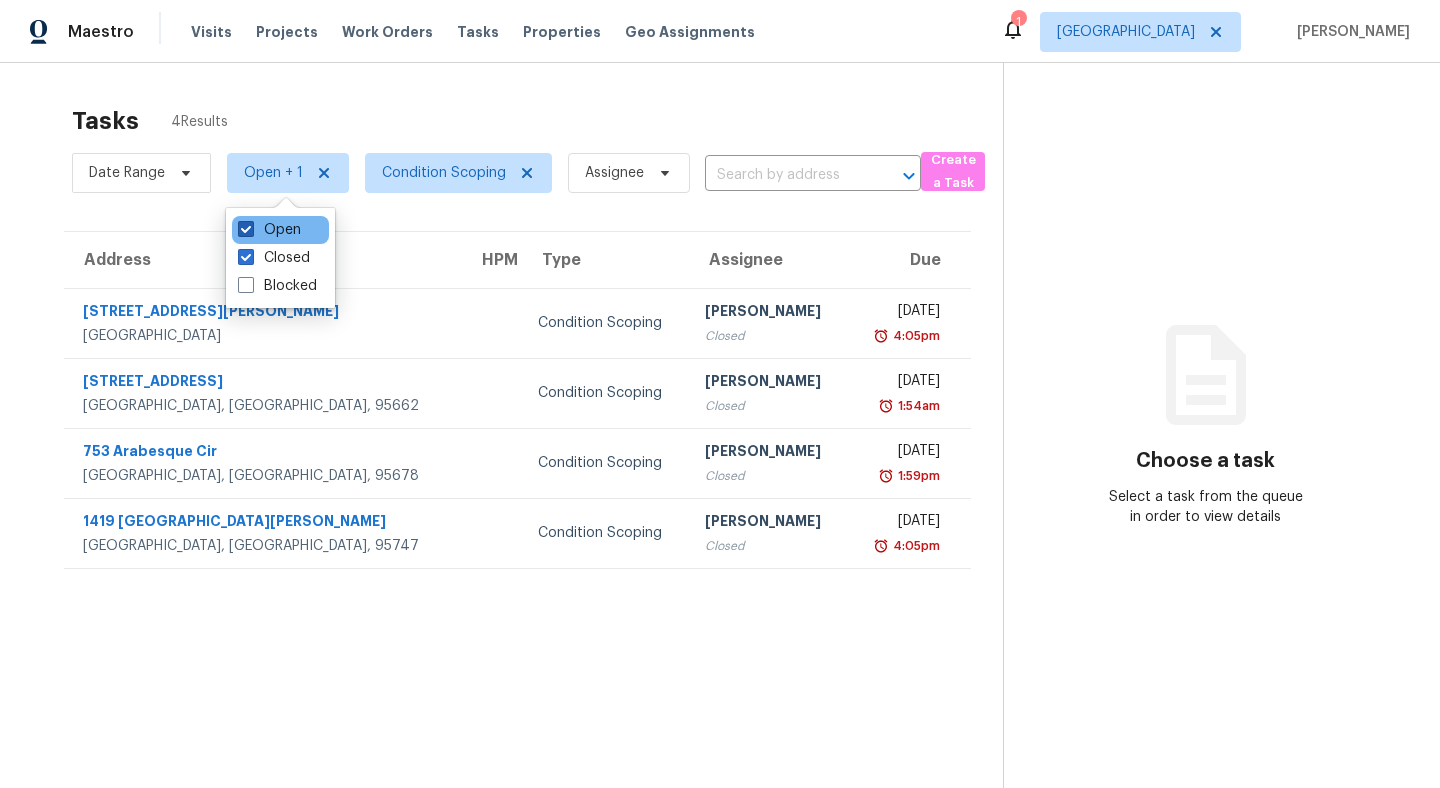 click at bounding box center [246, 229] 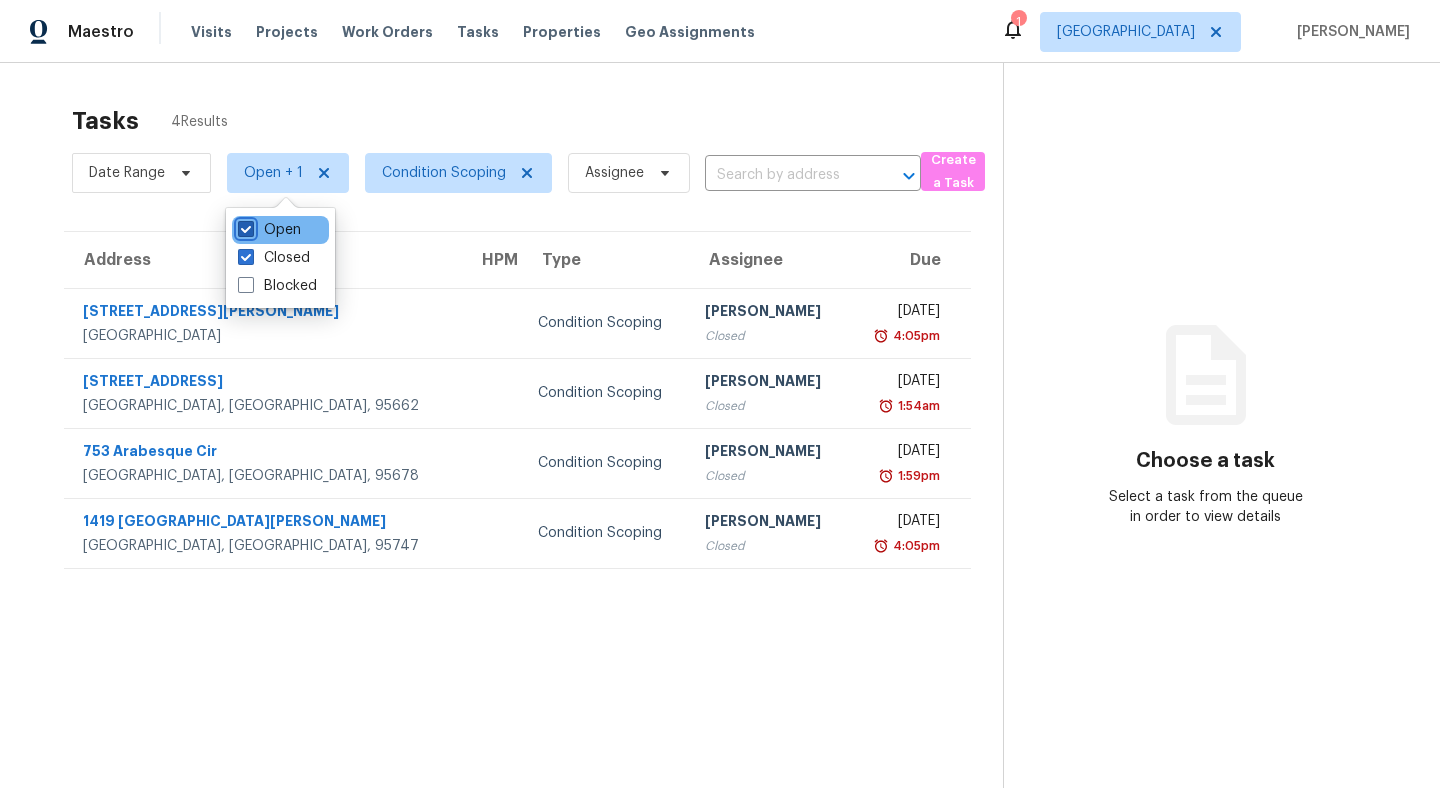 click on "Open" at bounding box center (244, 226) 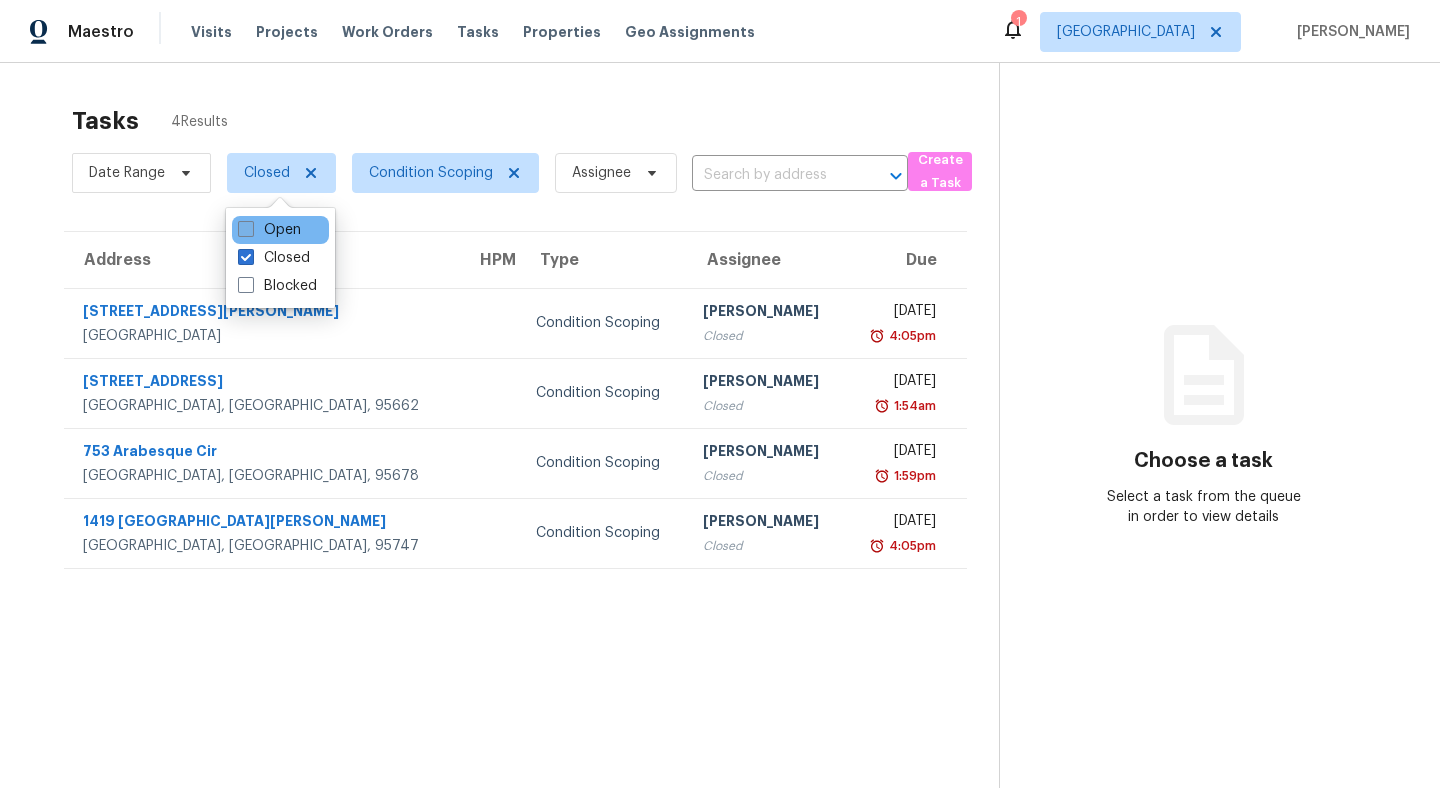 click at bounding box center [246, 229] 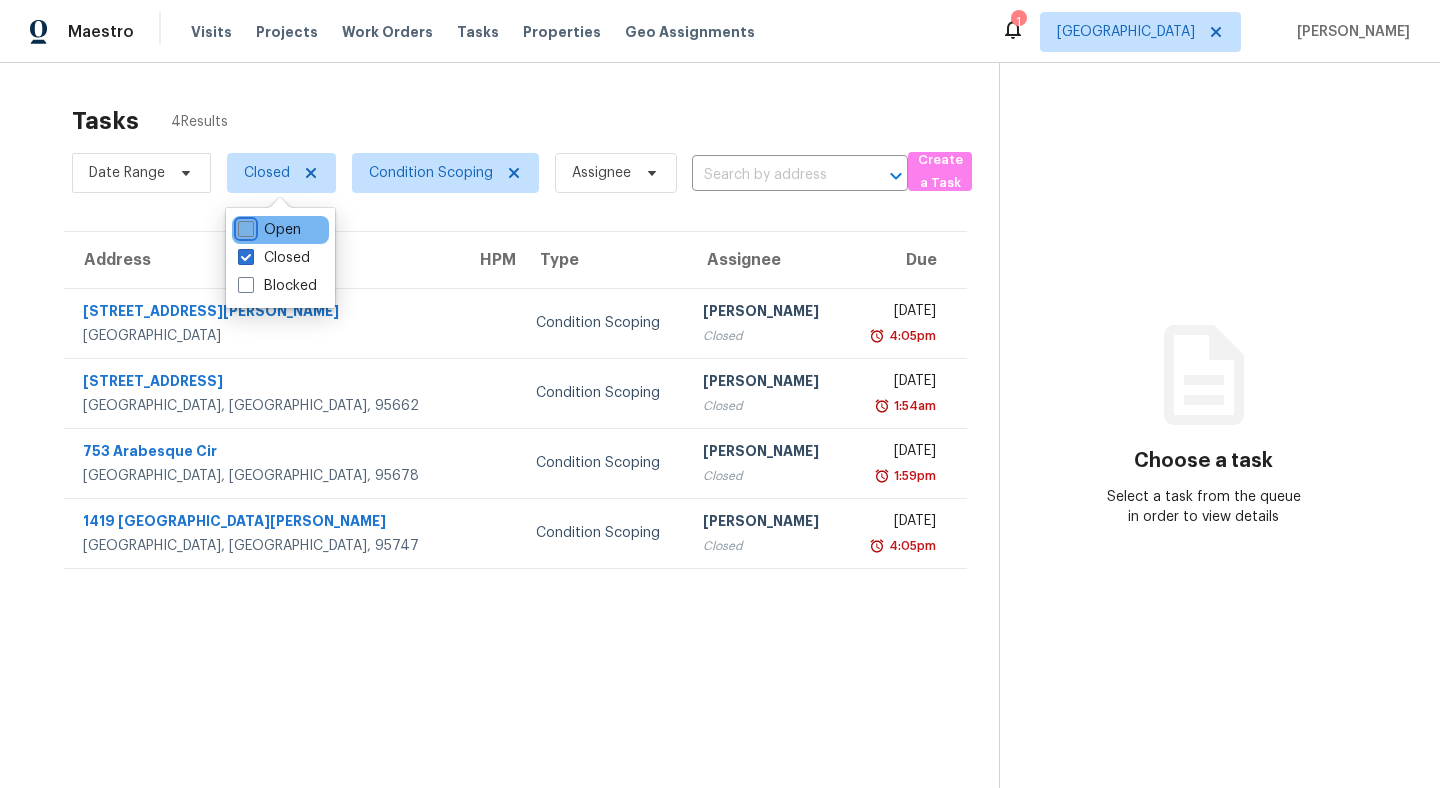click on "Open" at bounding box center [244, 226] 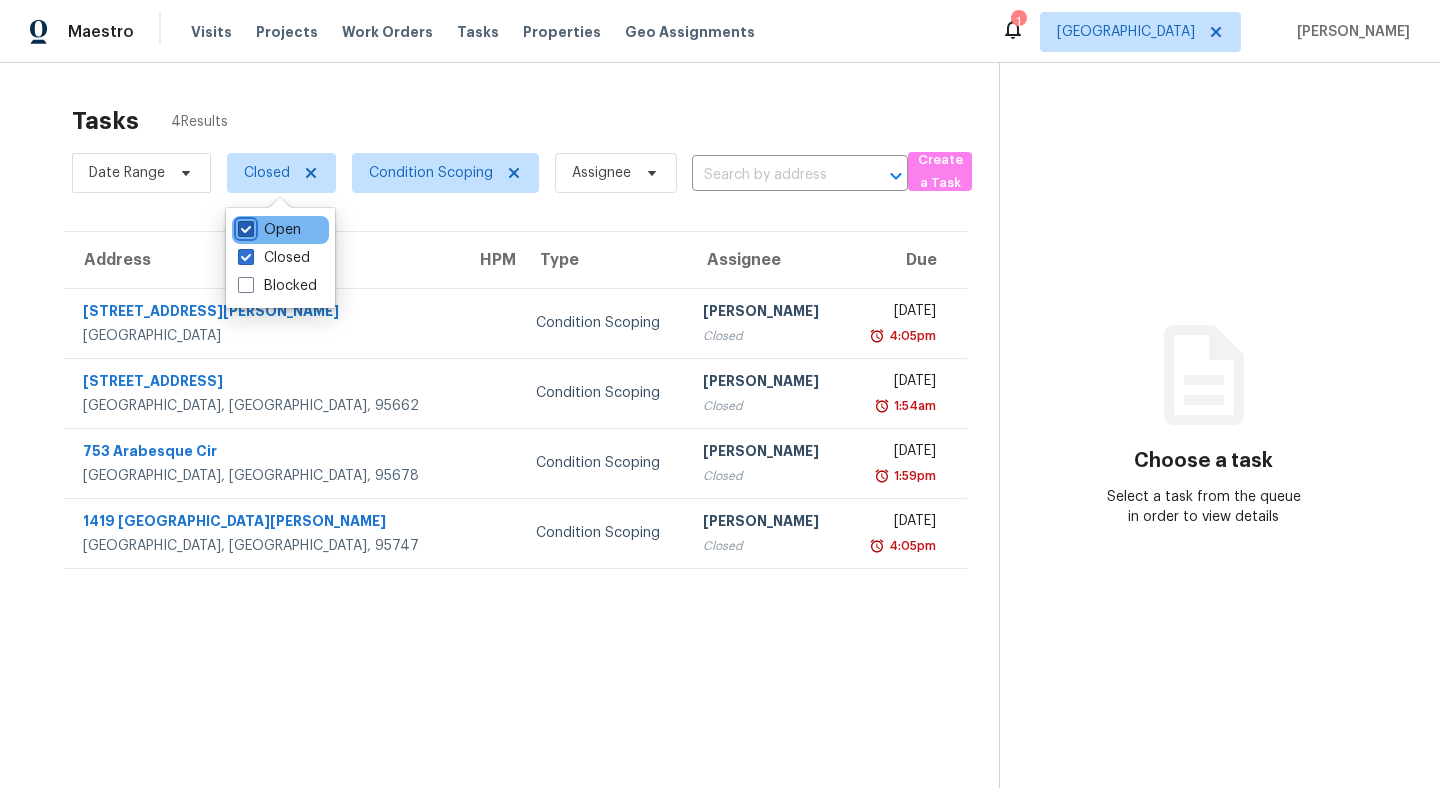 checkbox on "true" 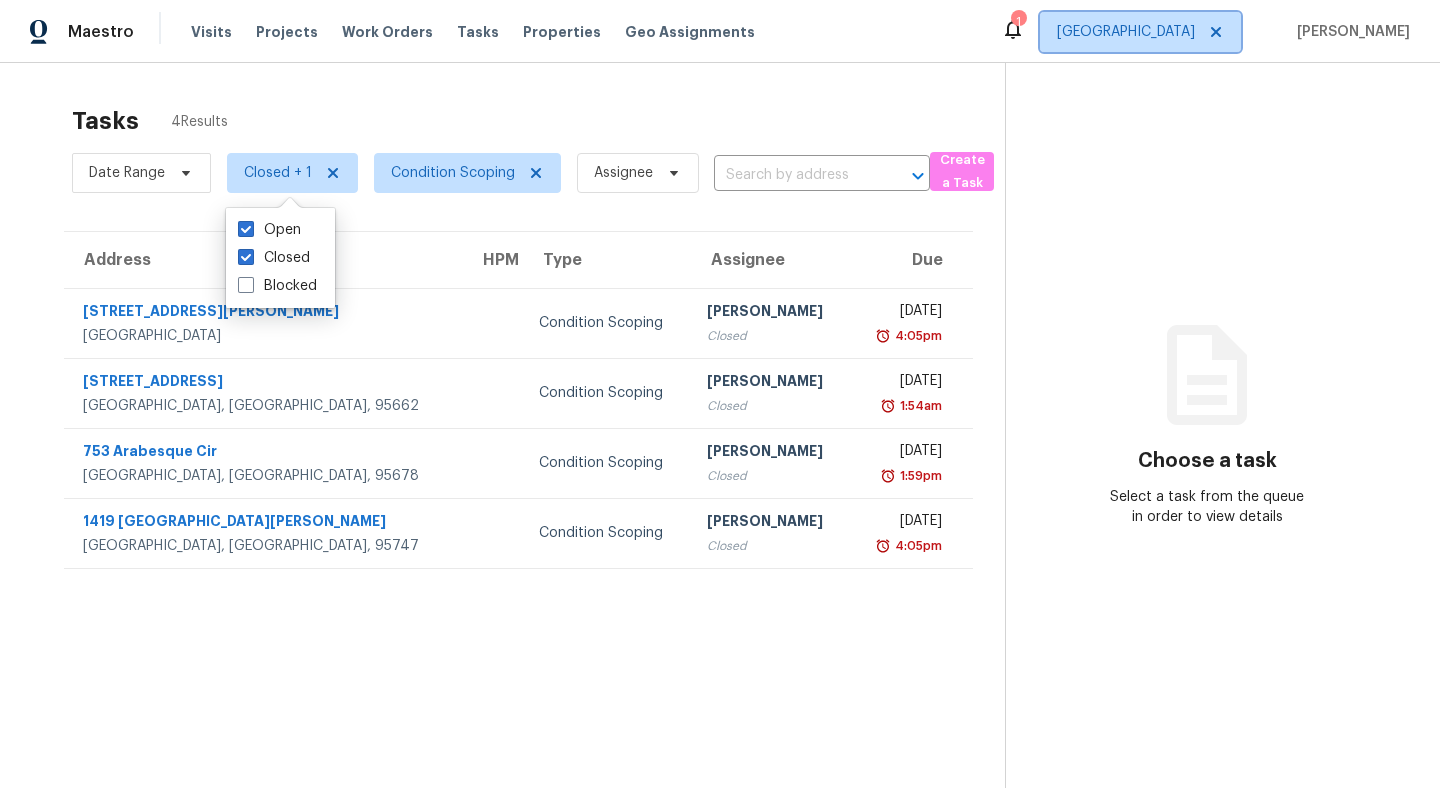 click on "[GEOGRAPHIC_DATA]" at bounding box center [1140, 32] 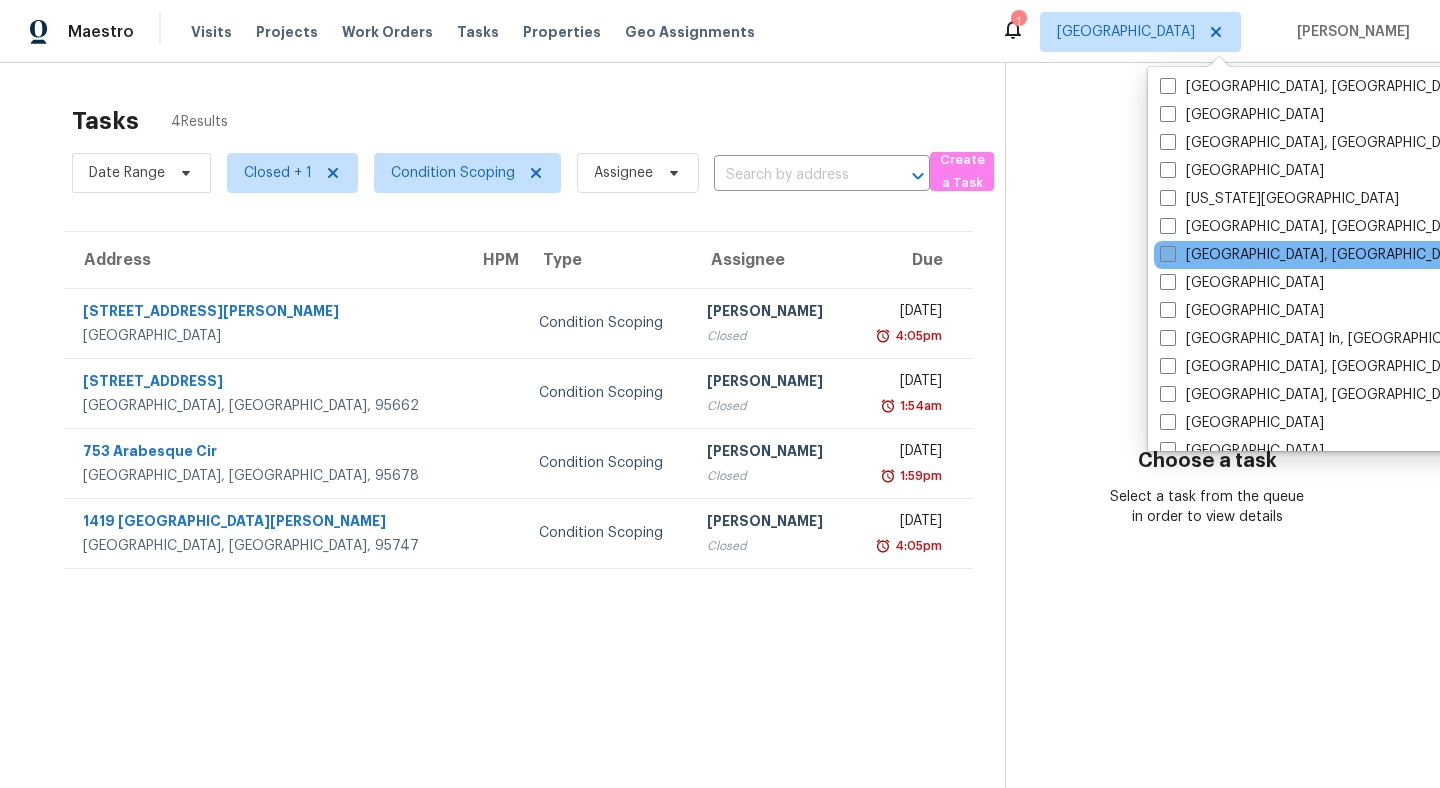 scroll, scrollTop: 675, scrollLeft: 0, axis: vertical 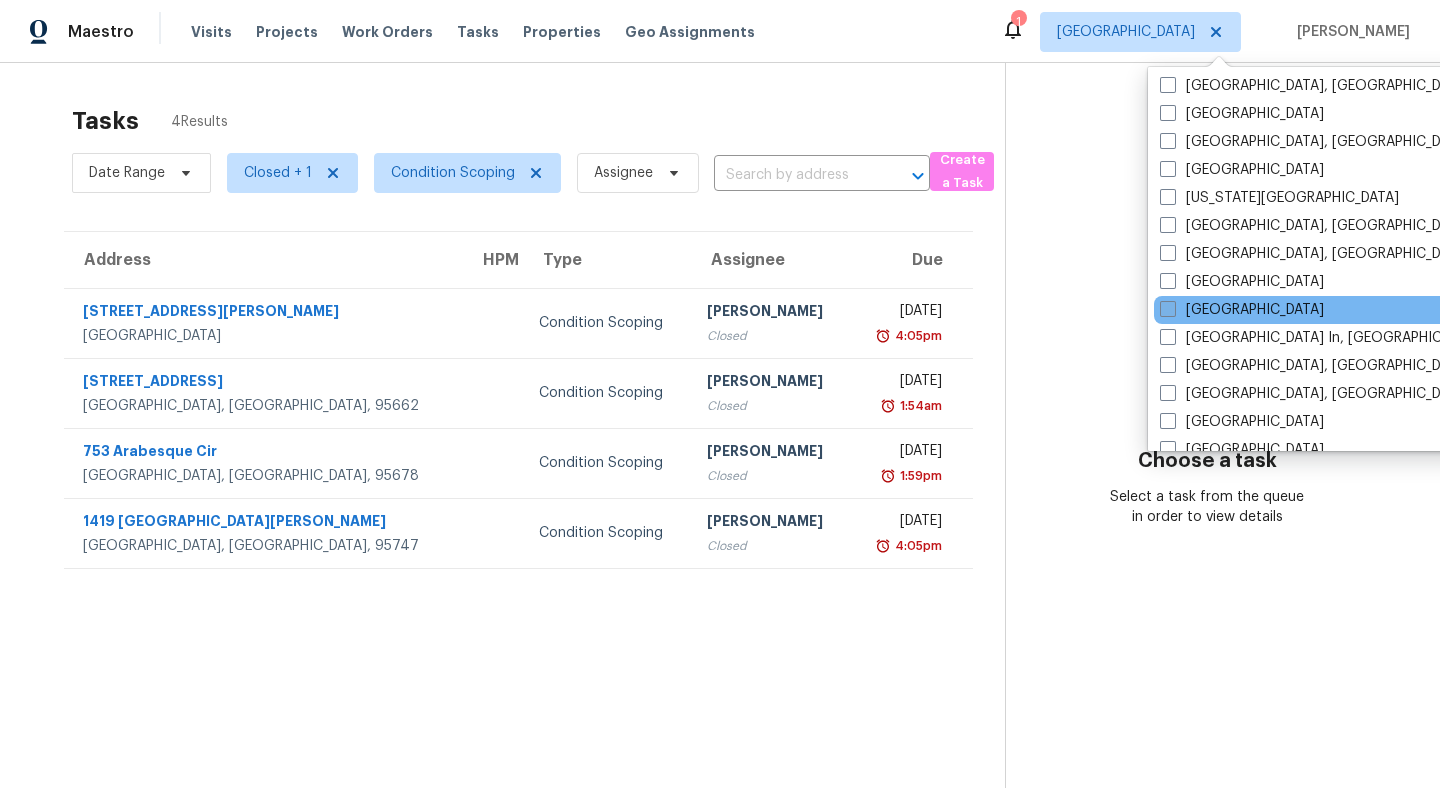 click at bounding box center [1168, 309] 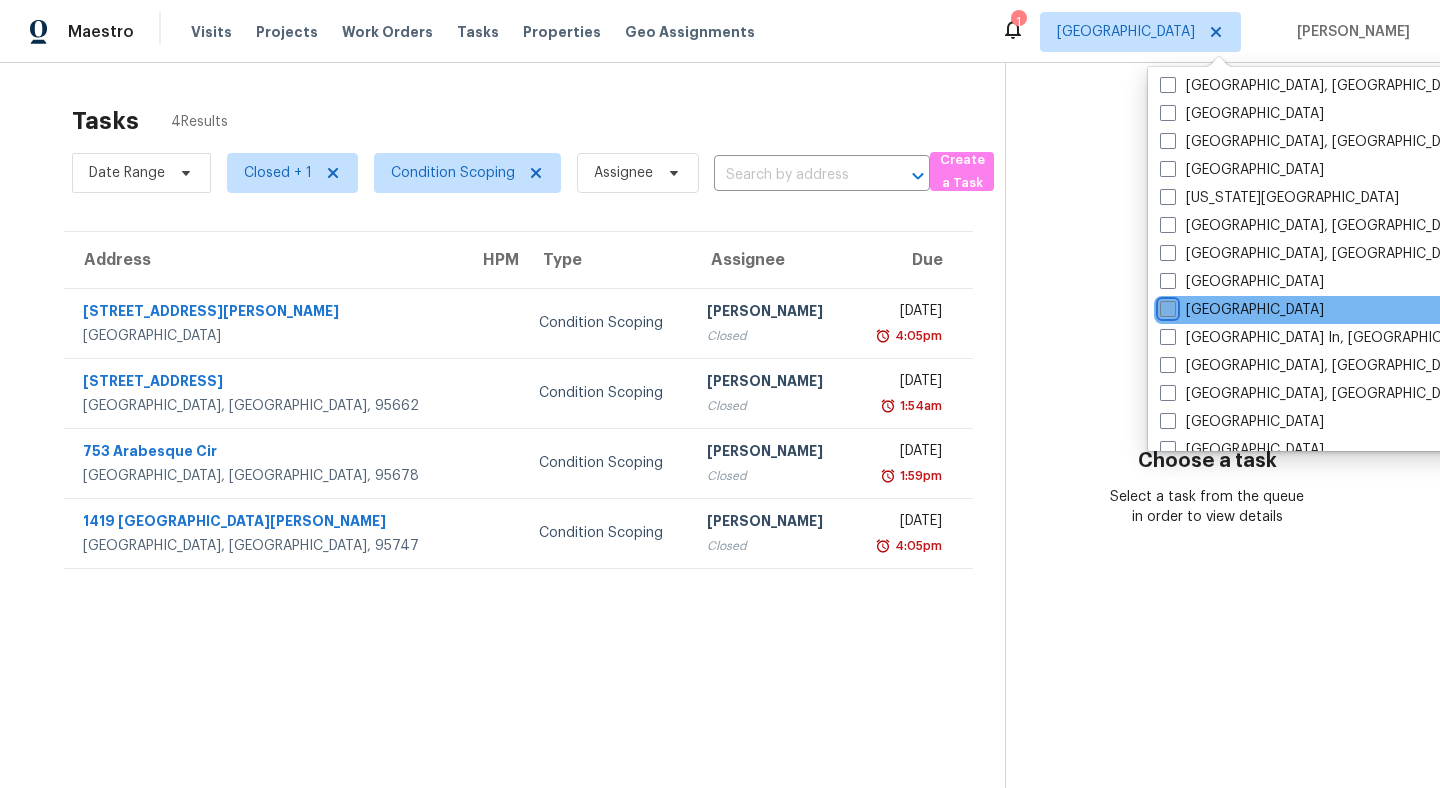 click on "[GEOGRAPHIC_DATA]" at bounding box center (1166, 306) 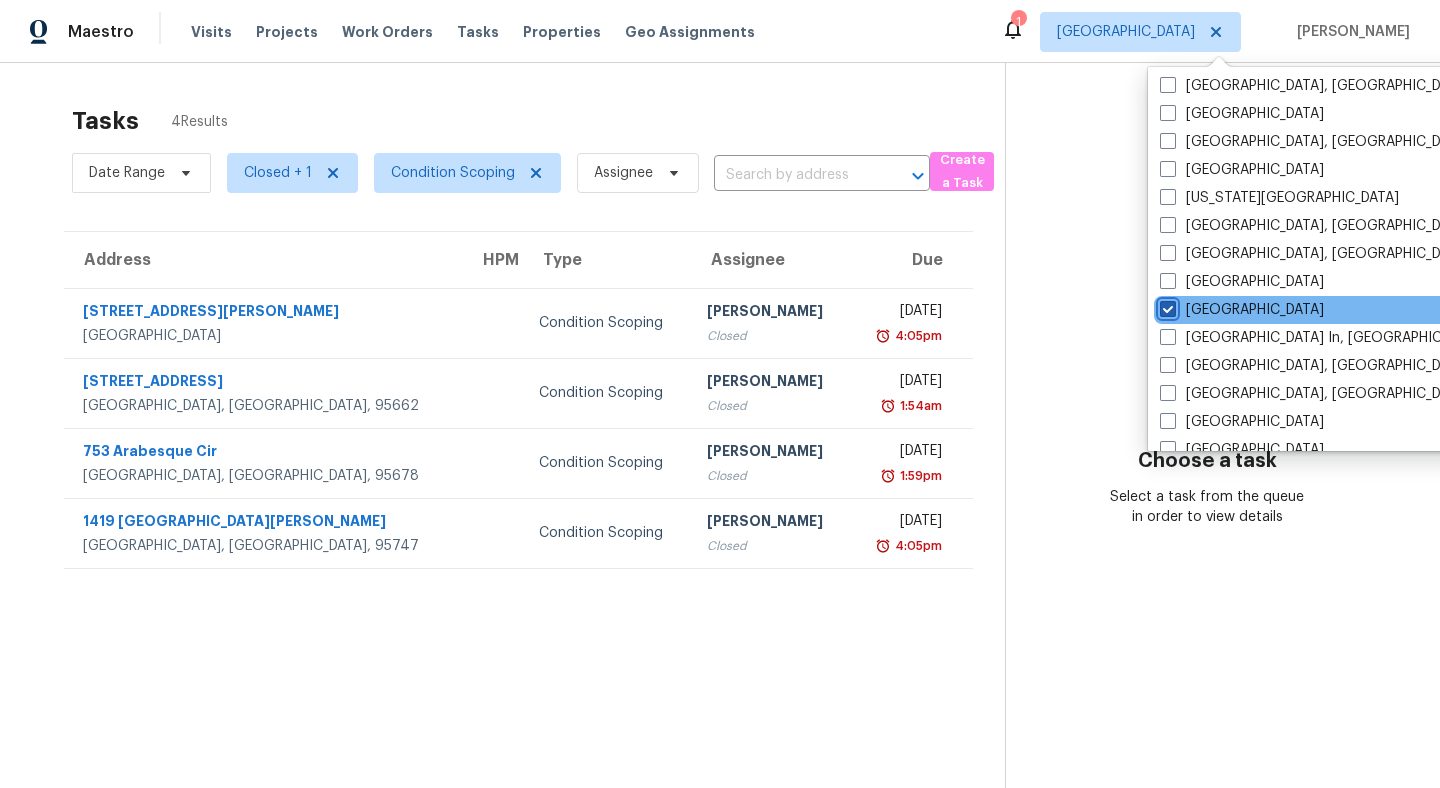 checkbox on "true" 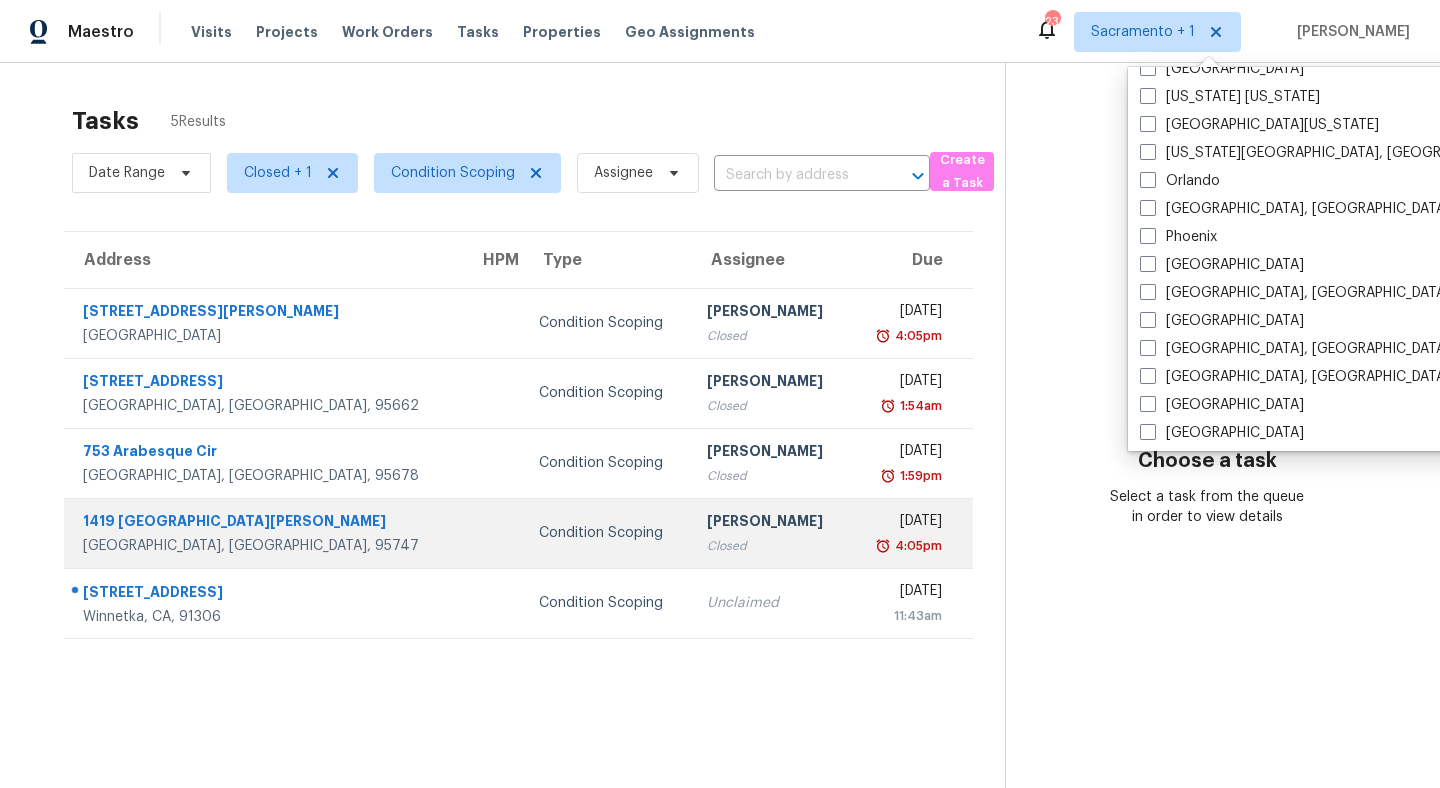 scroll, scrollTop: 1137, scrollLeft: 0, axis: vertical 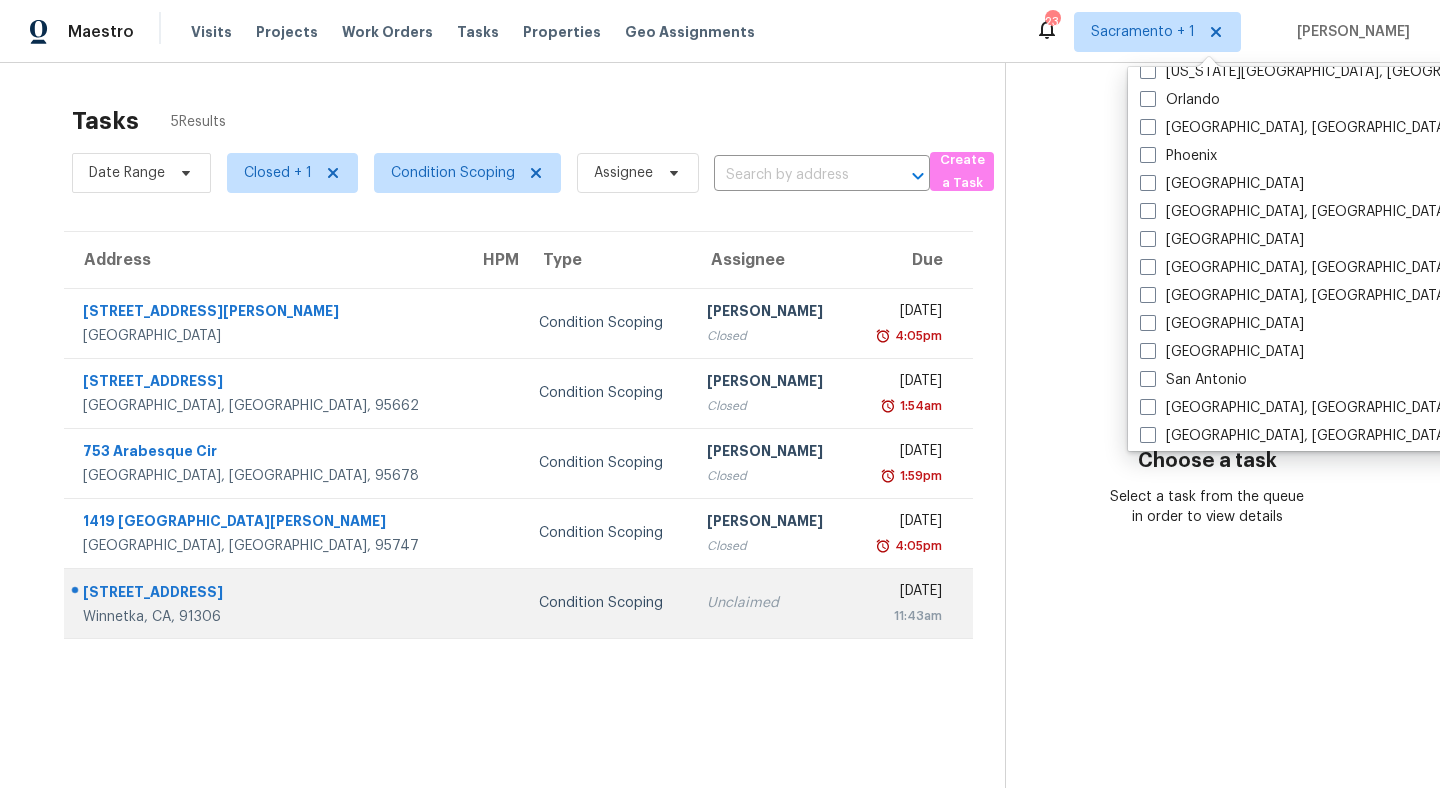 click on "[STREET_ADDRESS]" at bounding box center [265, 594] 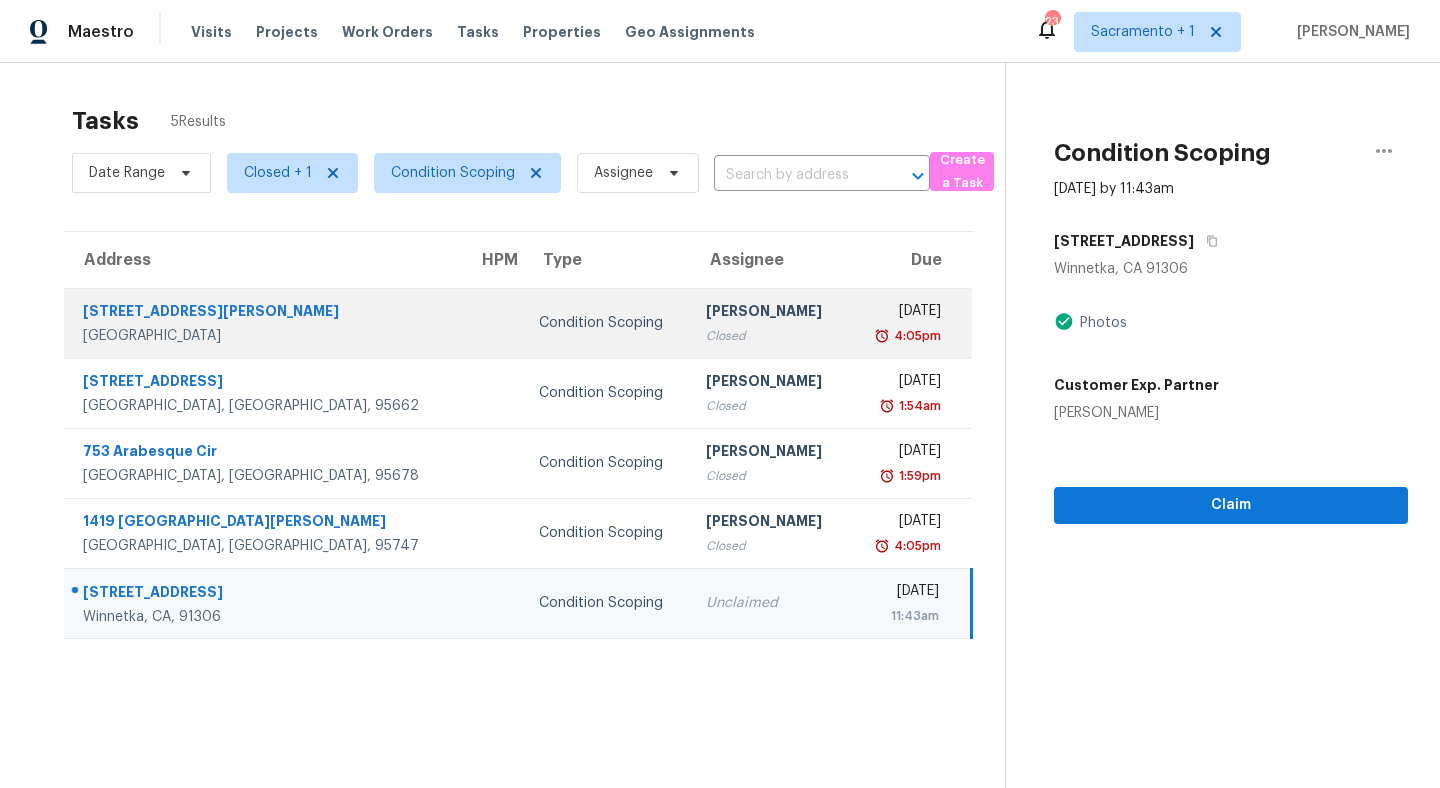 click on "[STREET_ADDRESS][PERSON_NAME]" at bounding box center (264, 313) 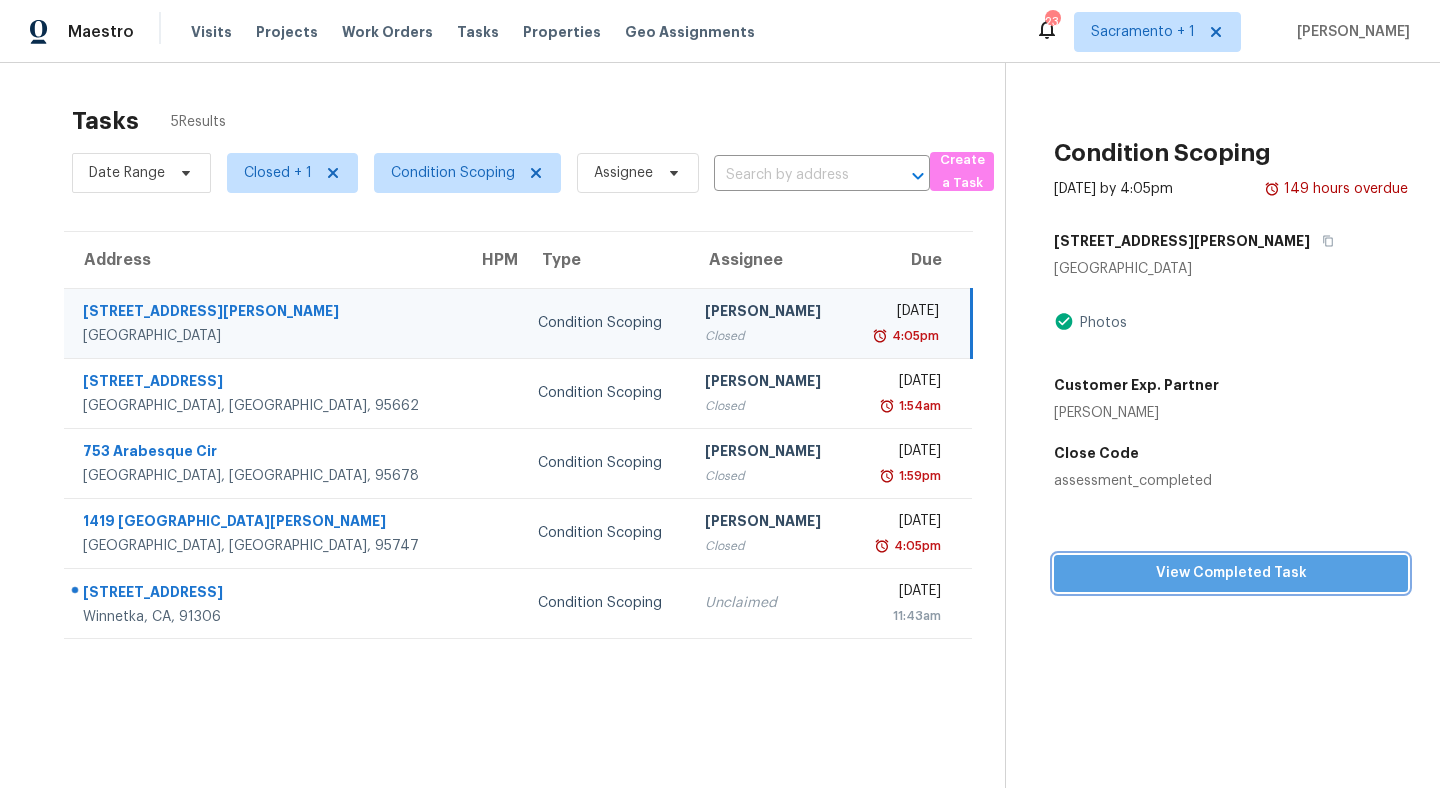 click on "View Completed Task" at bounding box center (1231, 573) 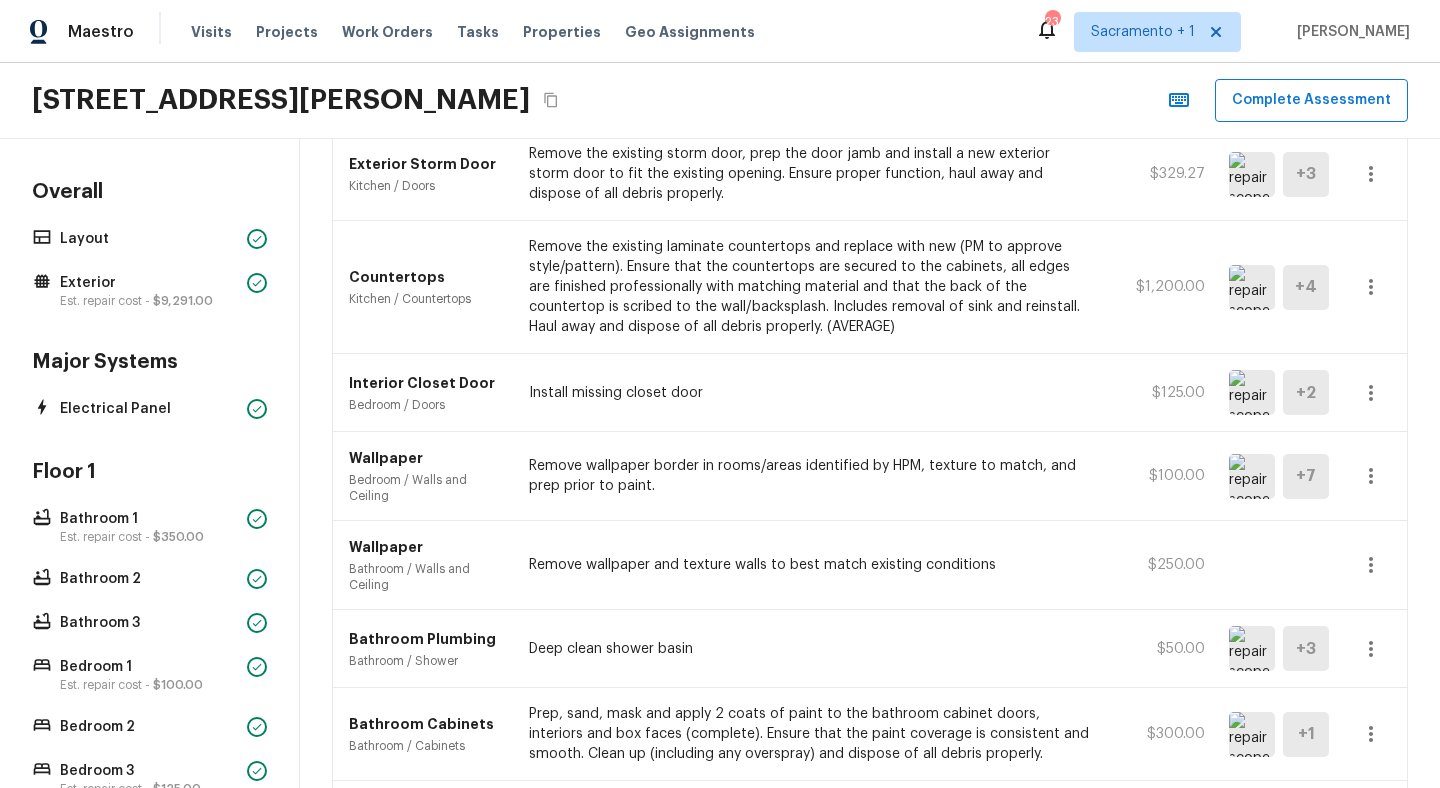 scroll, scrollTop: 99, scrollLeft: 0, axis: vertical 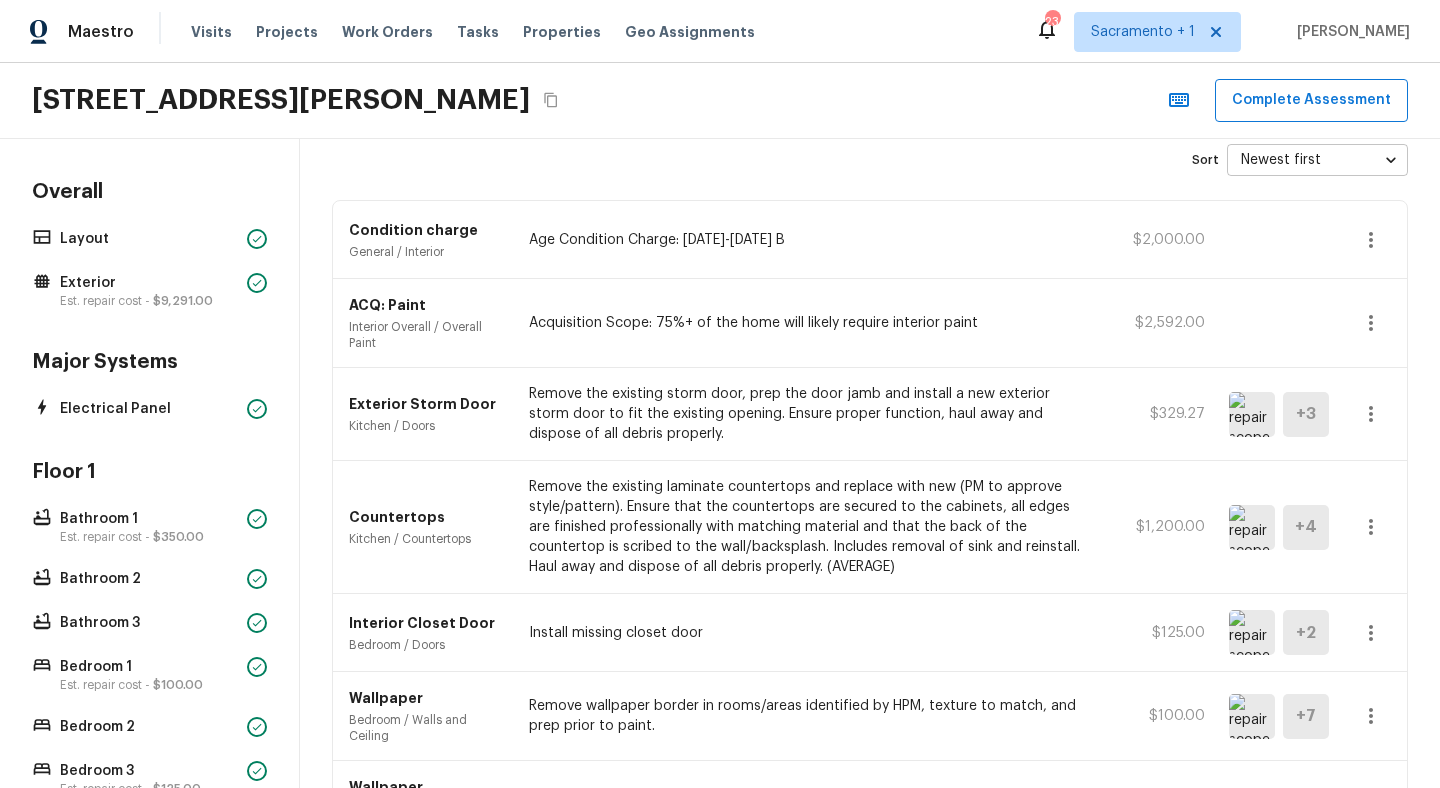 click on "Acquisition Scope: 75%+ of the home will likely require interior paint" at bounding box center (810, 323) 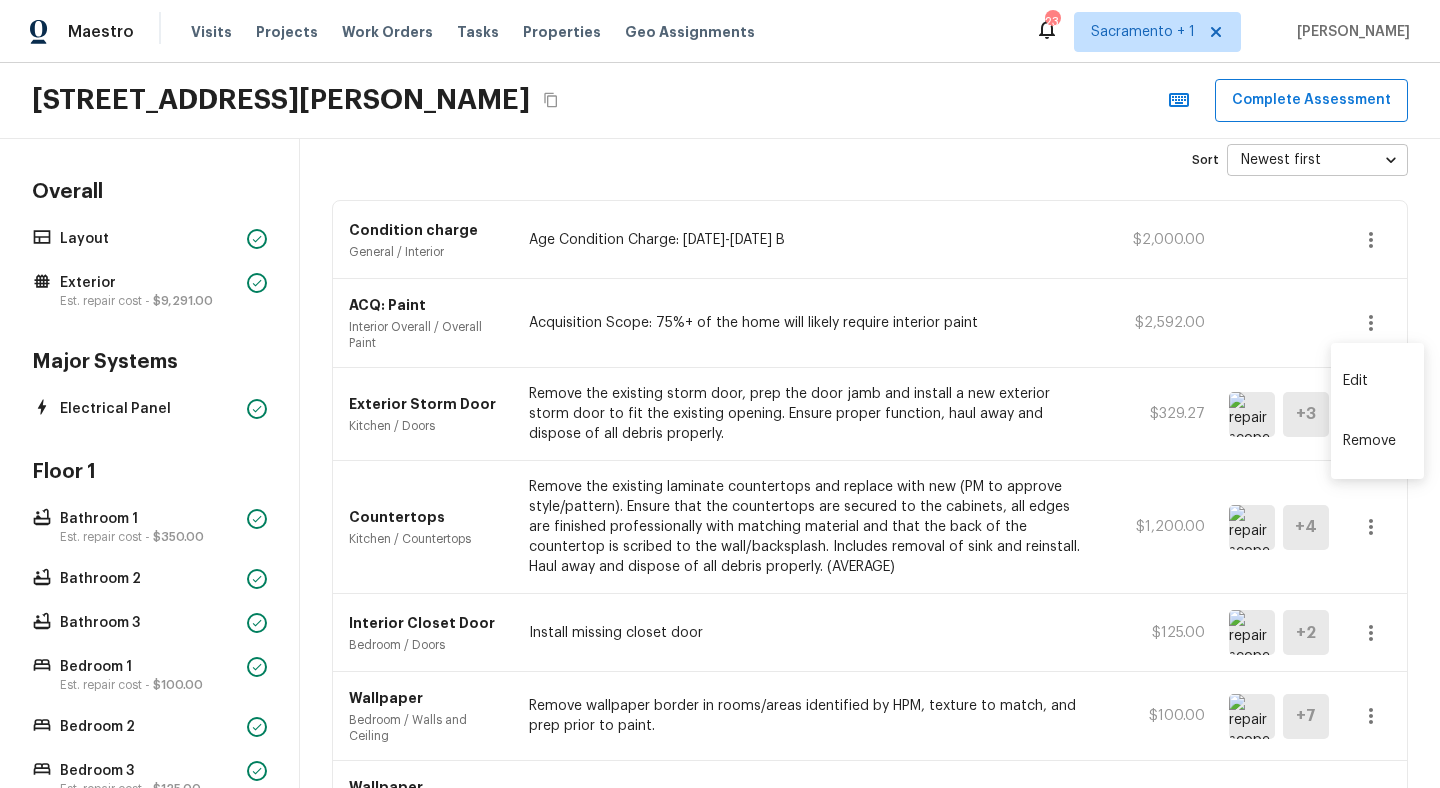 click at bounding box center [720, 394] 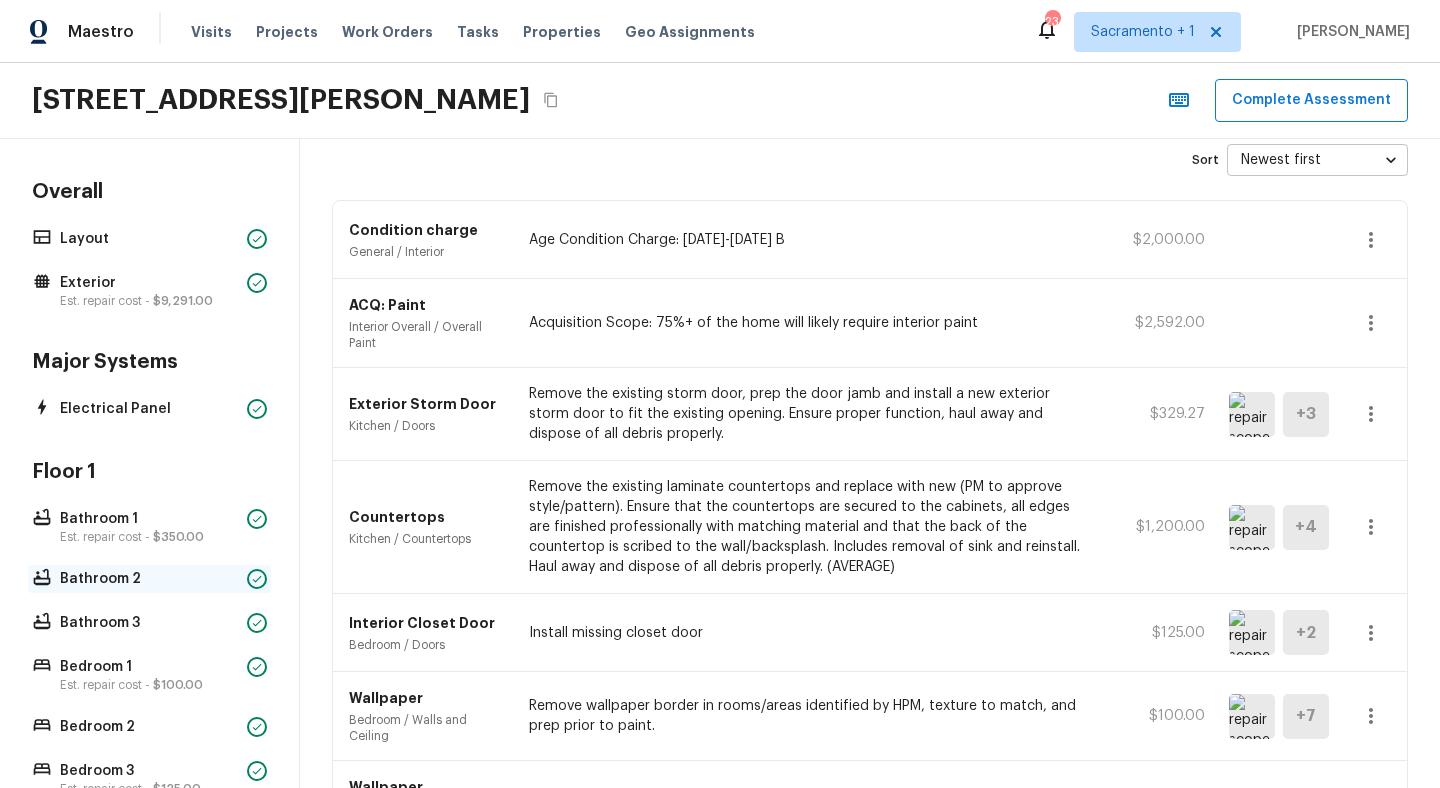 click on "Bathroom 2" at bounding box center (149, 579) 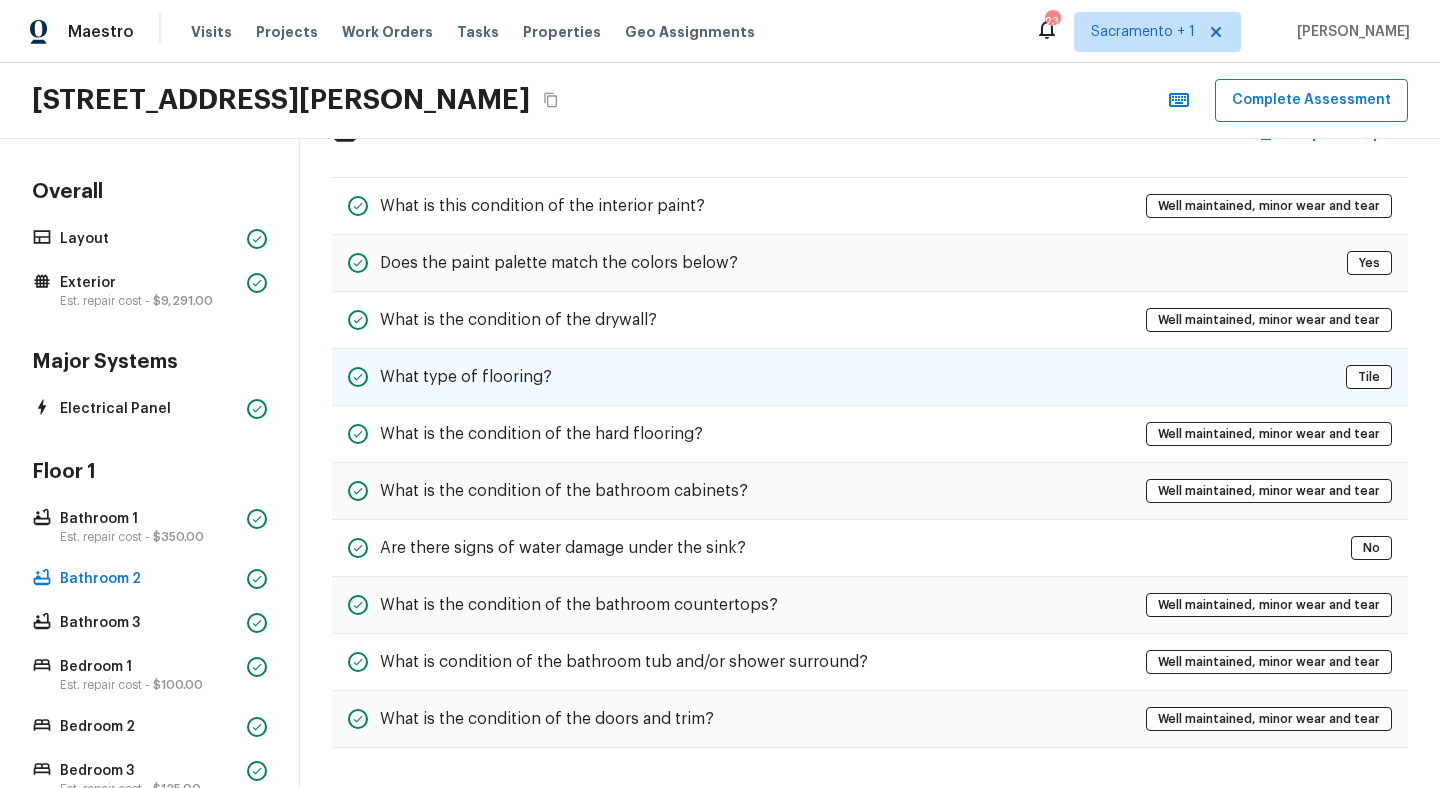 click on "What type of flooring?" at bounding box center (466, 377) 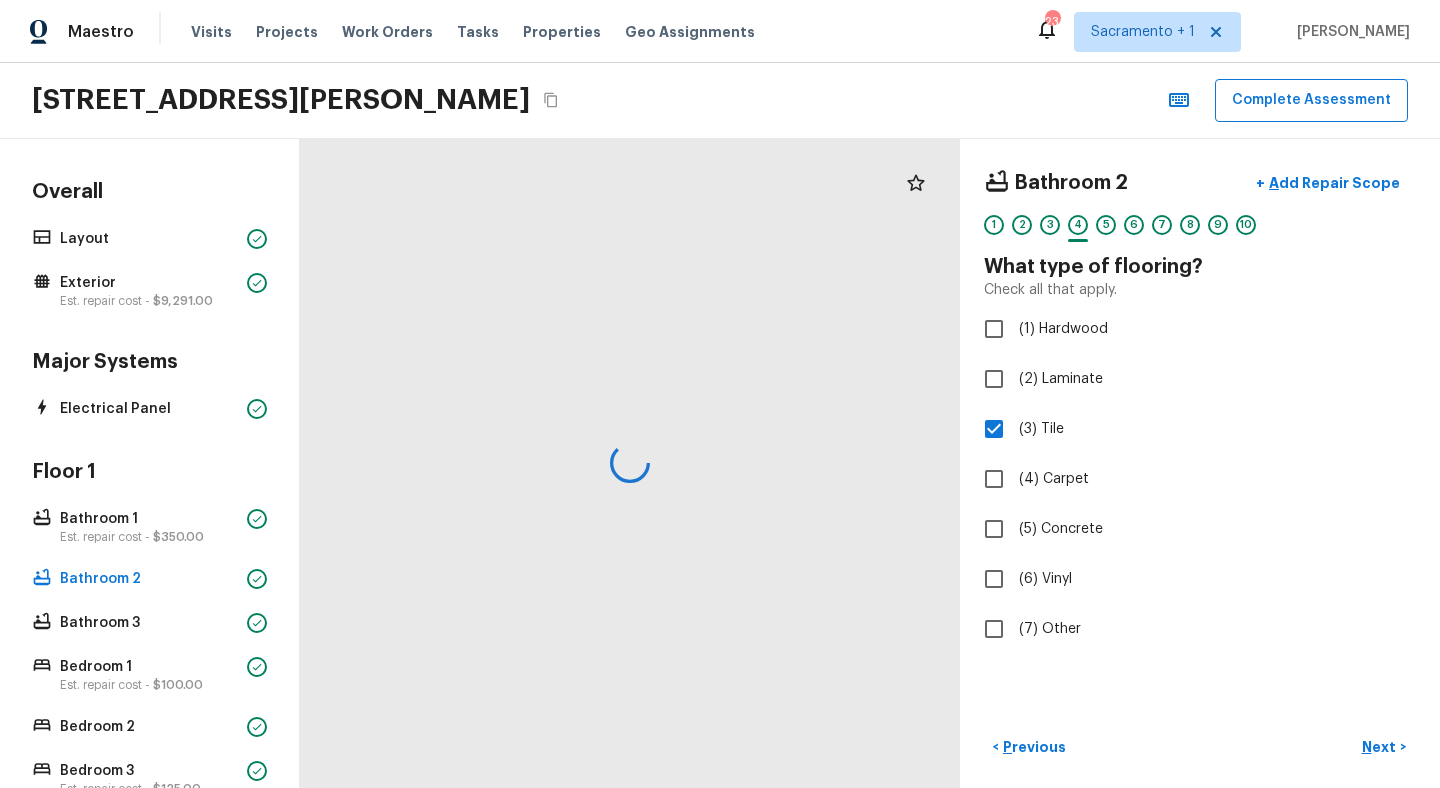 scroll, scrollTop: 0, scrollLeft: 0, axis: both 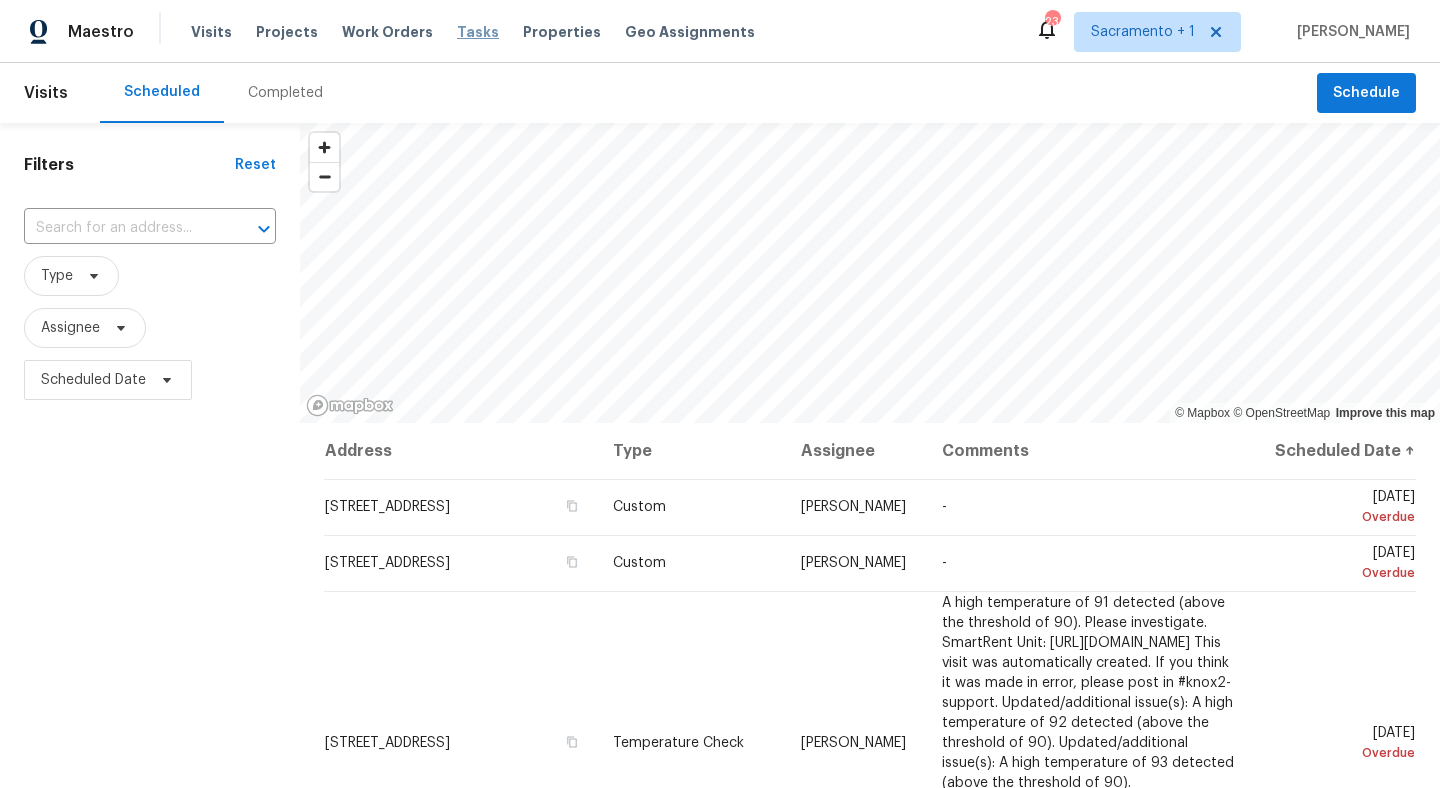 click on "Tasks" at bounding box center (478, 32) 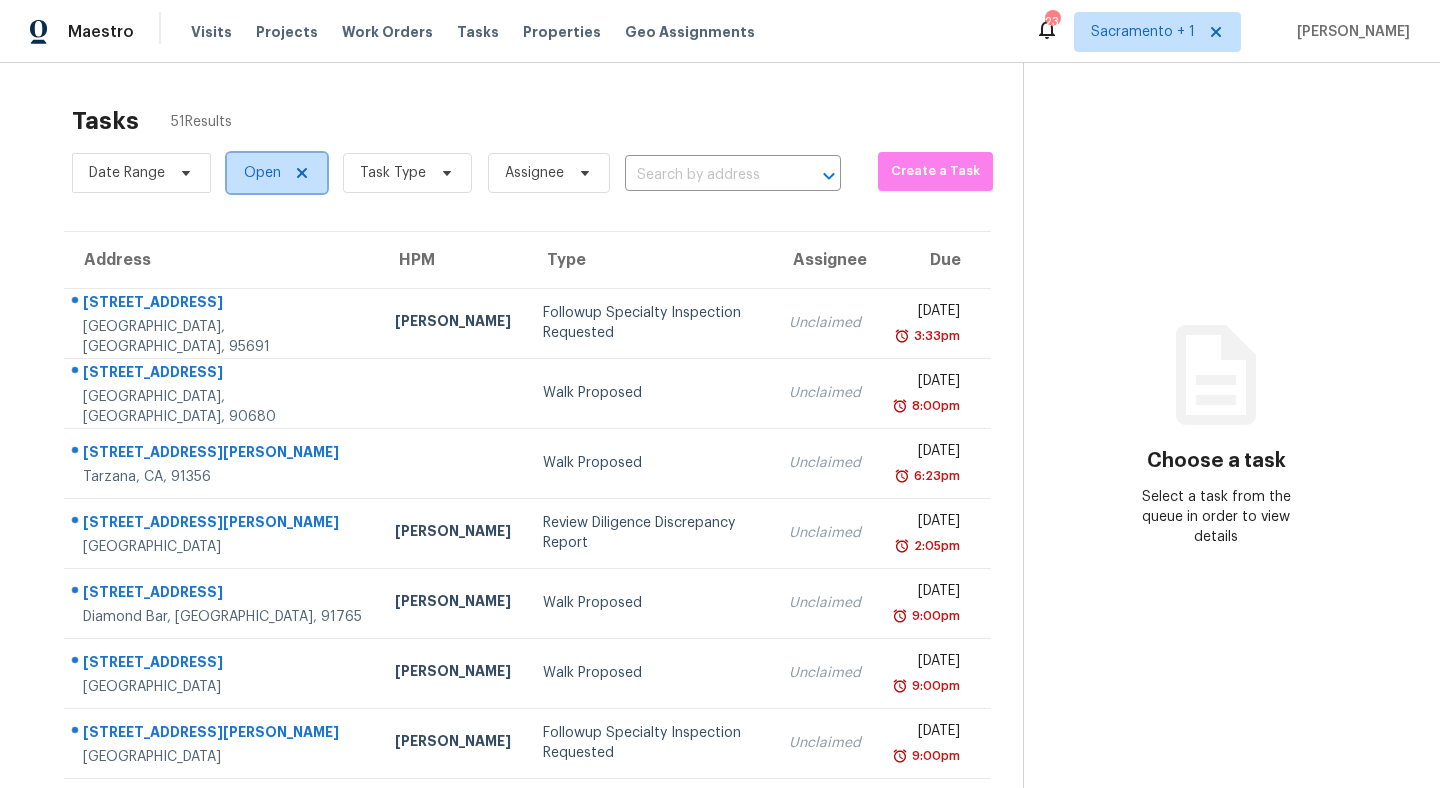 click on "Open" at bounding box center (262, 173) 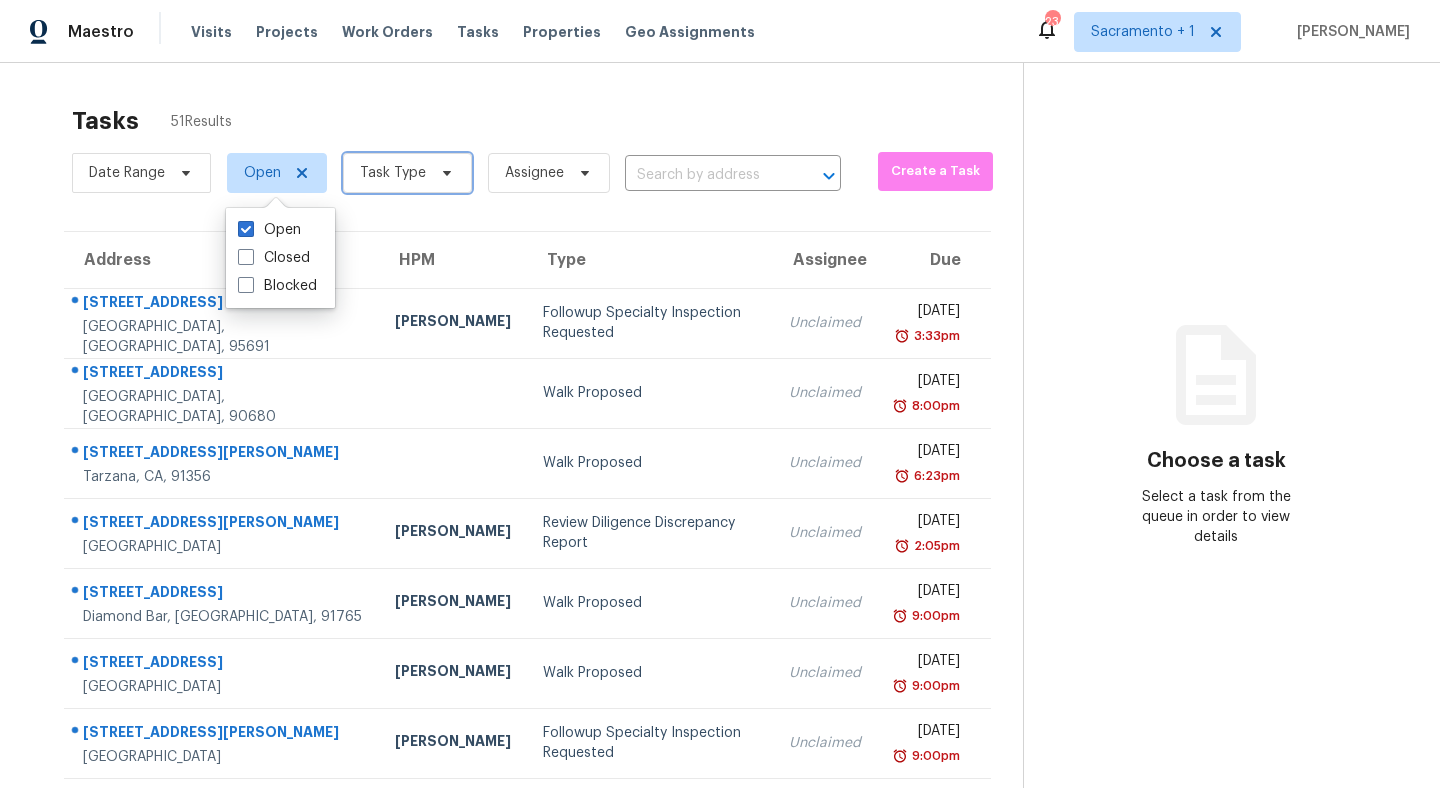 click on "Task Type" at bounding box center [407, 173] 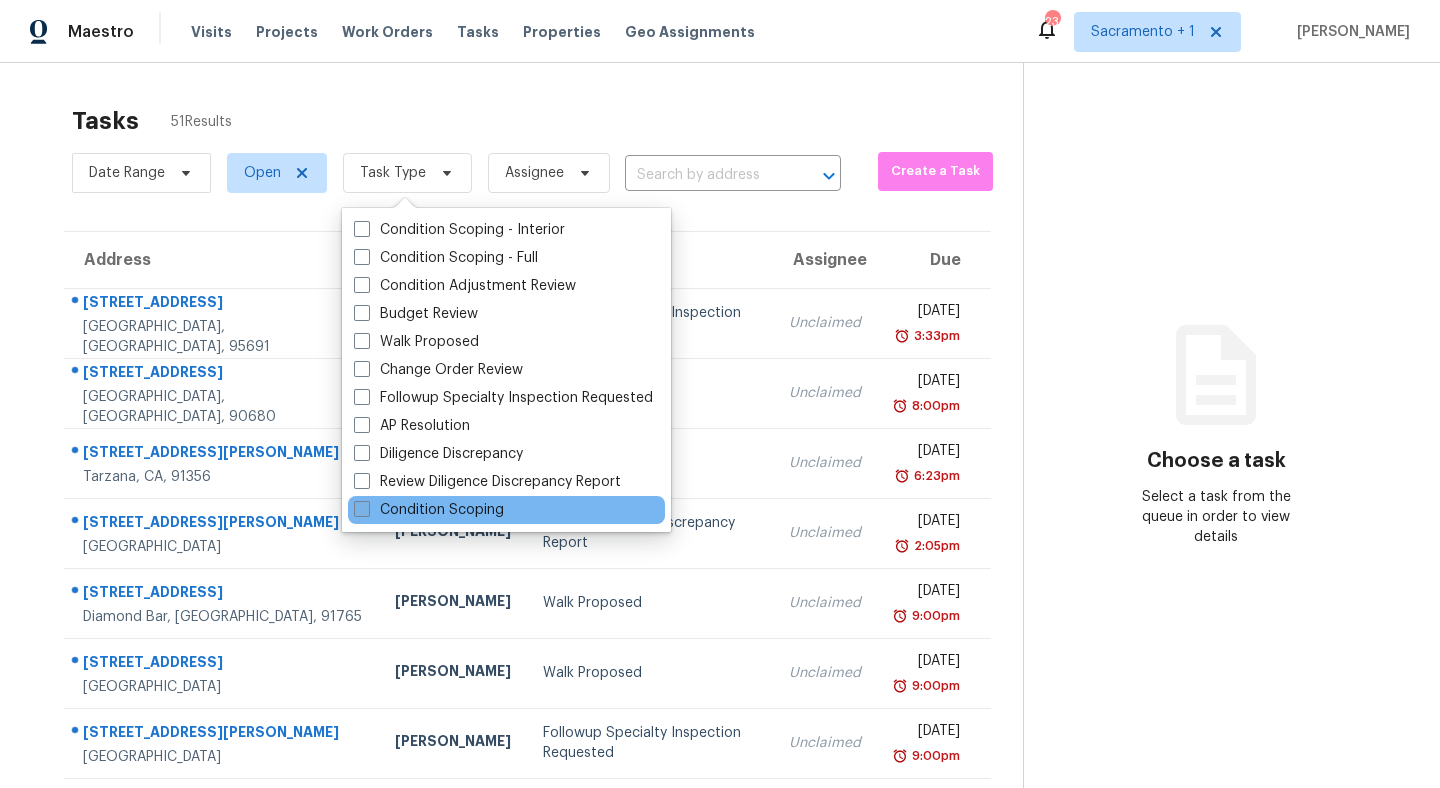 click on "Condition Scoping" at bounding box center (429, 510) 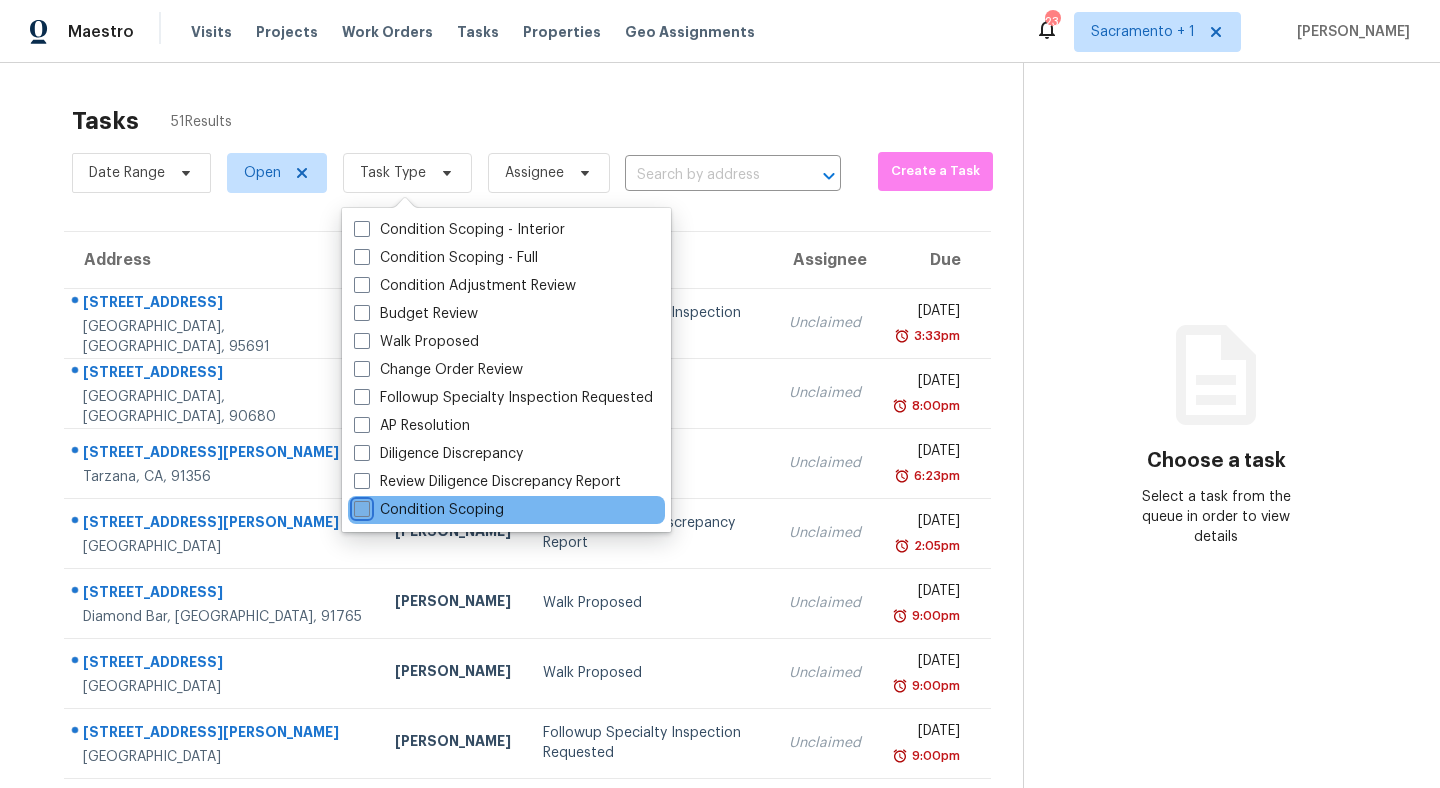 click on "Condition Scoping" at bounding box center (360, 506) 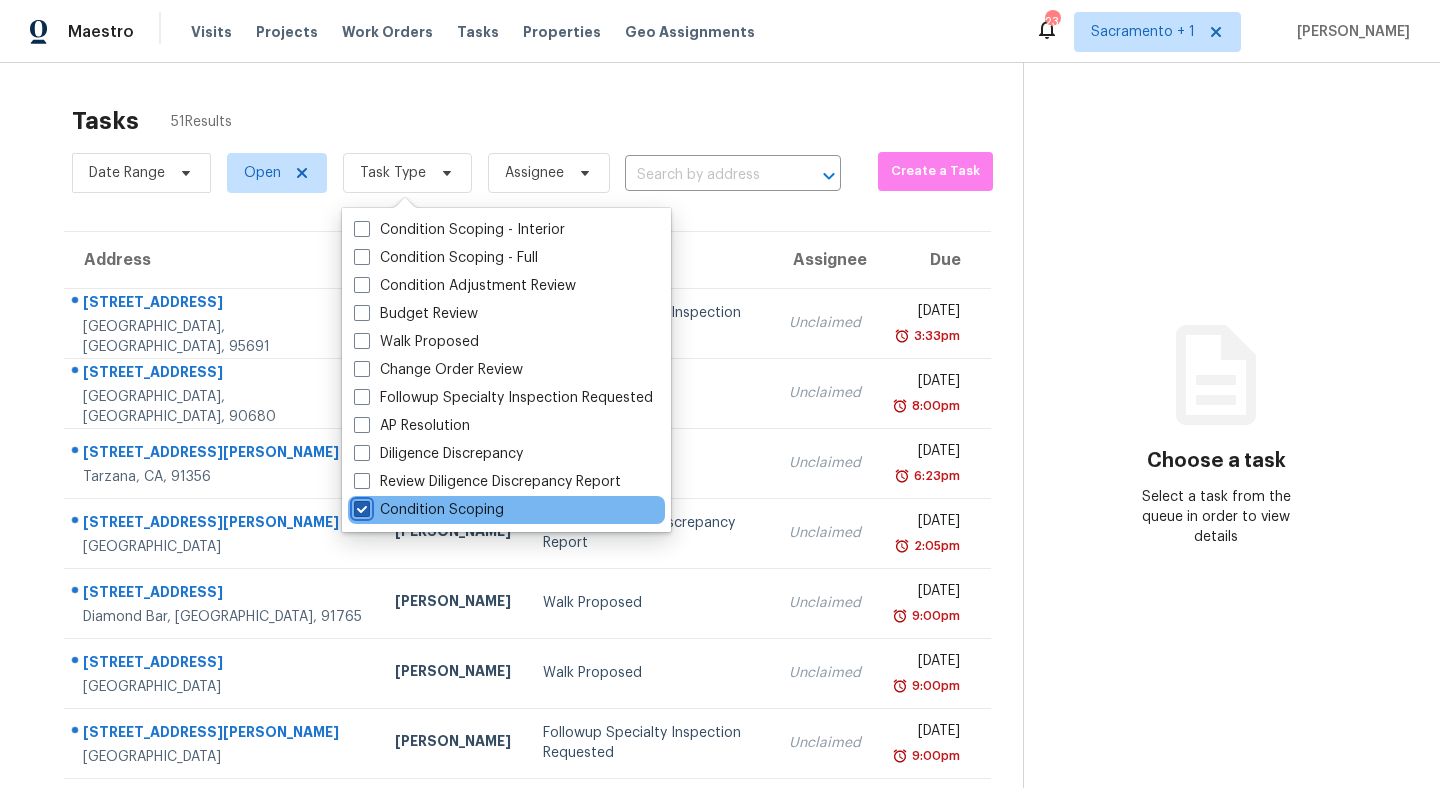checkbox on "true" 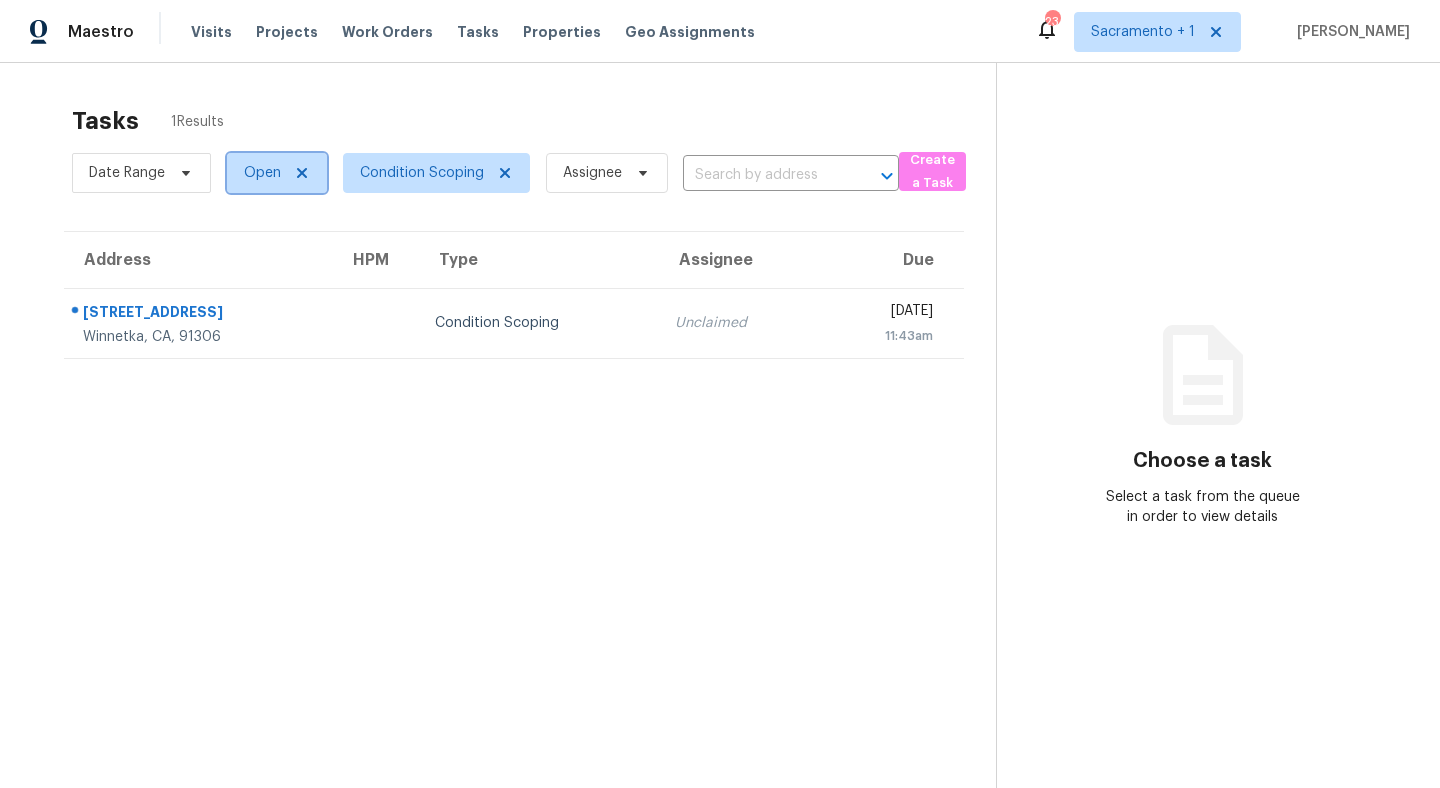 click on "Open" at bounding box center (262, 173) 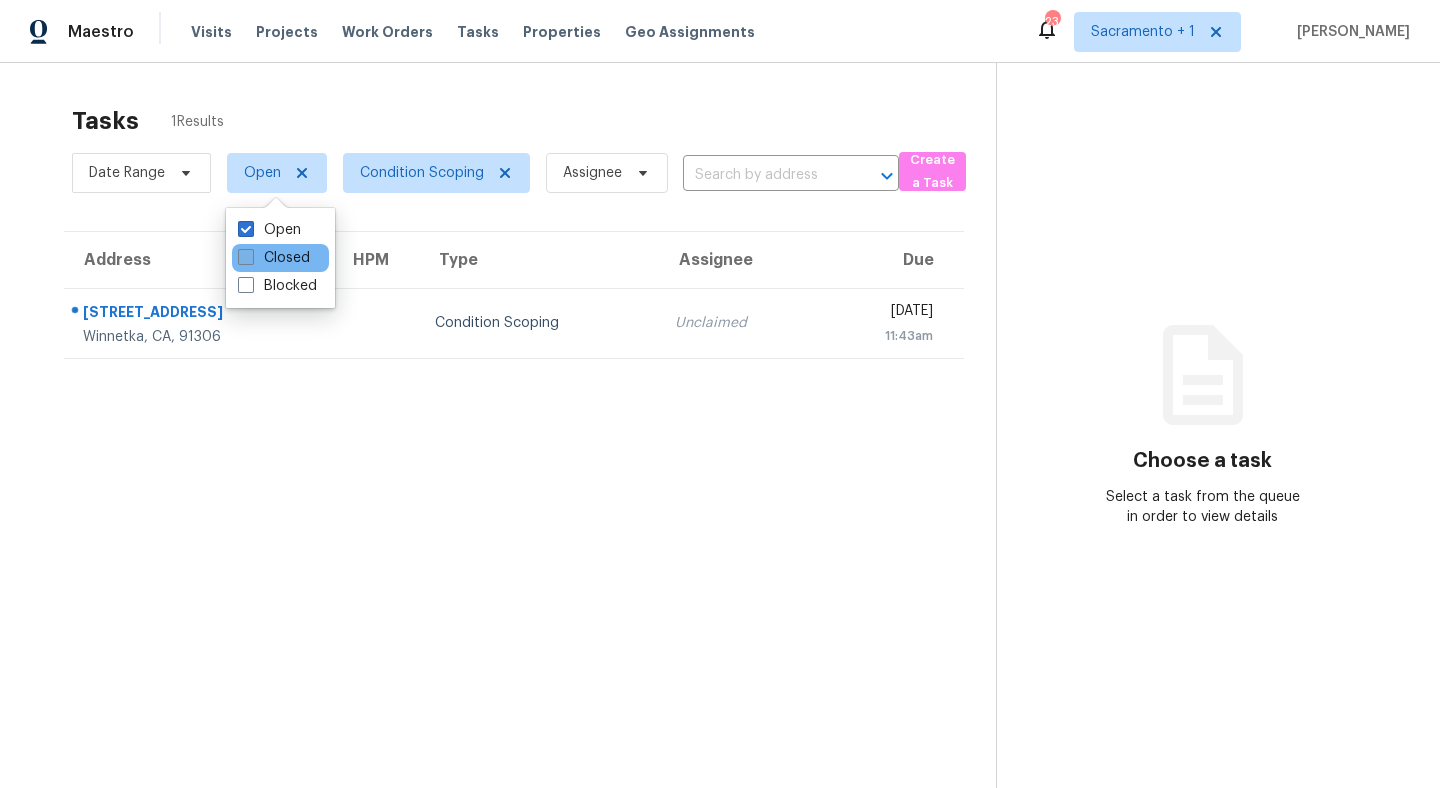 click on "Closed" at bounding box center (274, 258) 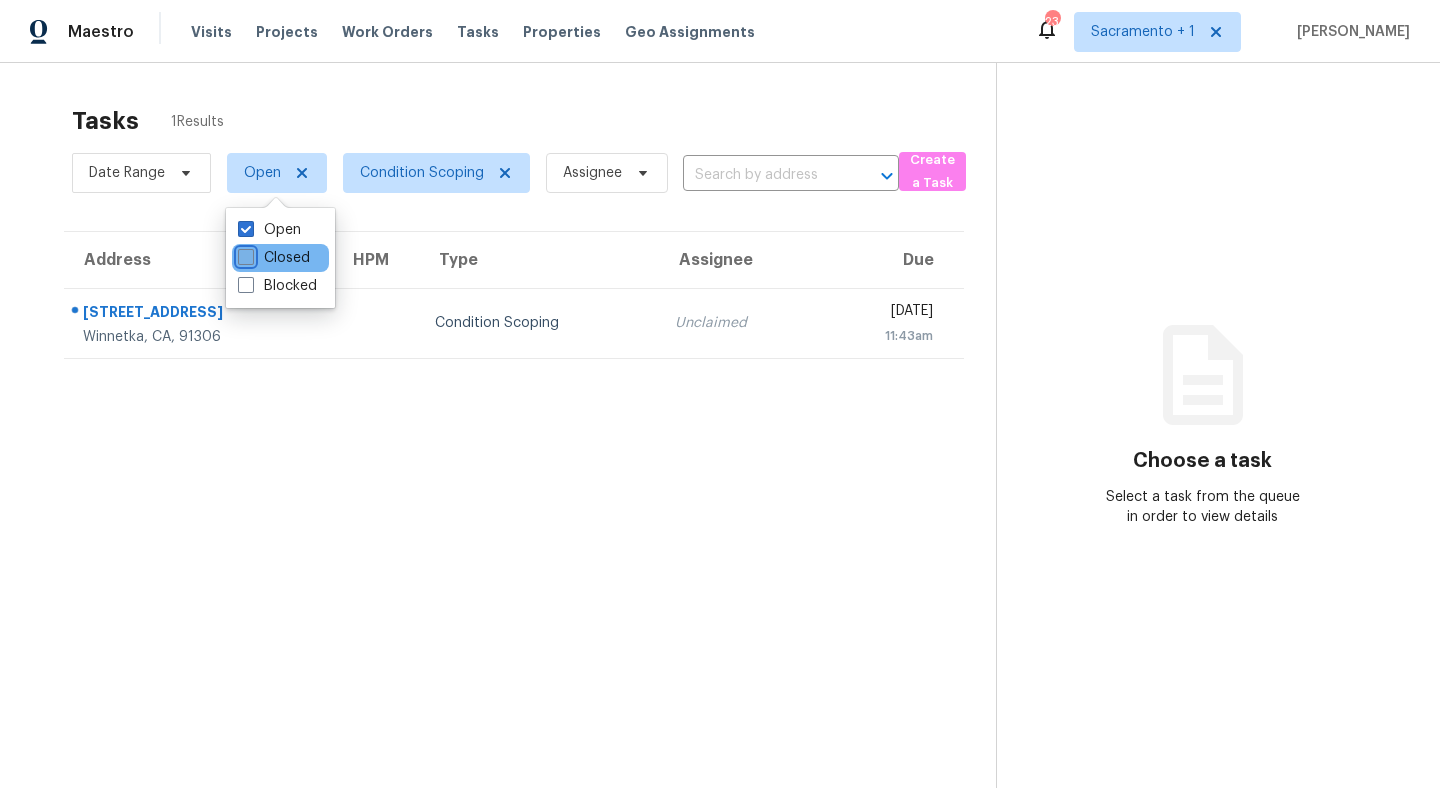 click on "Closed" at bounding box center (244, 254) 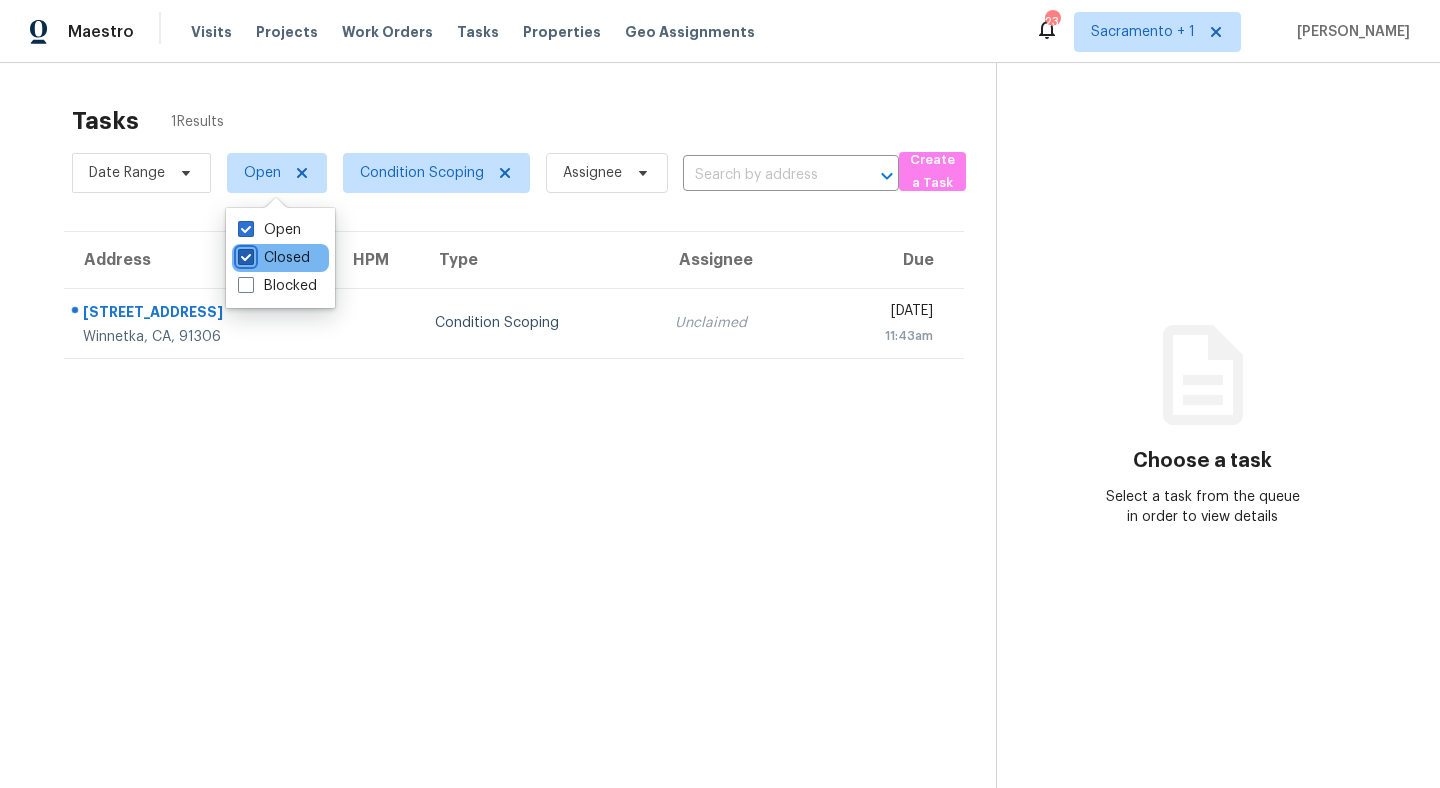 checkbox on "true" 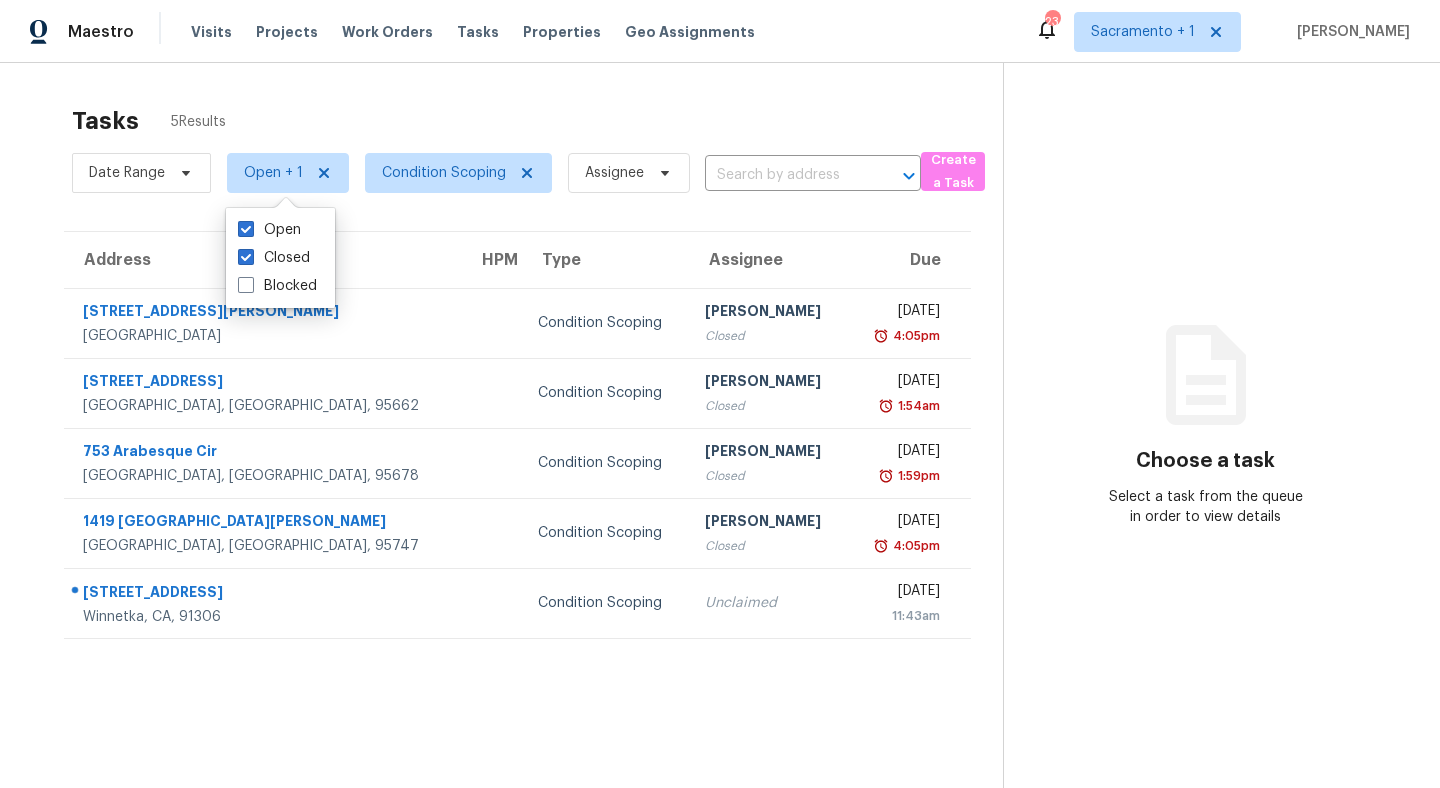 click on "Address HPM Type Assignee Due 3944 Tricia Way   North Highlands, CA, 95660 Condition Scoping Becky Trayler Closed Thu, Jul 10th 2025 4:05pm 6954 Woodmore Oaks Dr   Orangevale, CA, 95662 Condition Scoping Becky Trayler Closed Wed, Jul 16th 2025 1:54am 753 Arabesque Cir   Roseville, CA, 95678 Condition Scoping Becky Trayler Closed Wed, Jul 16th 2025 1:59pm 1419 Calle Las Casas   Roseville, CA, 95747 Condition Scoping Becky Trayler Closed Wed, Jul 16th 2025 4:05pm 7970 Sunnybrae Ave   Winnetka, CA, 91306 Condition Scoping Unclaimed Fri, Jul 18th 2025 11:43am" at bounding box center (517, 435) 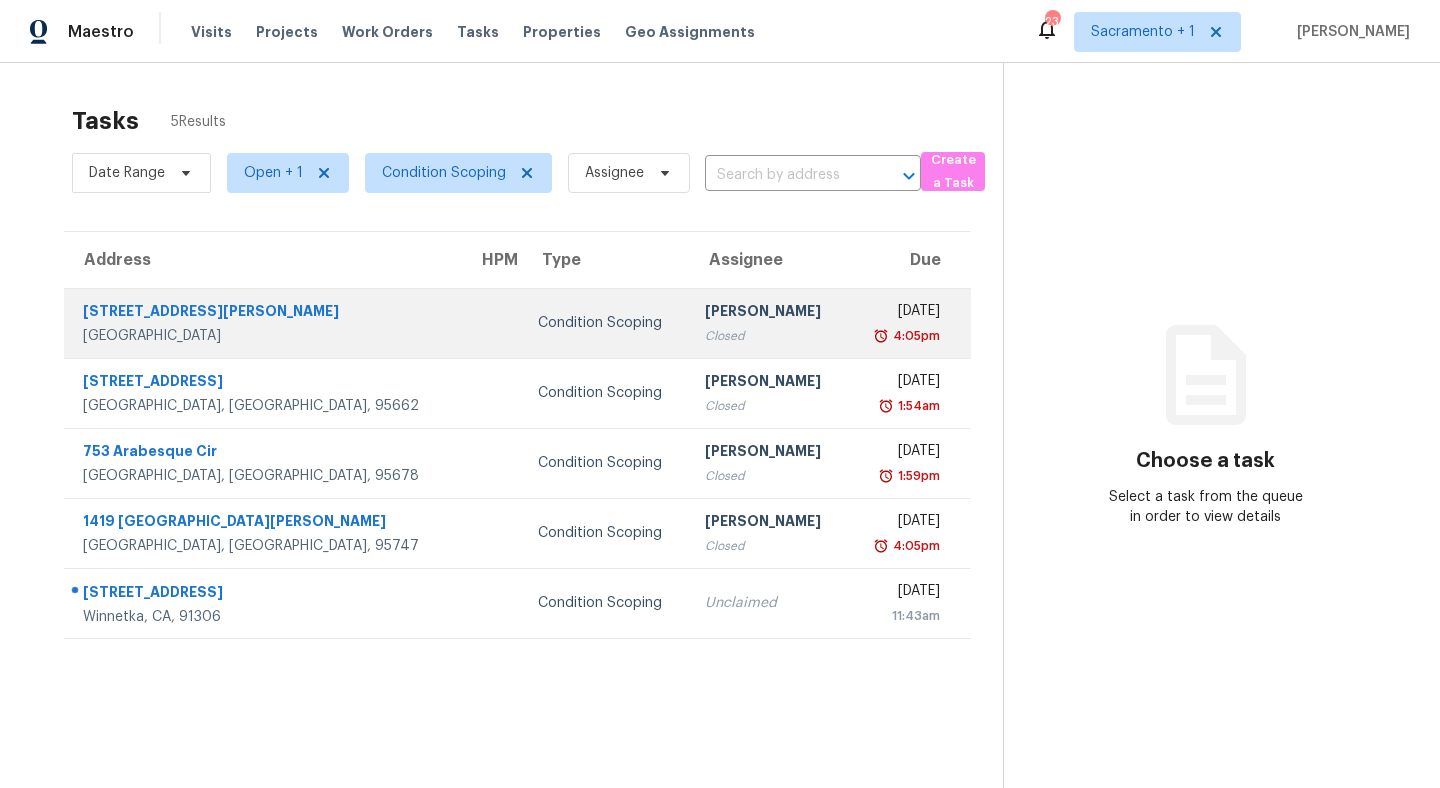 click on "[STREET_ADDRESS][PERSON_NAME]" at bounding box center [264, 313] 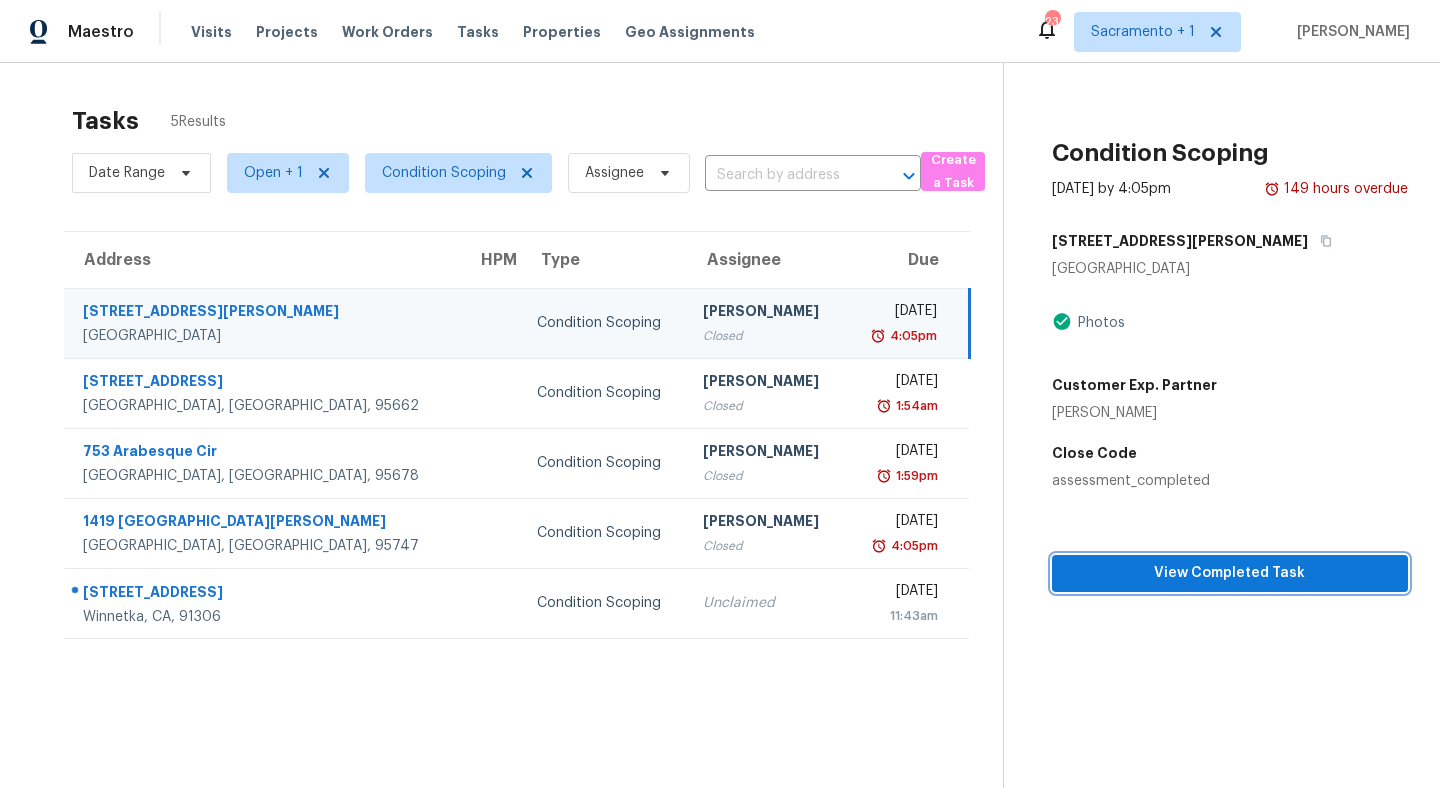 click on "View Completed Task" at bounding box center (1230, 573) 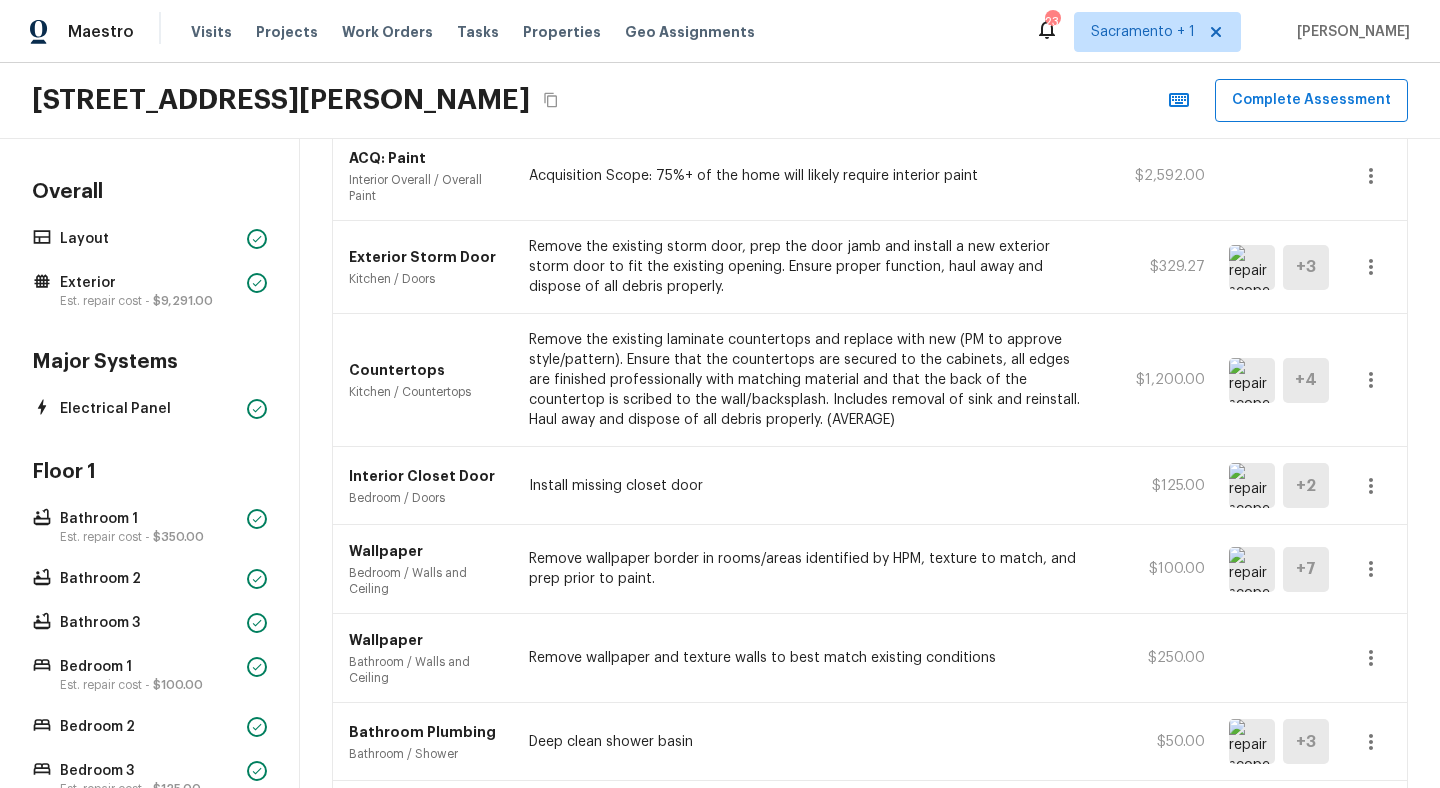 scroll, scrollTop: 255, scrollLeft: 0, axis: vertical 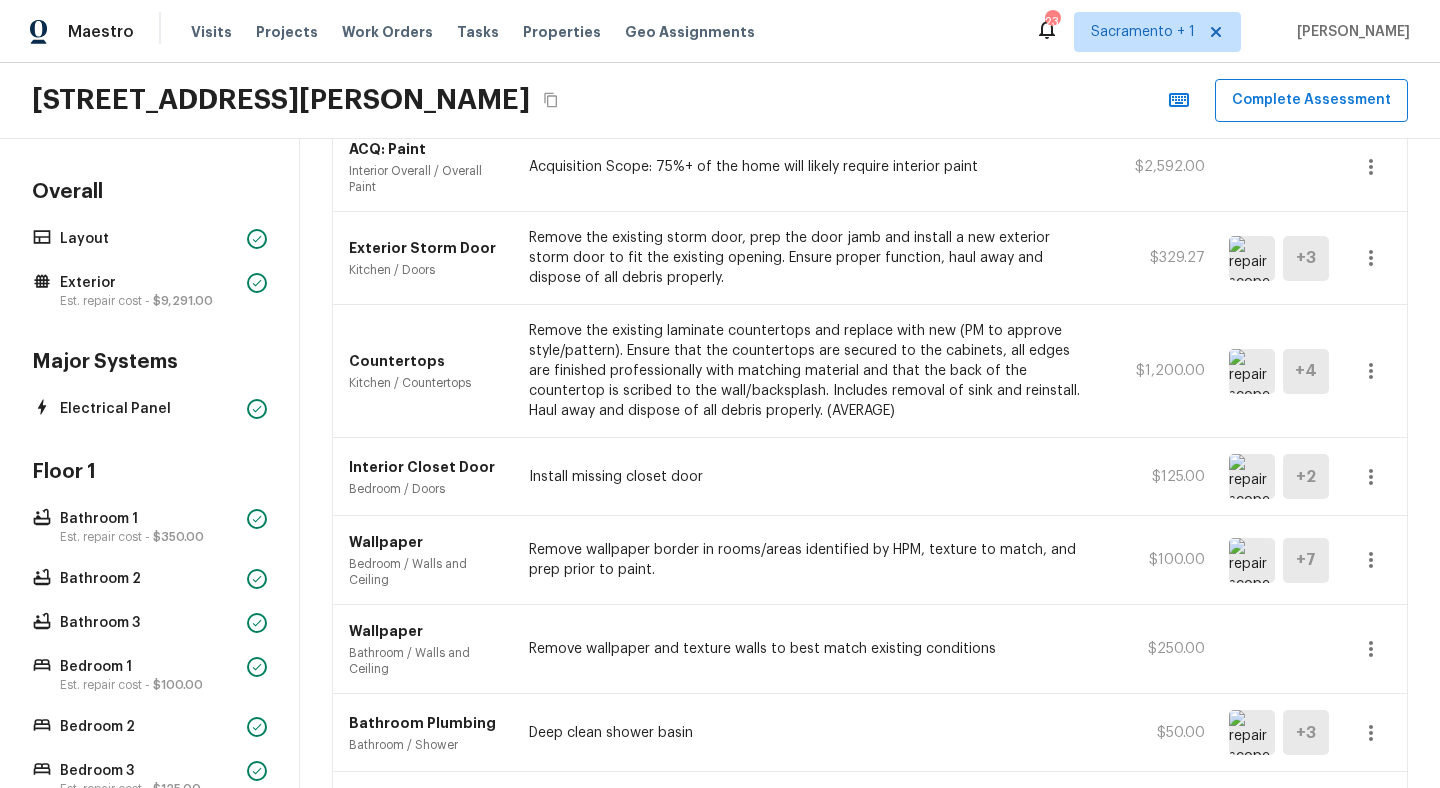 click 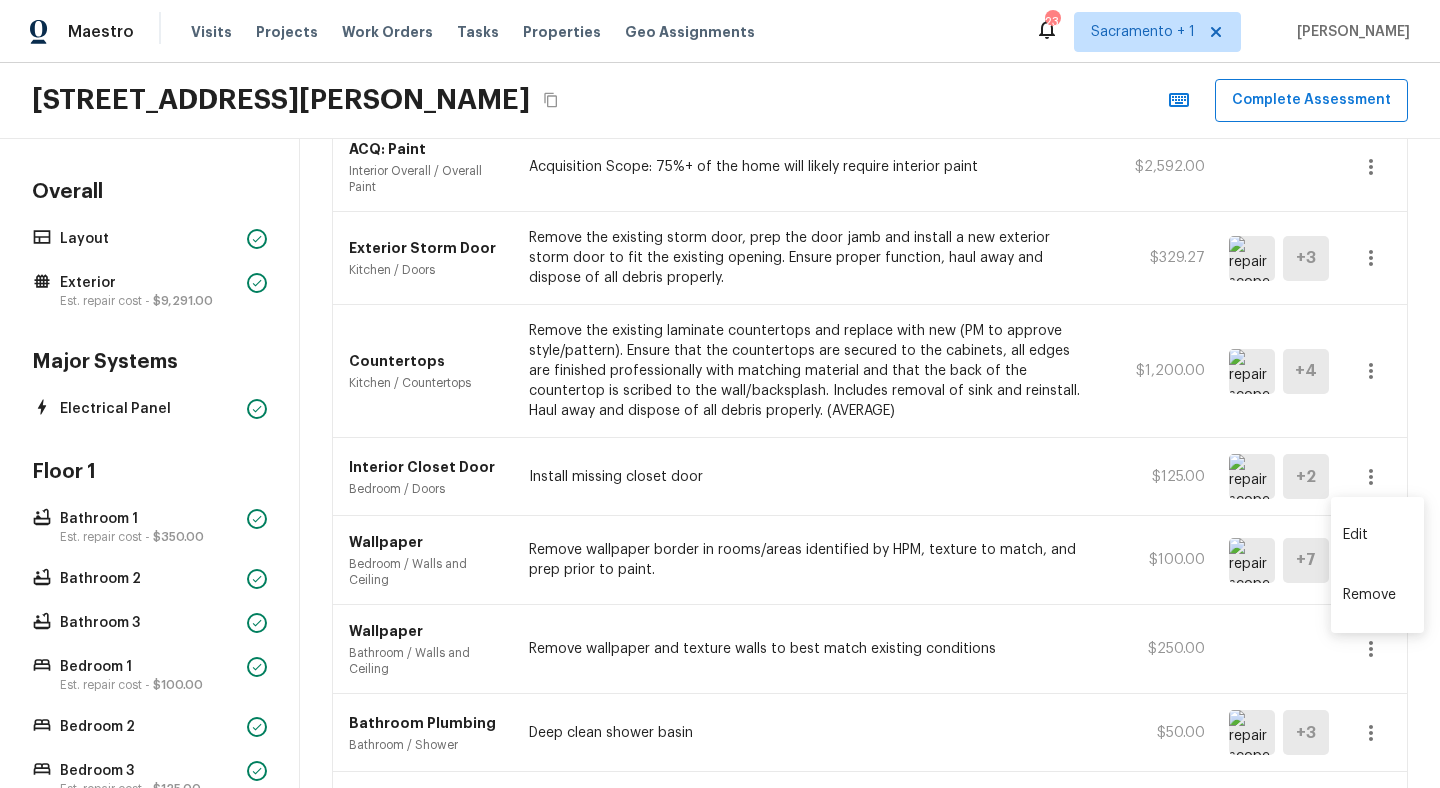 click at bounding box center [720, 394] 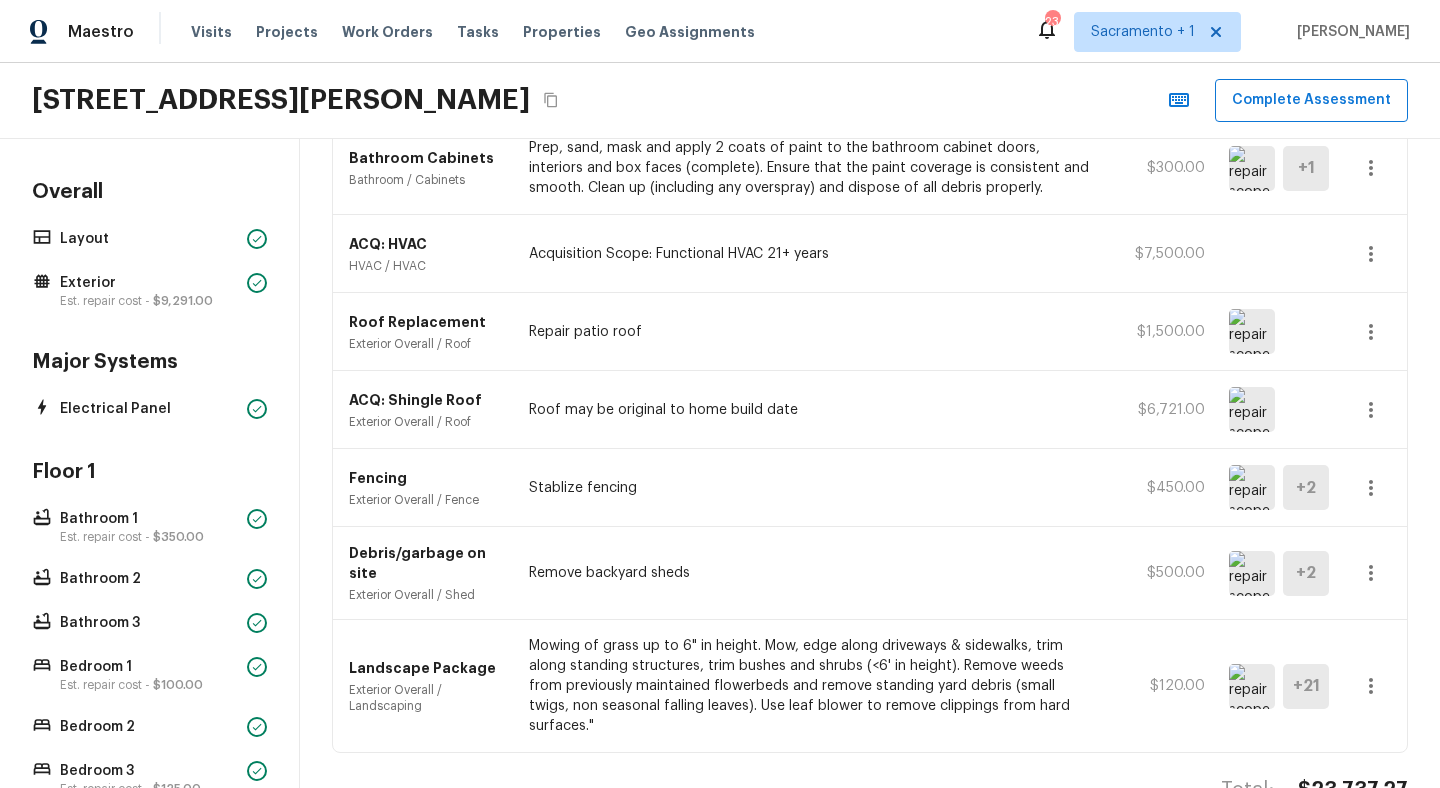 scroll, scrollTop: 925, scrollLeft: 0, axis: vertical 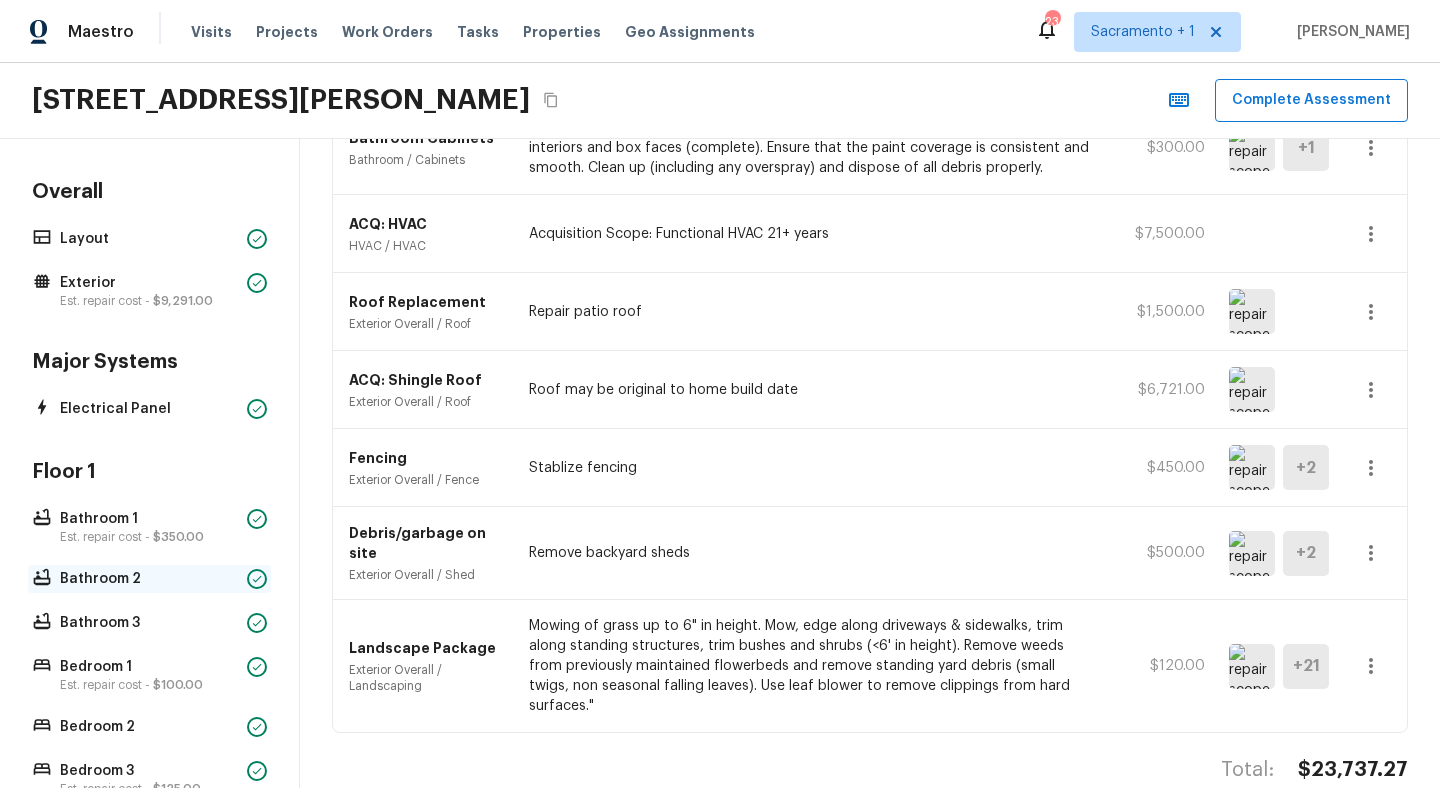 click on "Bathroom 2" at bounding box center (149, 579) 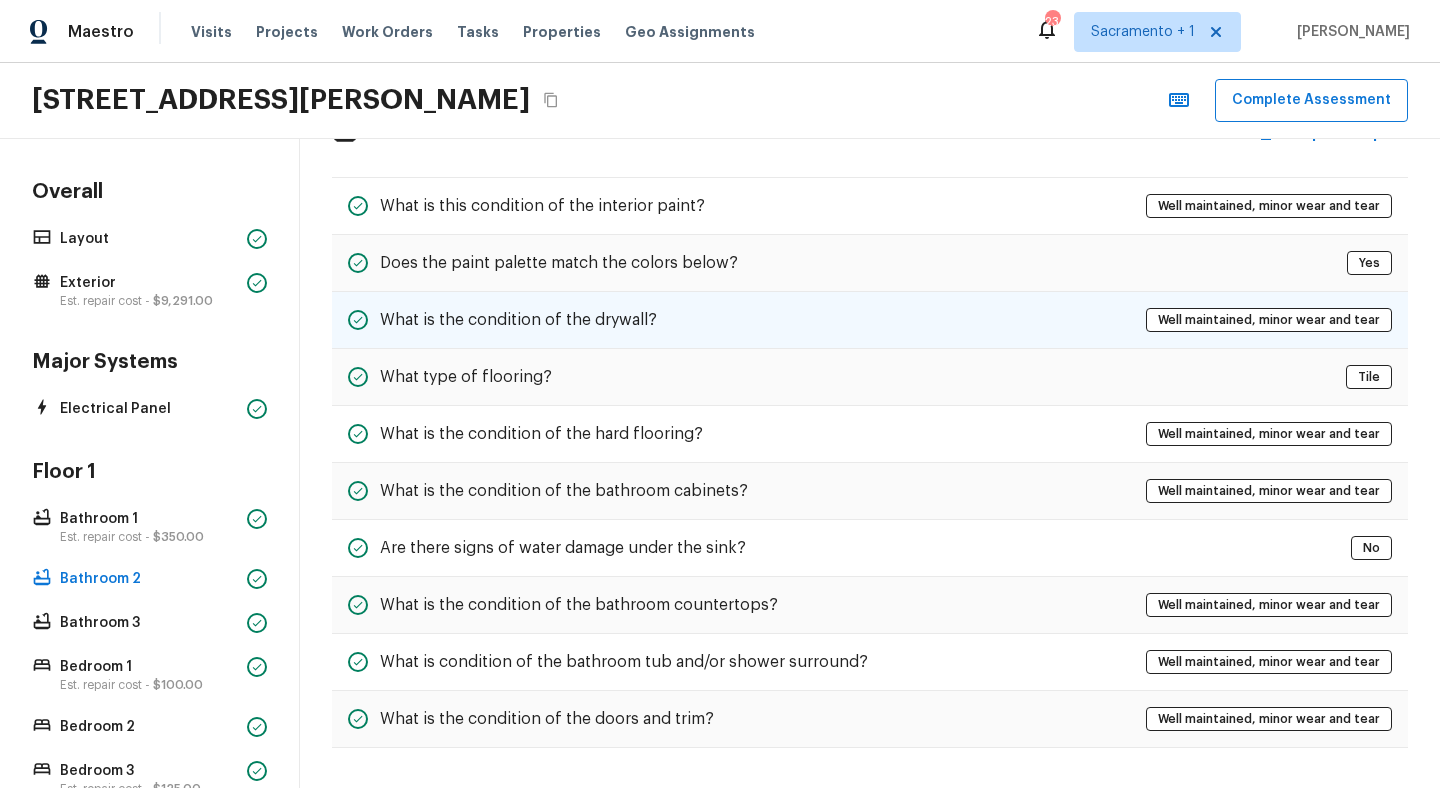 click on "What is the condition of the drywall?" at bounding box center [518, 320] 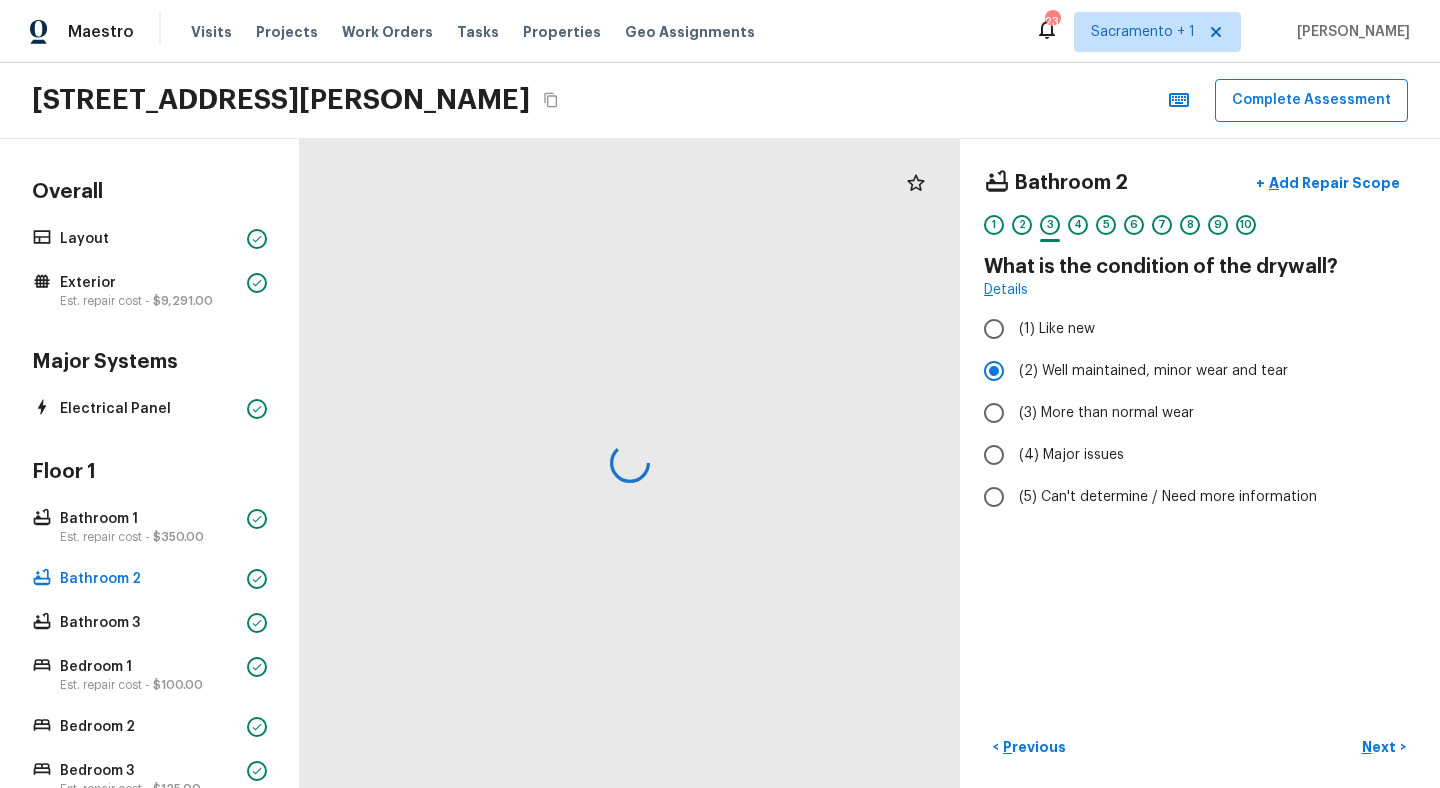 scroll, scrollTop: 0, scrollLeft: 0, axis: both 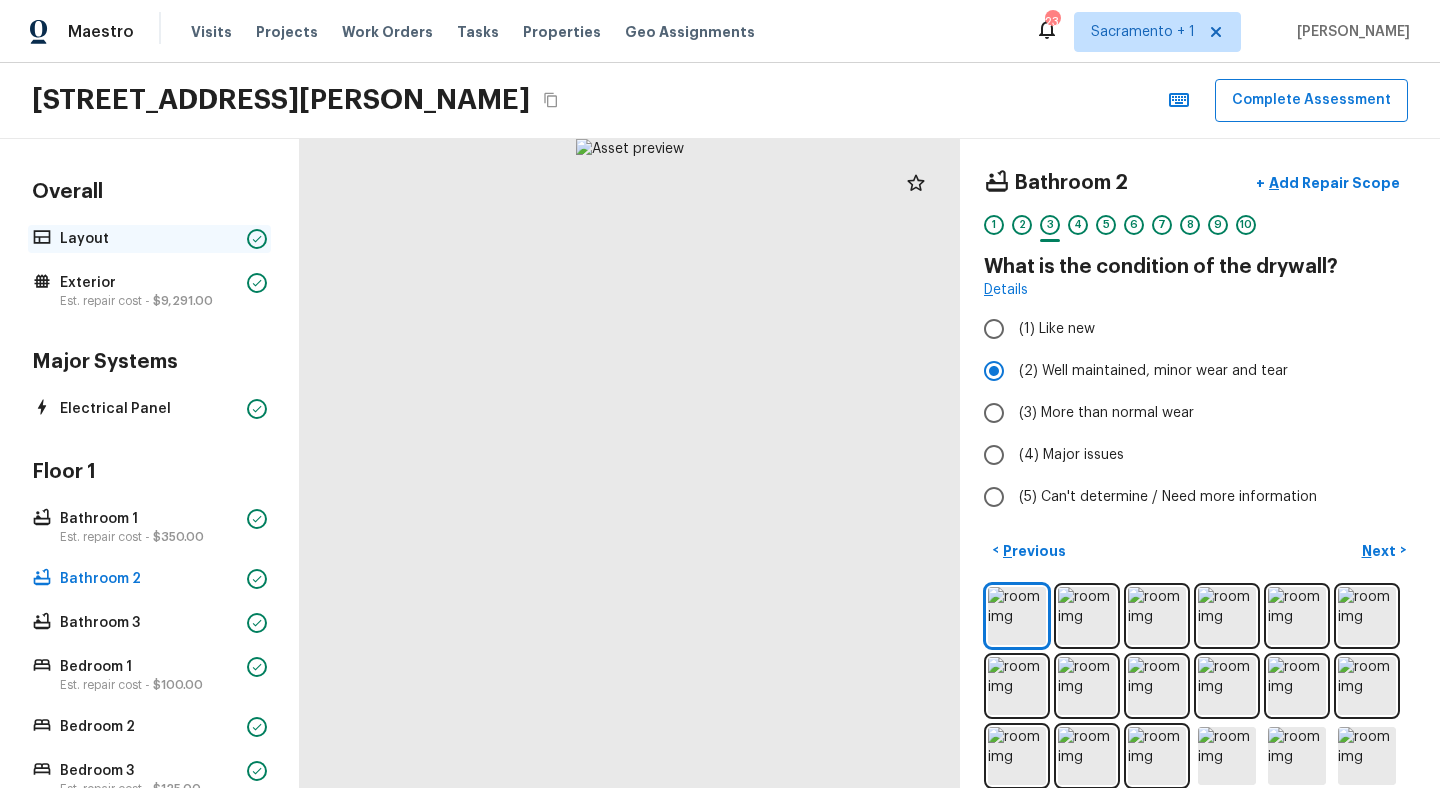 click on "Layout" at bounding box center [149, 239] 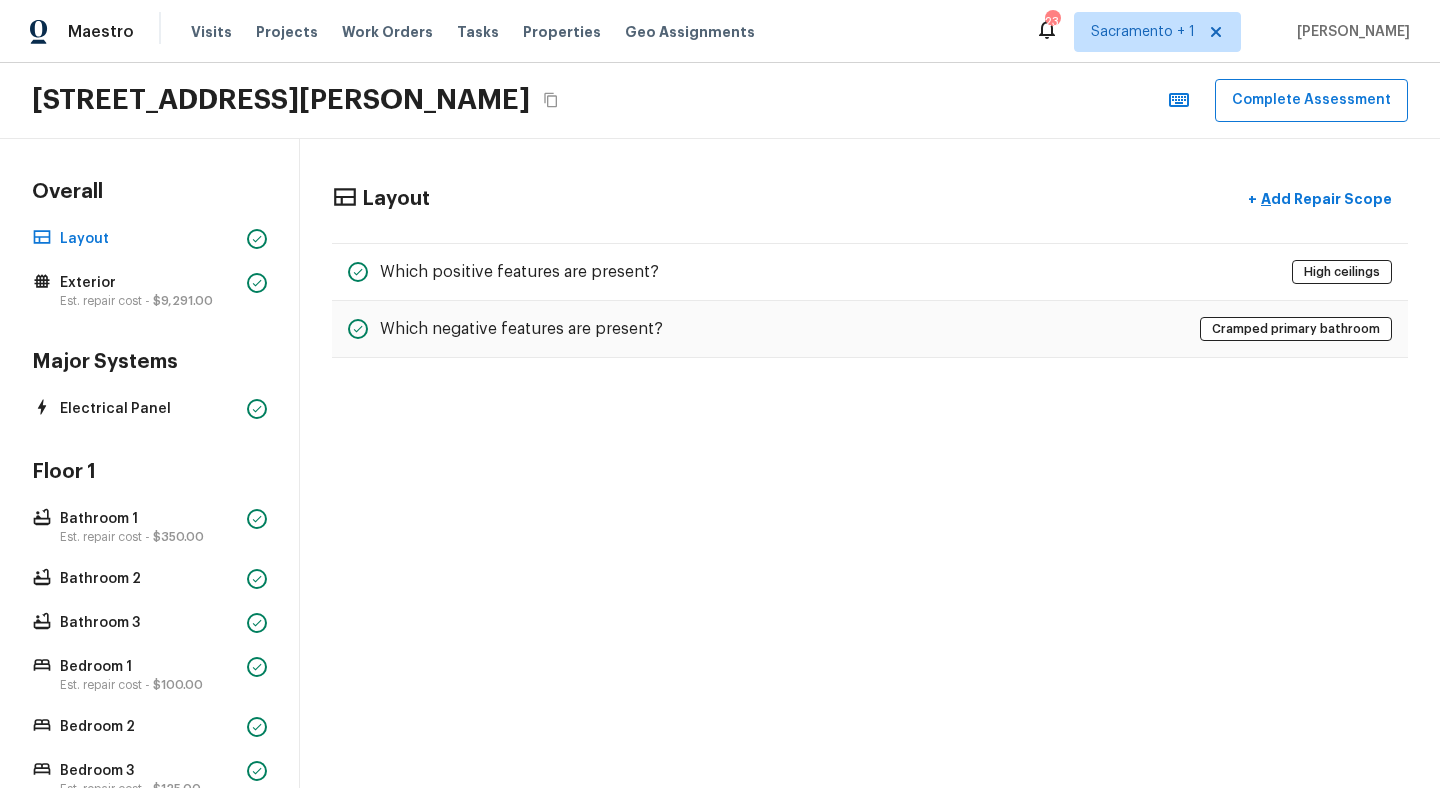 scroll, scrollTop: 645, scrollLeft: 0, axis: vertical 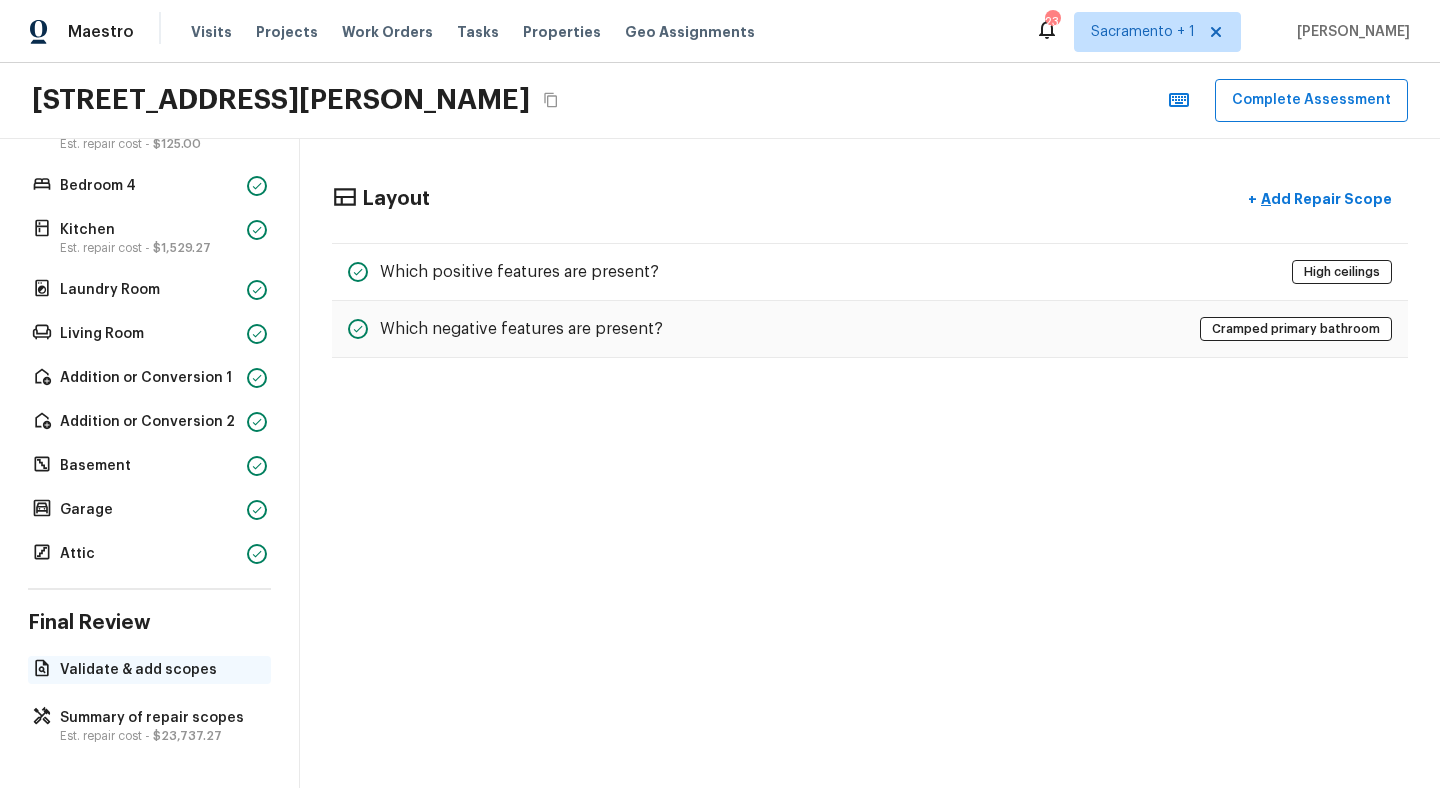click on "Validate & add scopes" at bounding box center [149, 670] 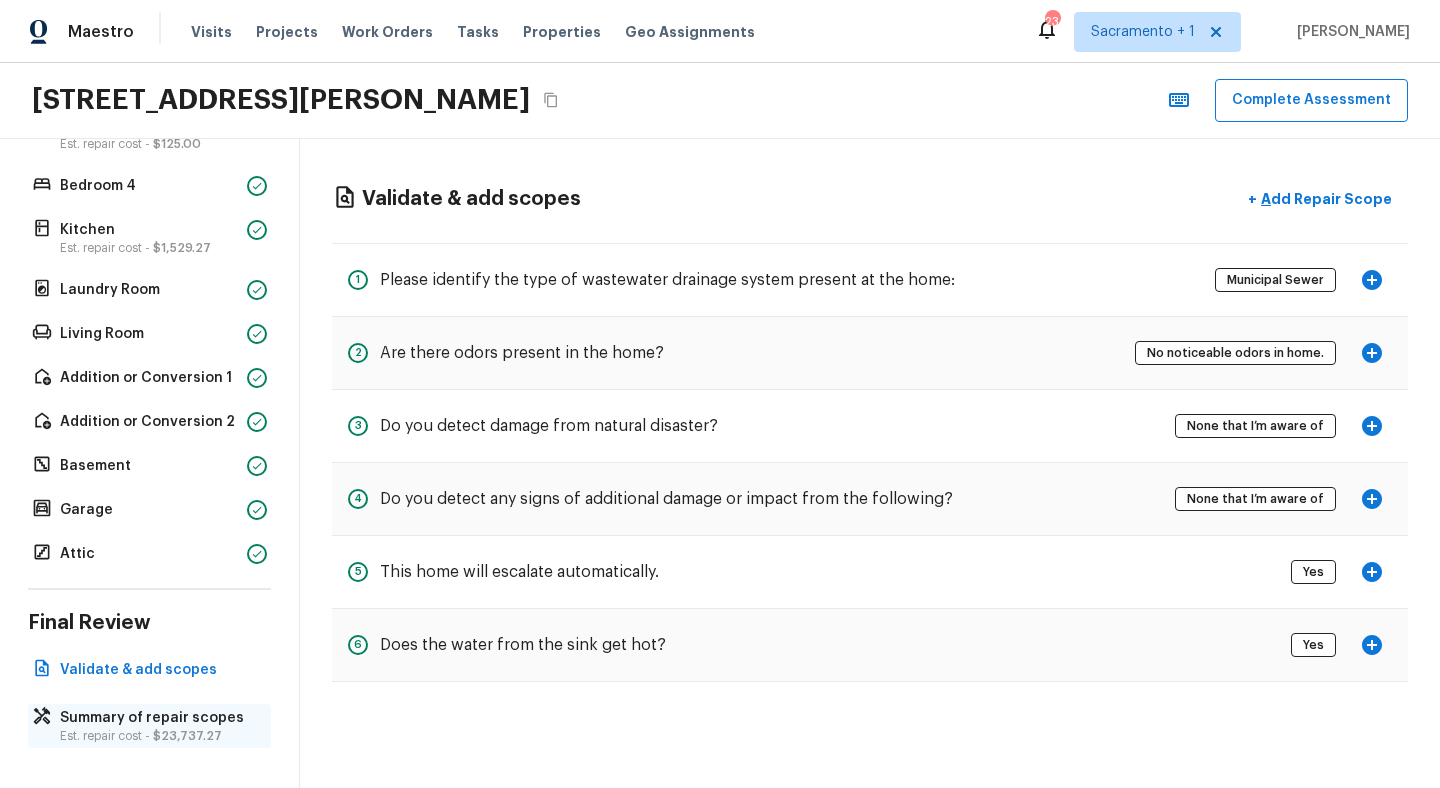 click on "Est. repair cost -   $23,737.27" at bounding box center [159, 736] 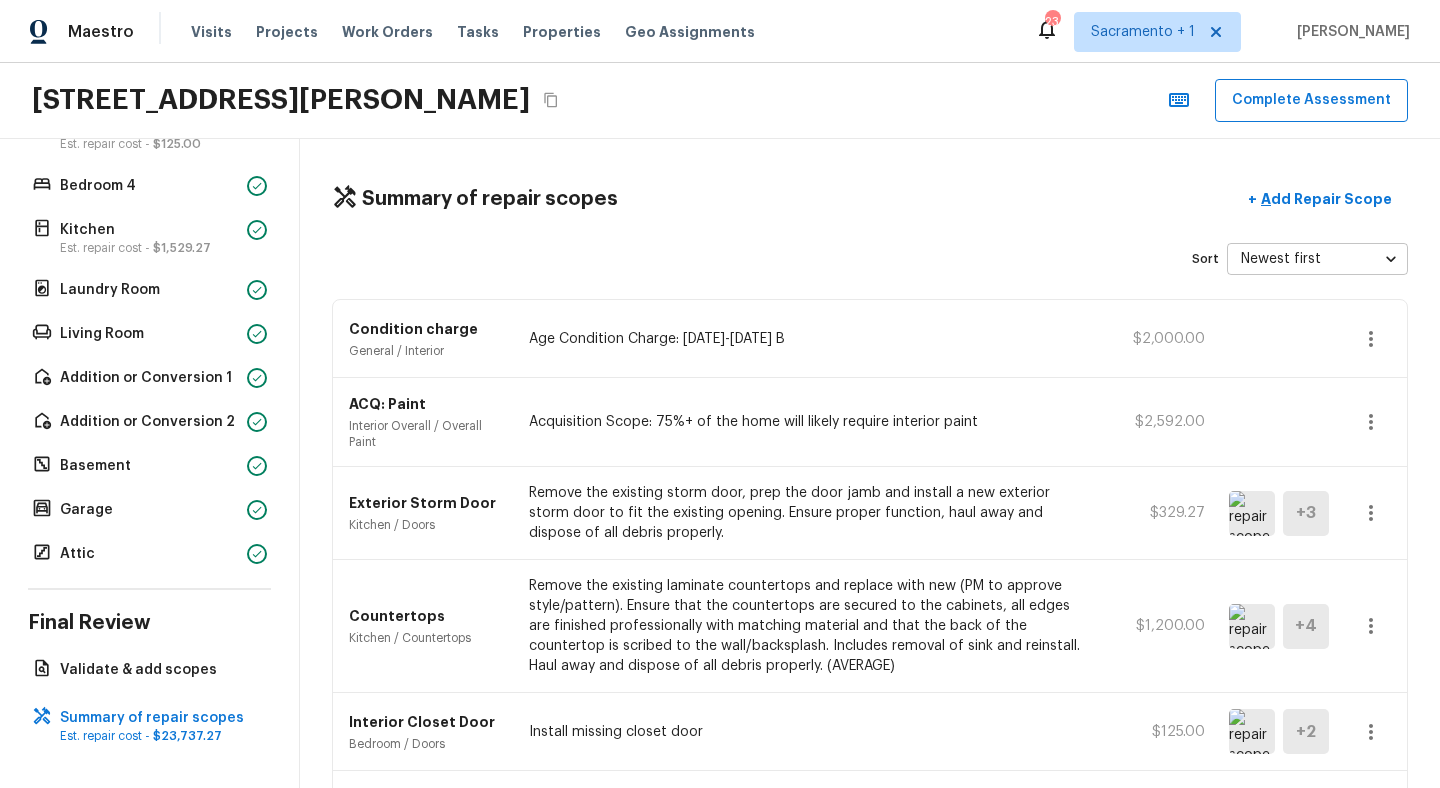 scroll, scrollTop: 925, scrollLeft: 0, axis: vertical 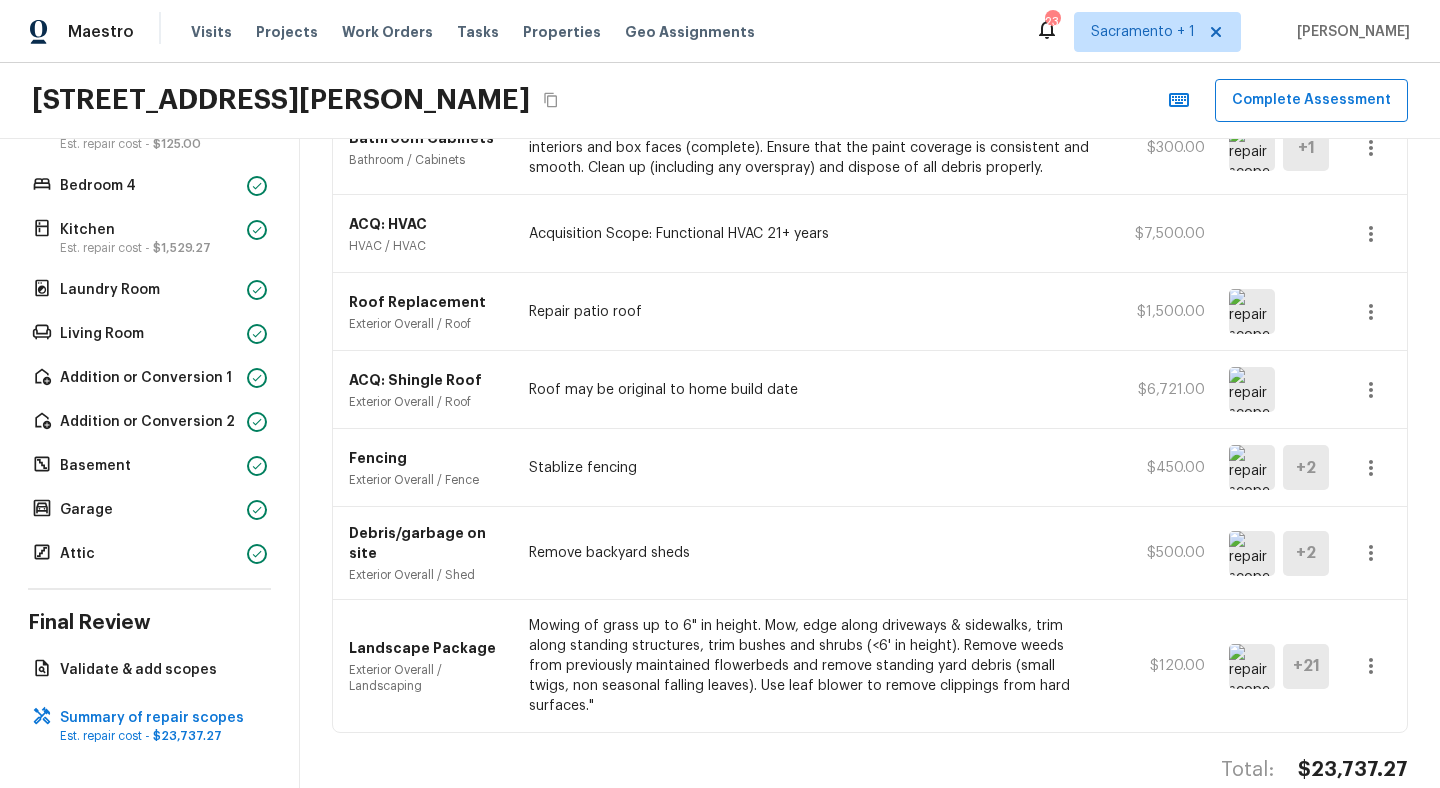 click at bounding box center (1252, 311) 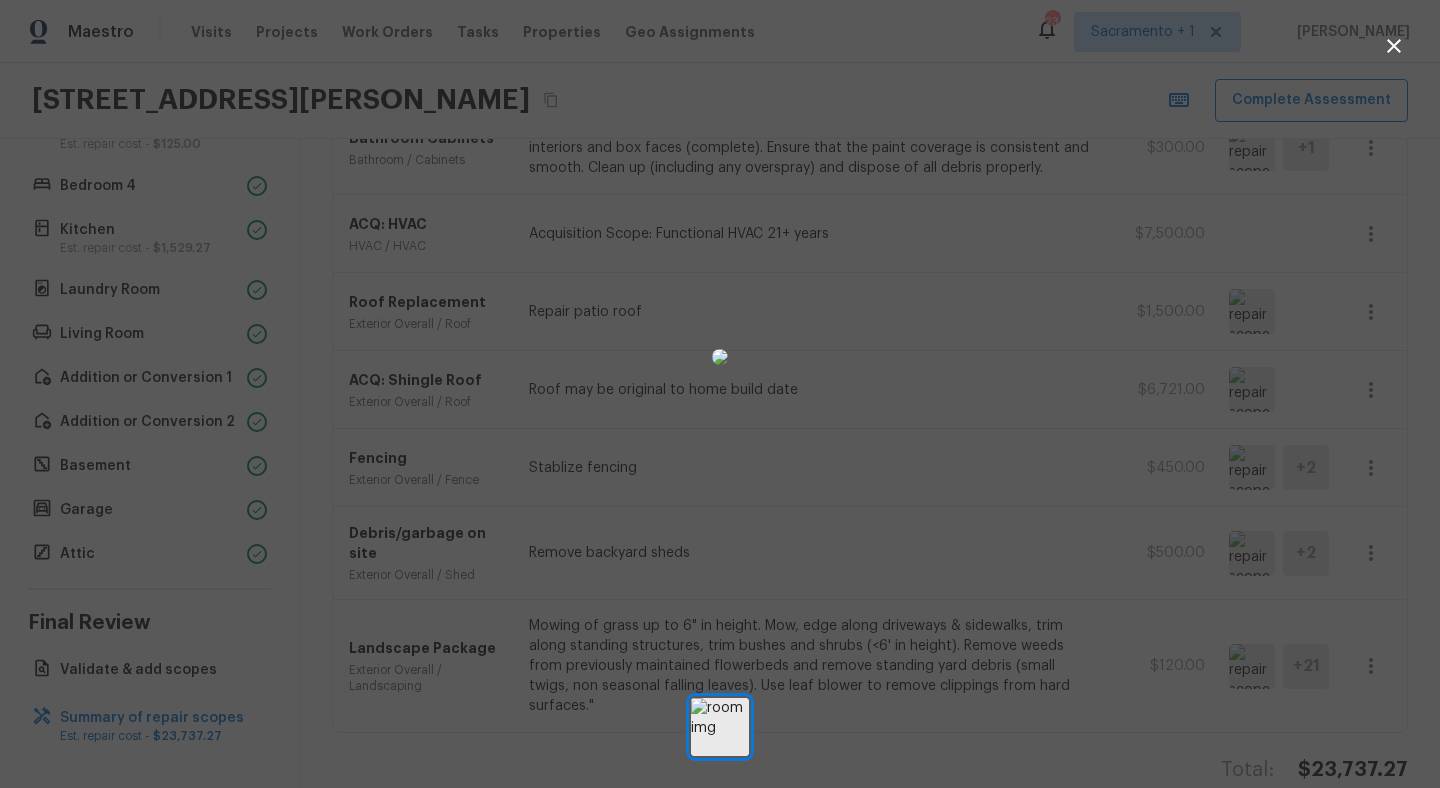 click at bounding box center [720, 357] 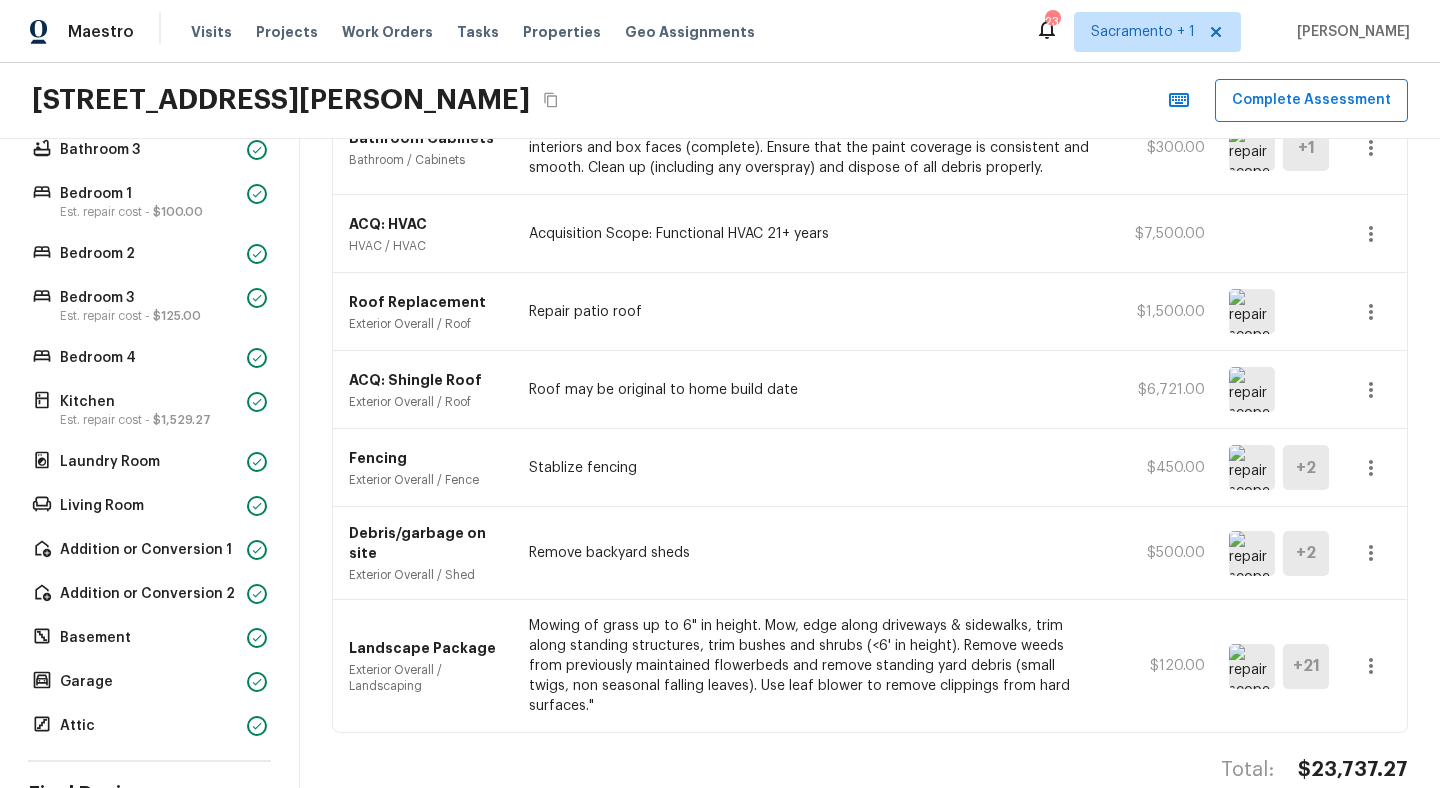 scroll, scrollTop: 496, scrollLeft: 0, axis: vertical 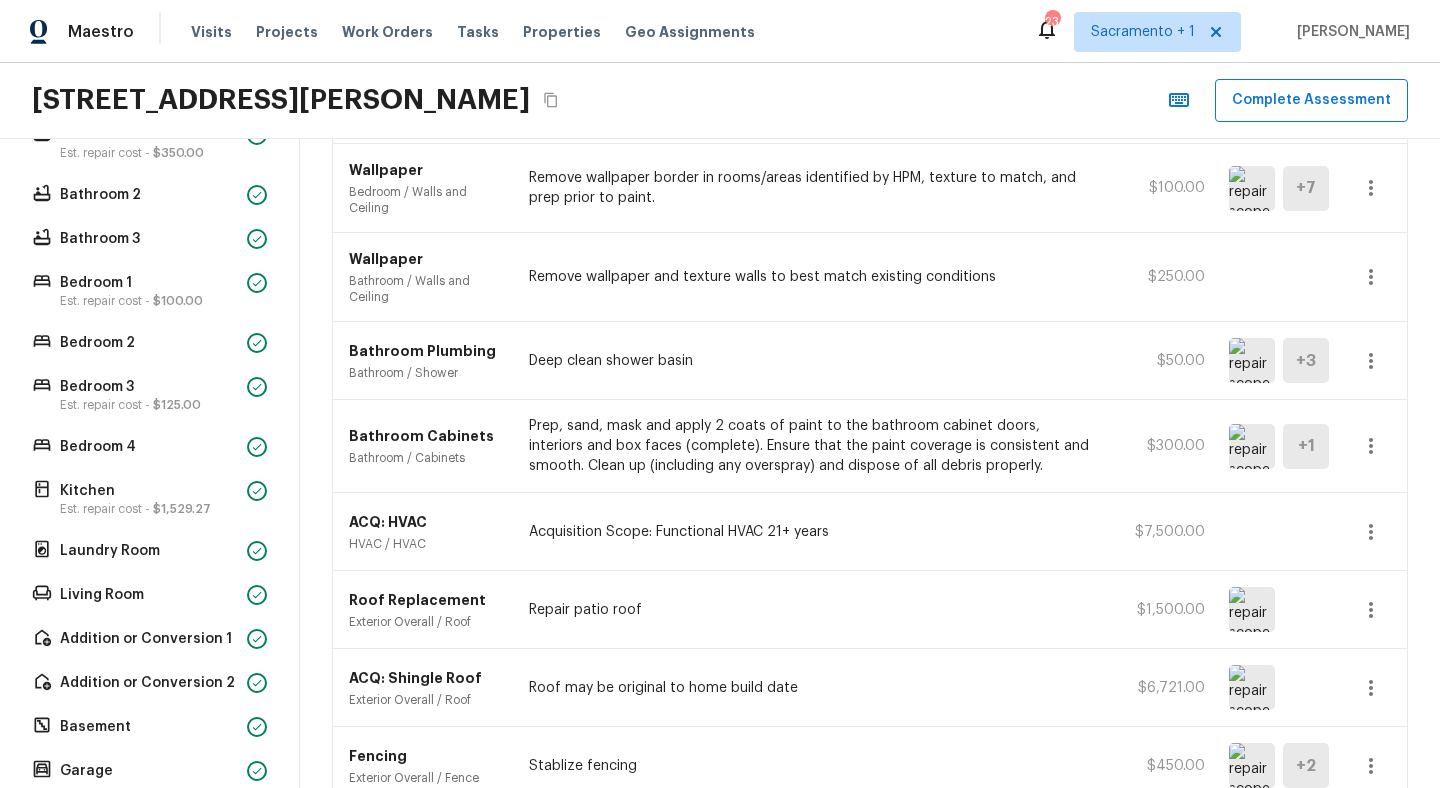 click on "Bathroom / Shower" at bounding box center [427, 373] 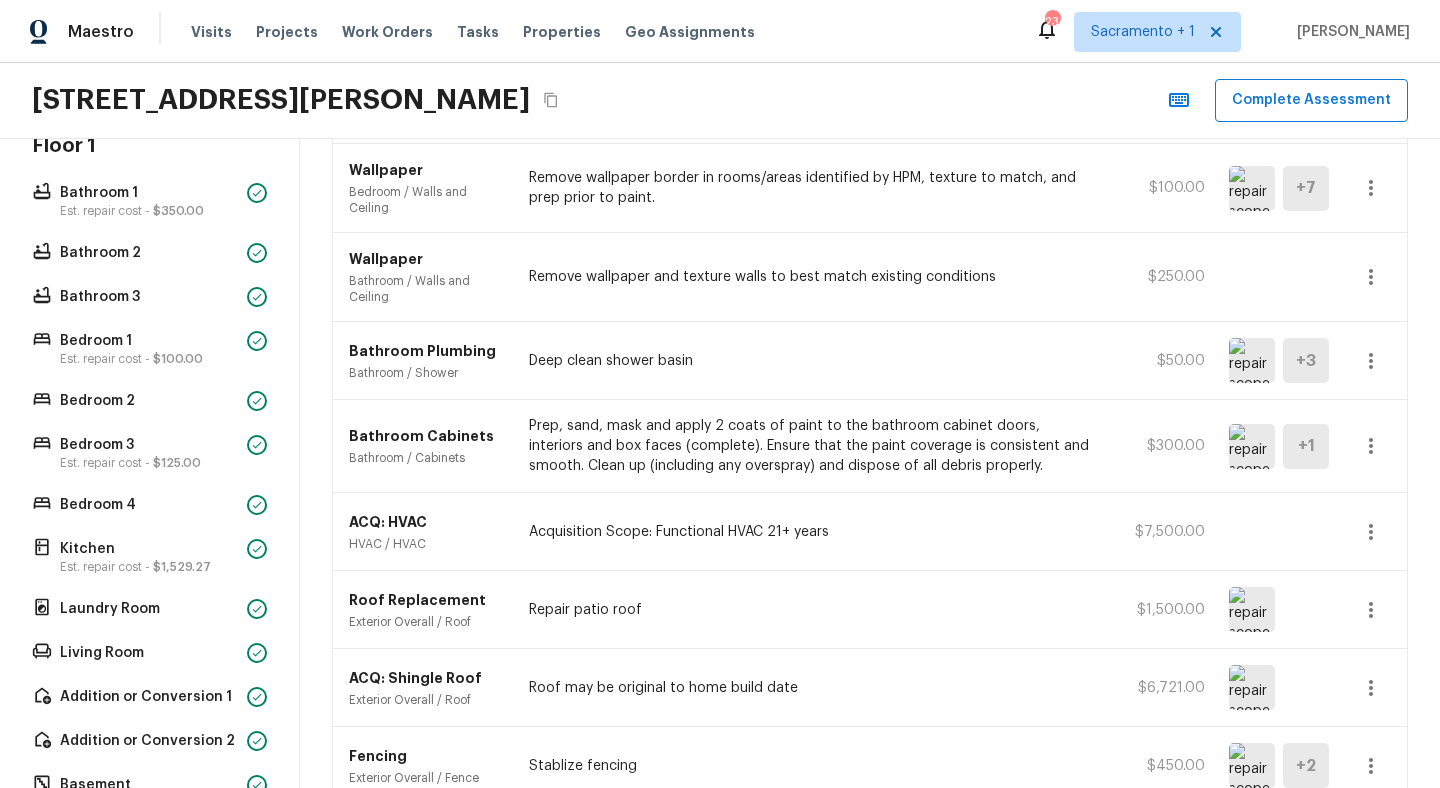 scroll, scrollTop: 309, scrollLeft: 0, axis: vertical 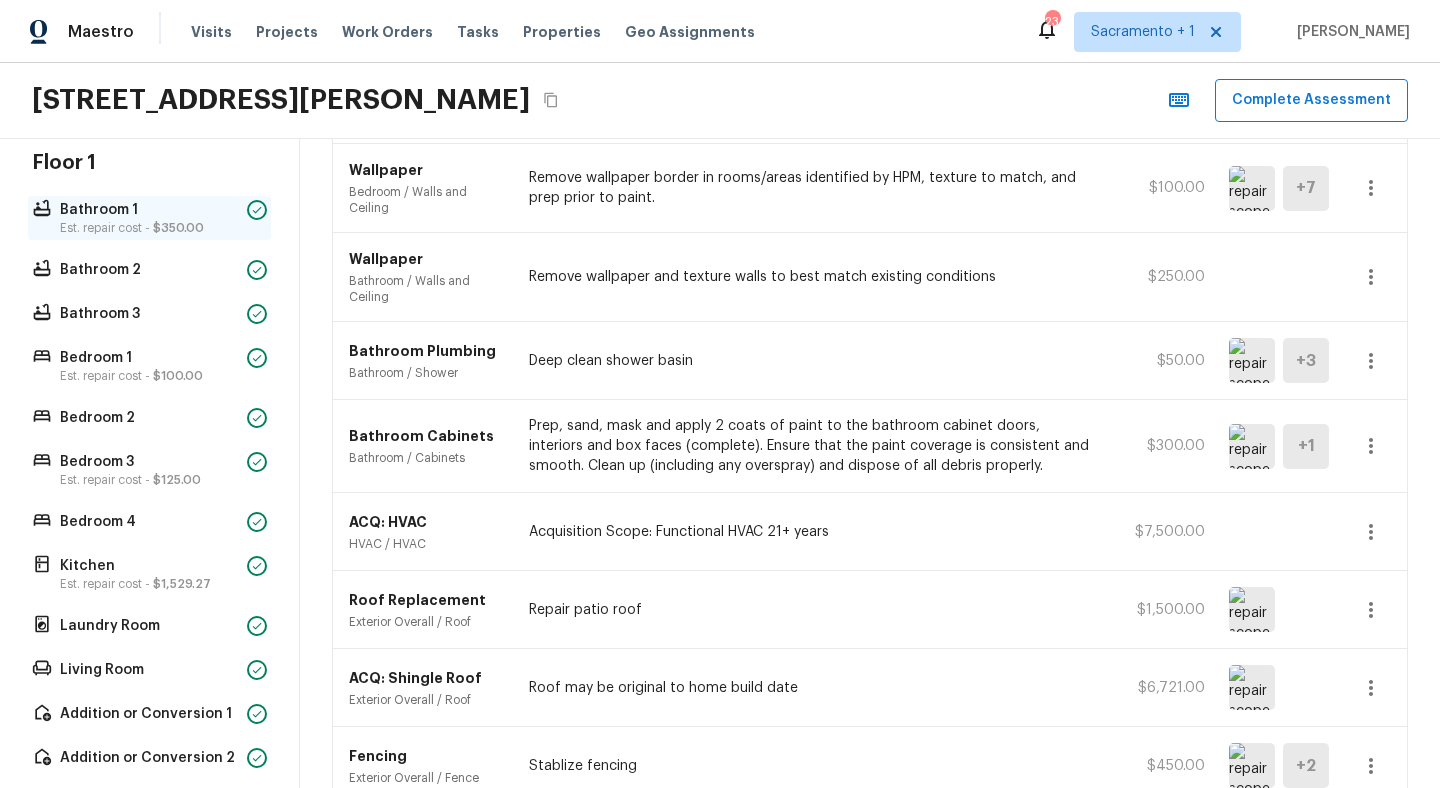click on "Bathroom 1" at bounding box center (149, 210) 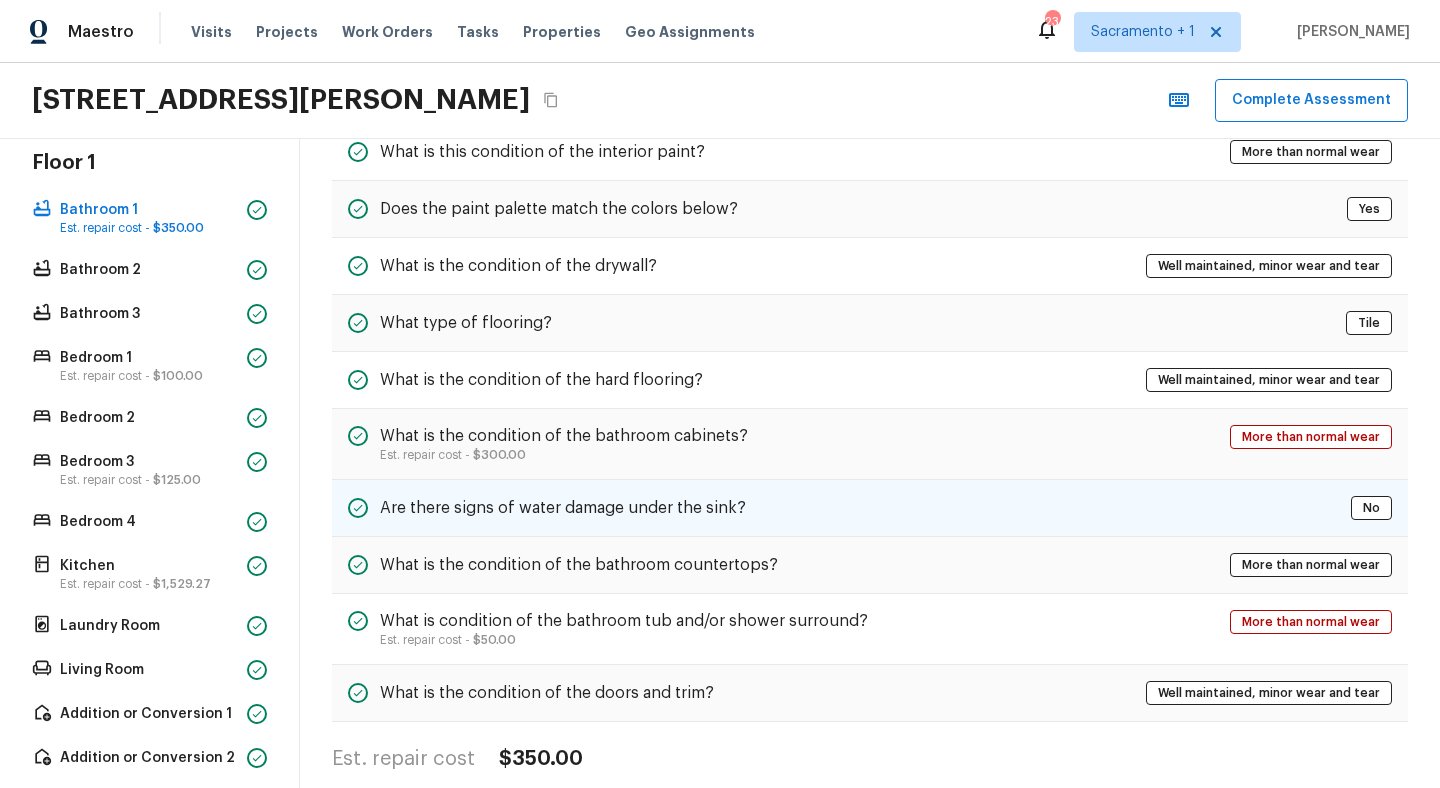 scroll, scrollTop: 102, scrollLeft: 0, axis: vertical 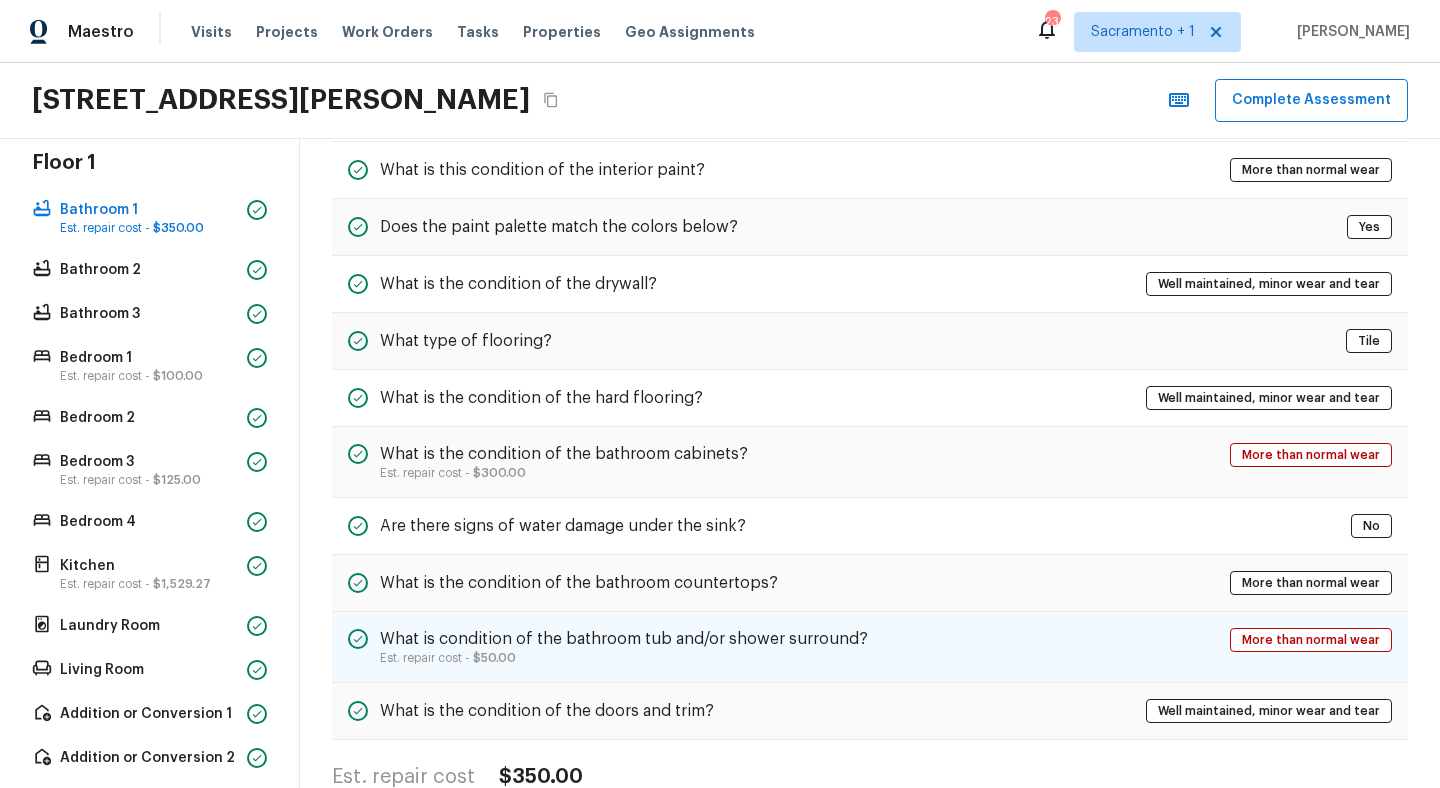 click on "Est. repair cost -   $50.00" at bounding box center [624, 658] 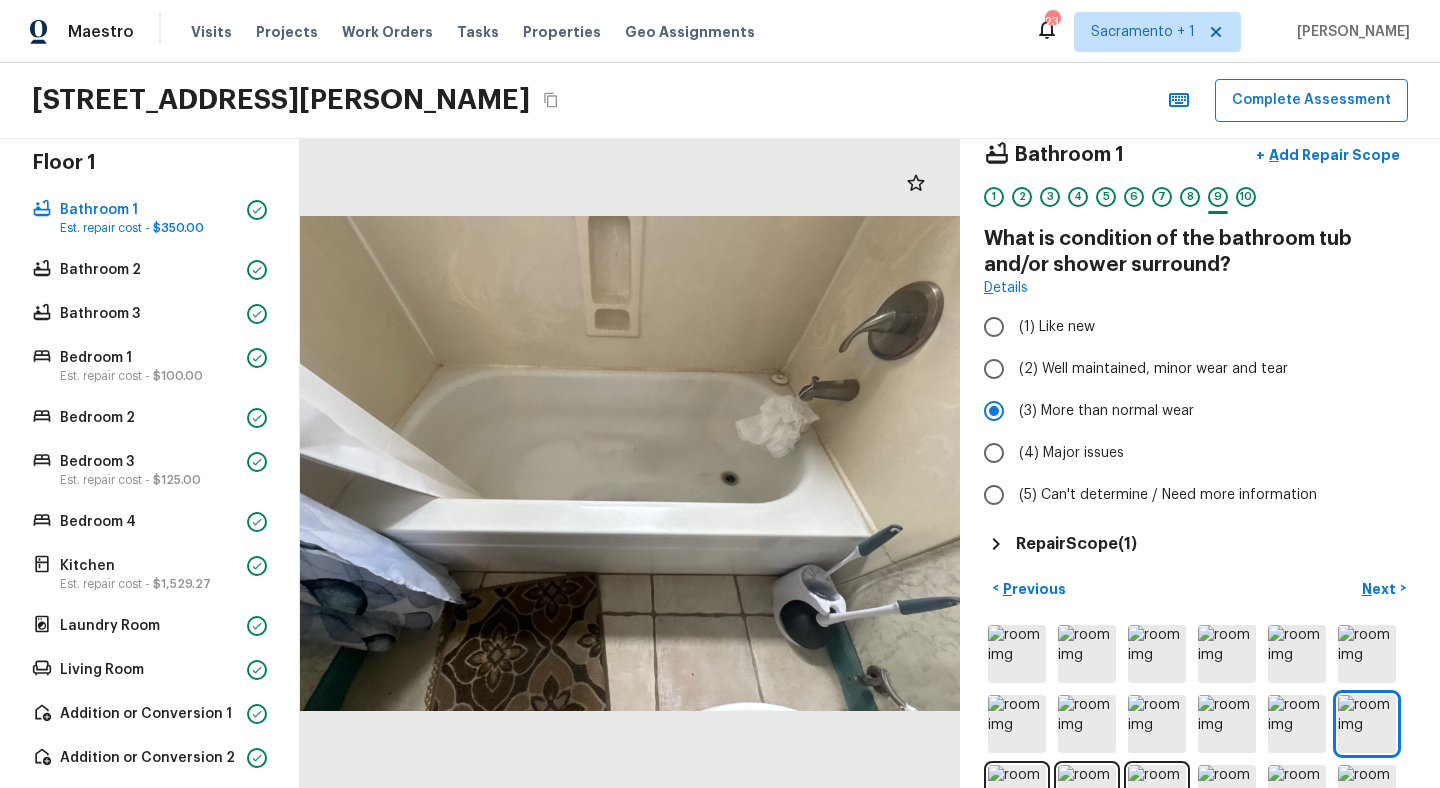 scroll, scrollTop: 0, scrollLeft: 0, axis: both 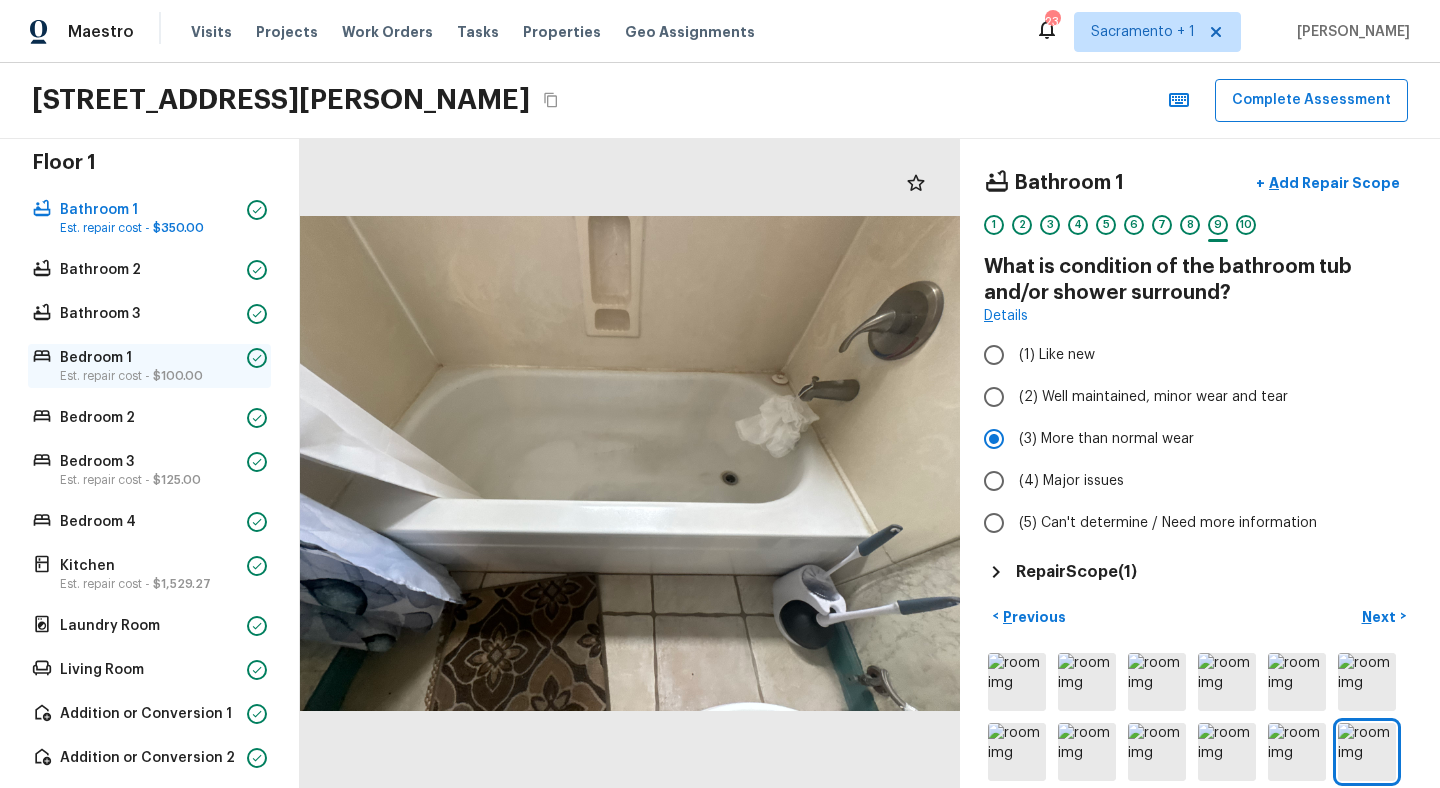 click on "Bedroom 1 Est. repair cost -   $100.00" at bounding box center [149, 366] 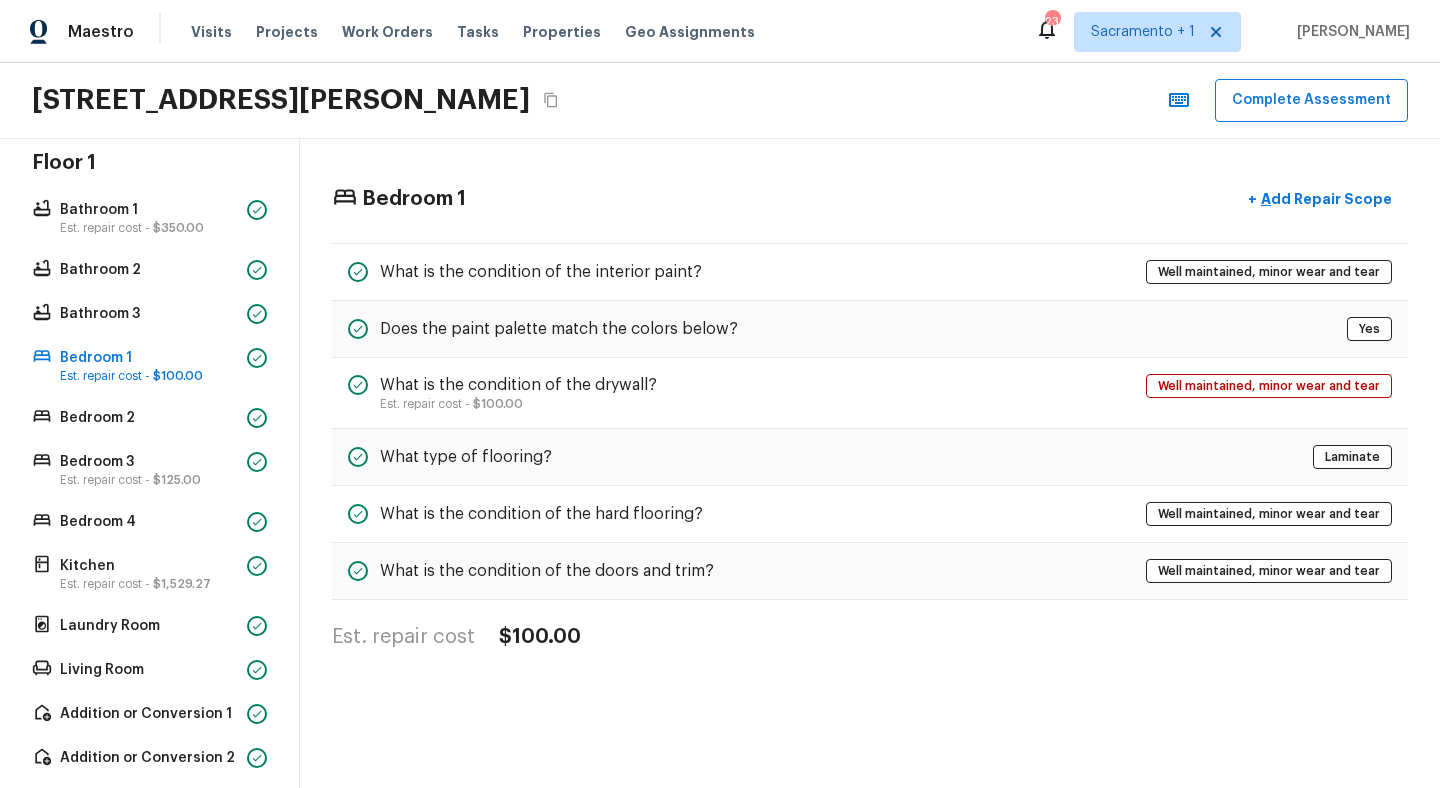 scroll, scrollTop: 645, scrollLeft: 0, axis: vertical 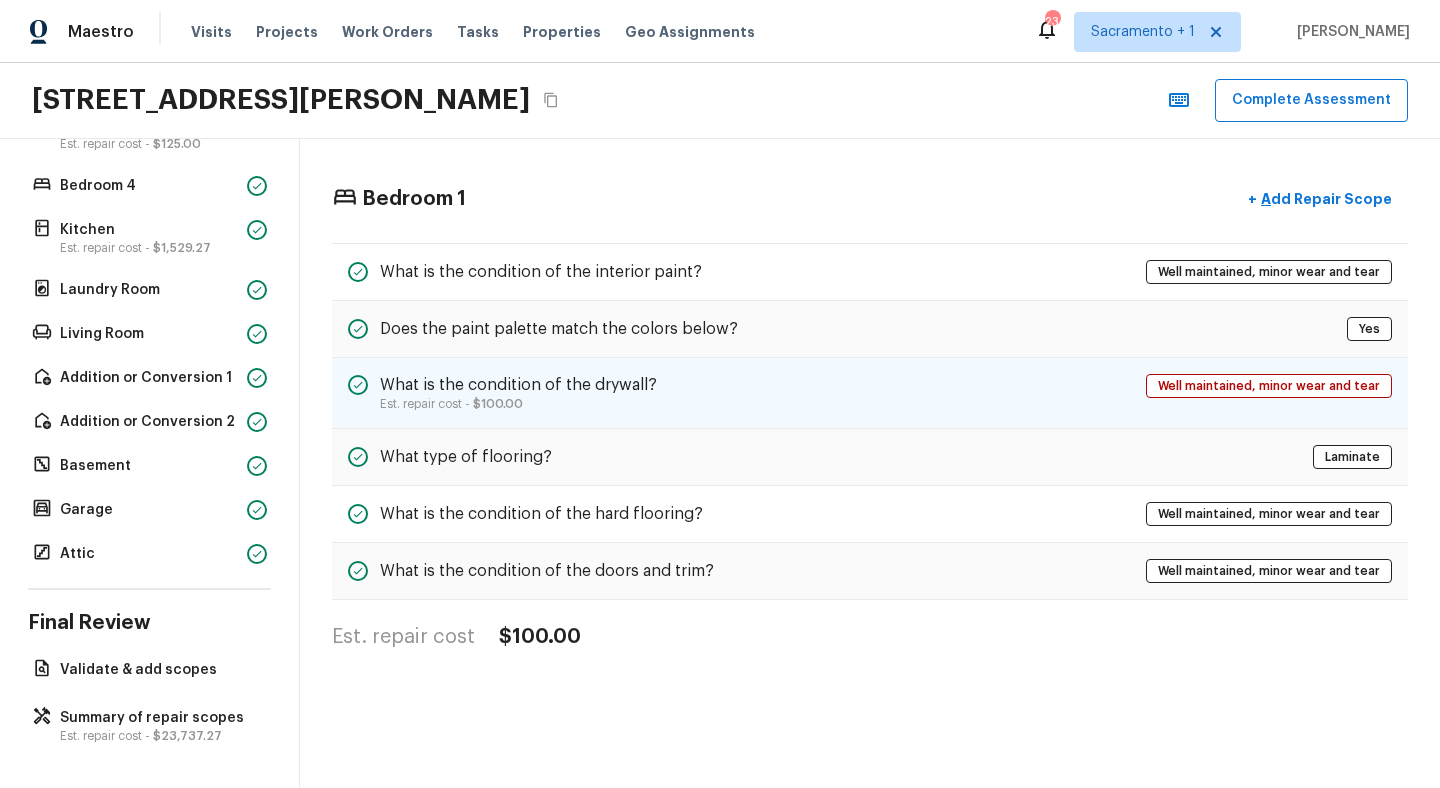 click on "What is the condition of the drywall? Est. repair cost -   $100.00 Well maintained, minor wear and tear" at bounding box center (870, 393) 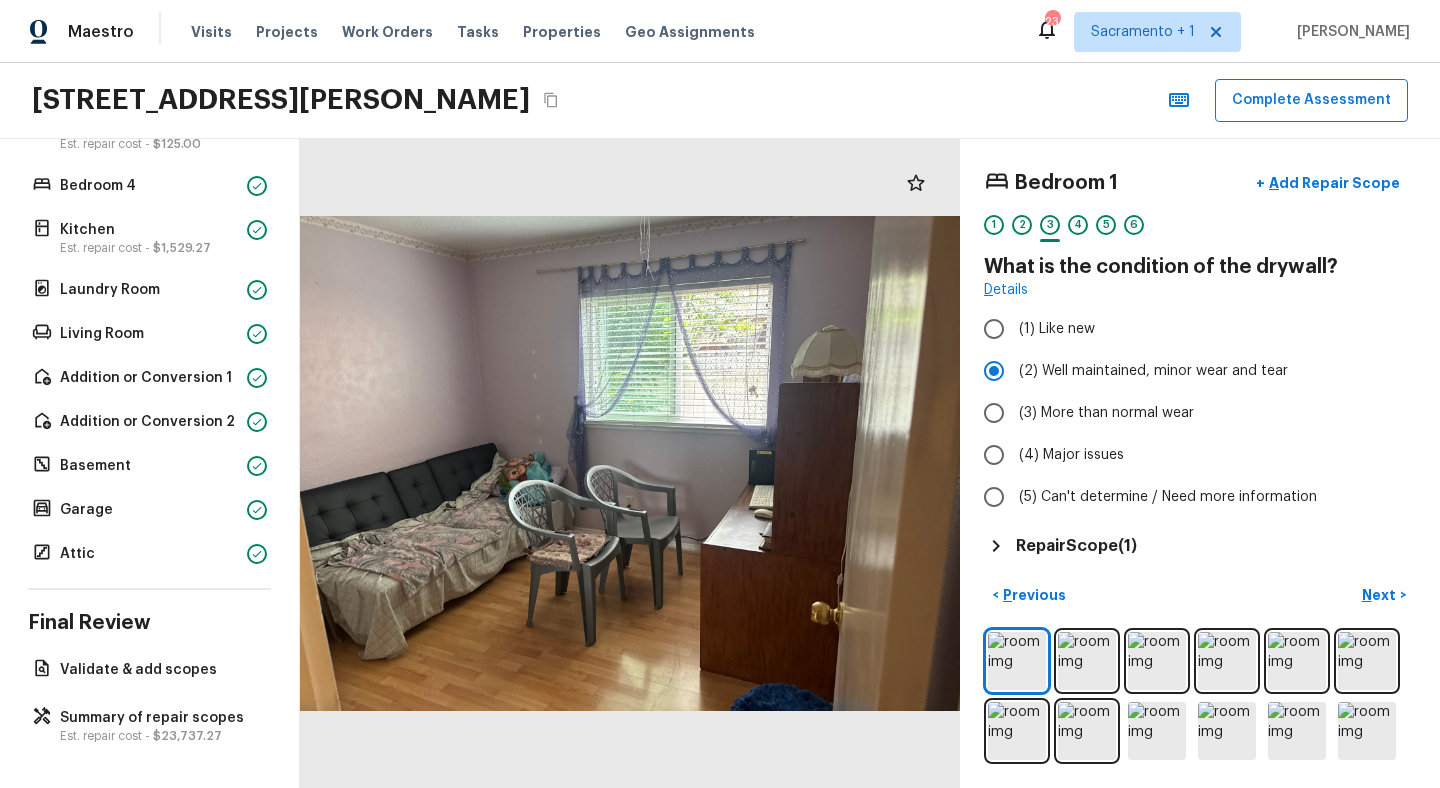 click on "Repair  Scope  ( 1 )" at bounding box center [1076, 546] 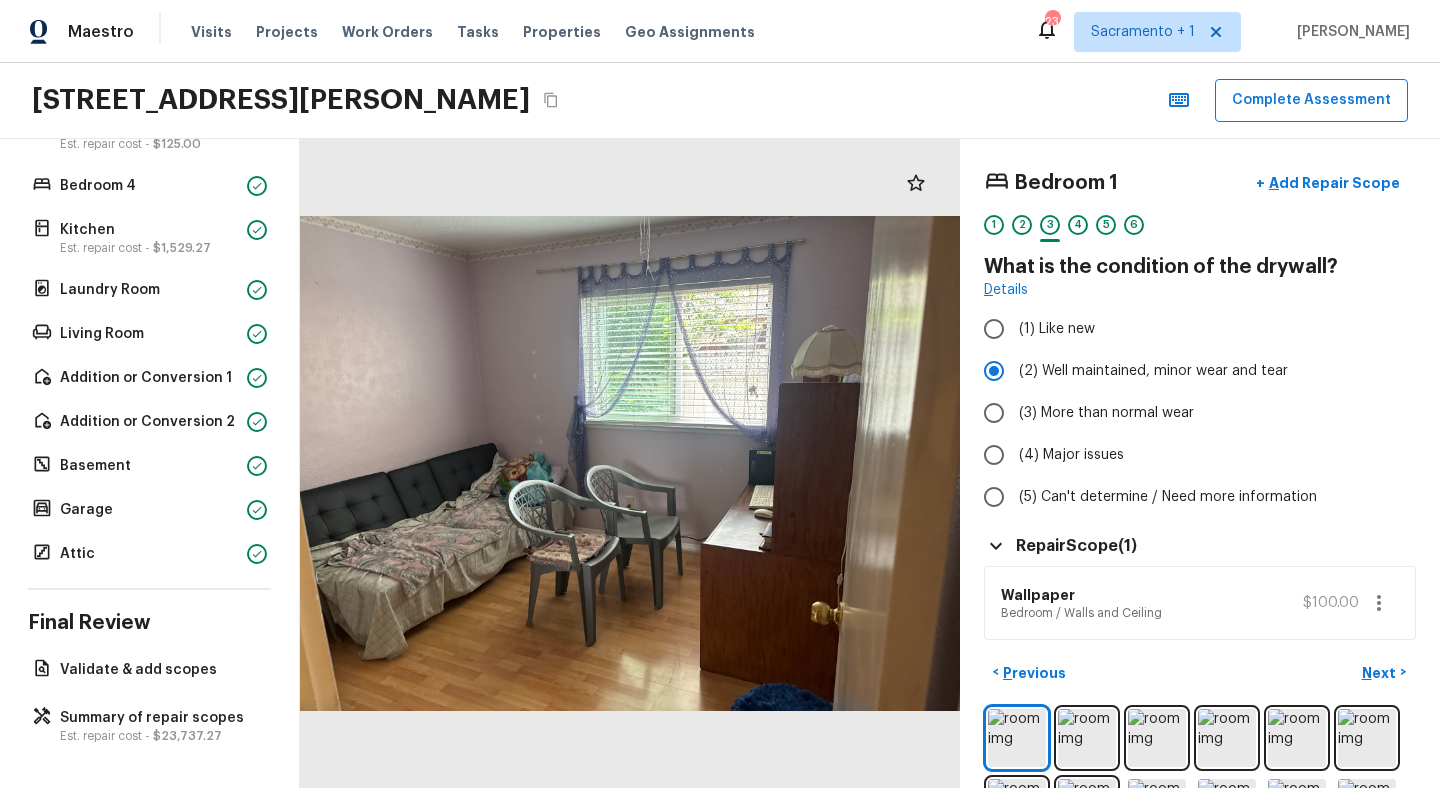 click on "Wallpaper" at bounding box center [1081, 595] 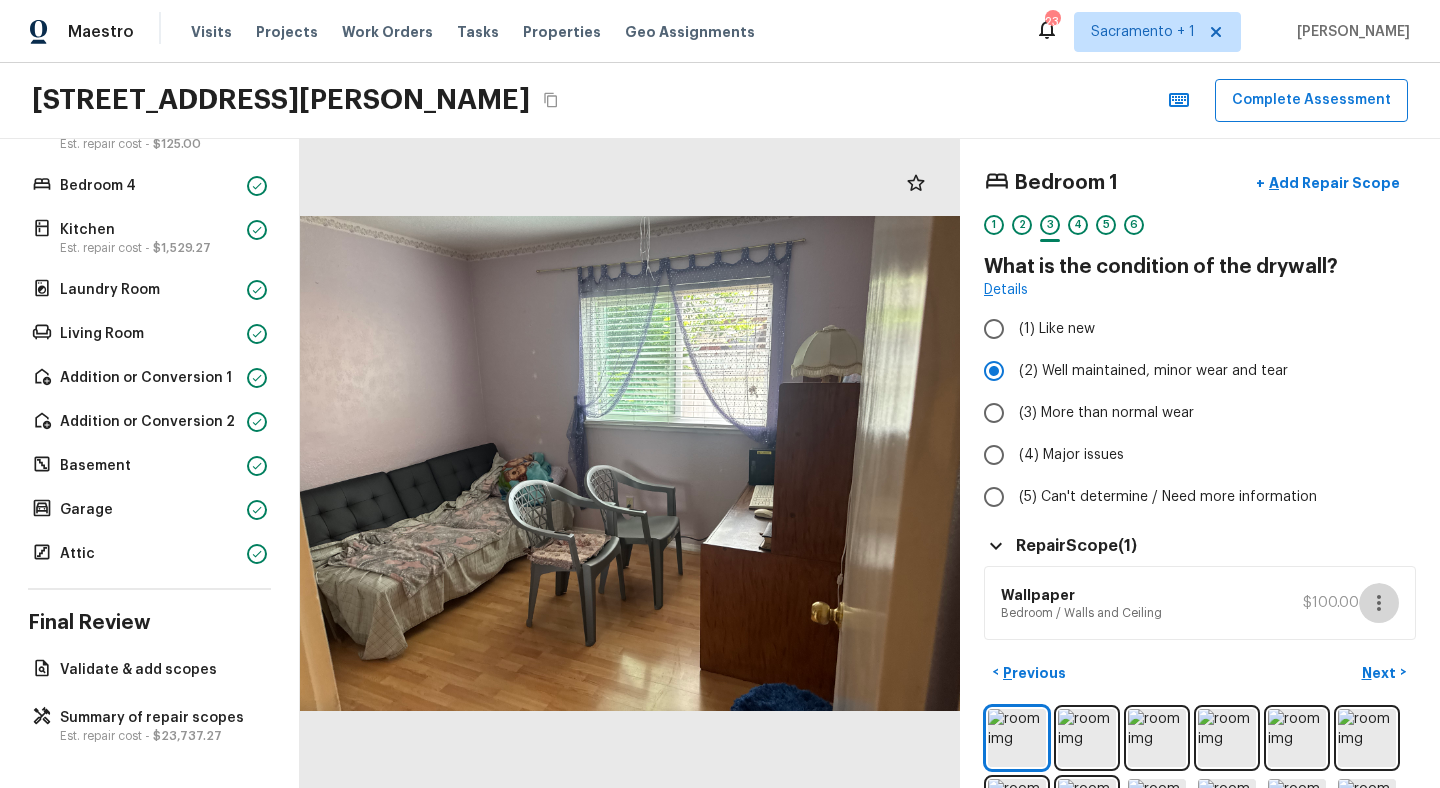 click 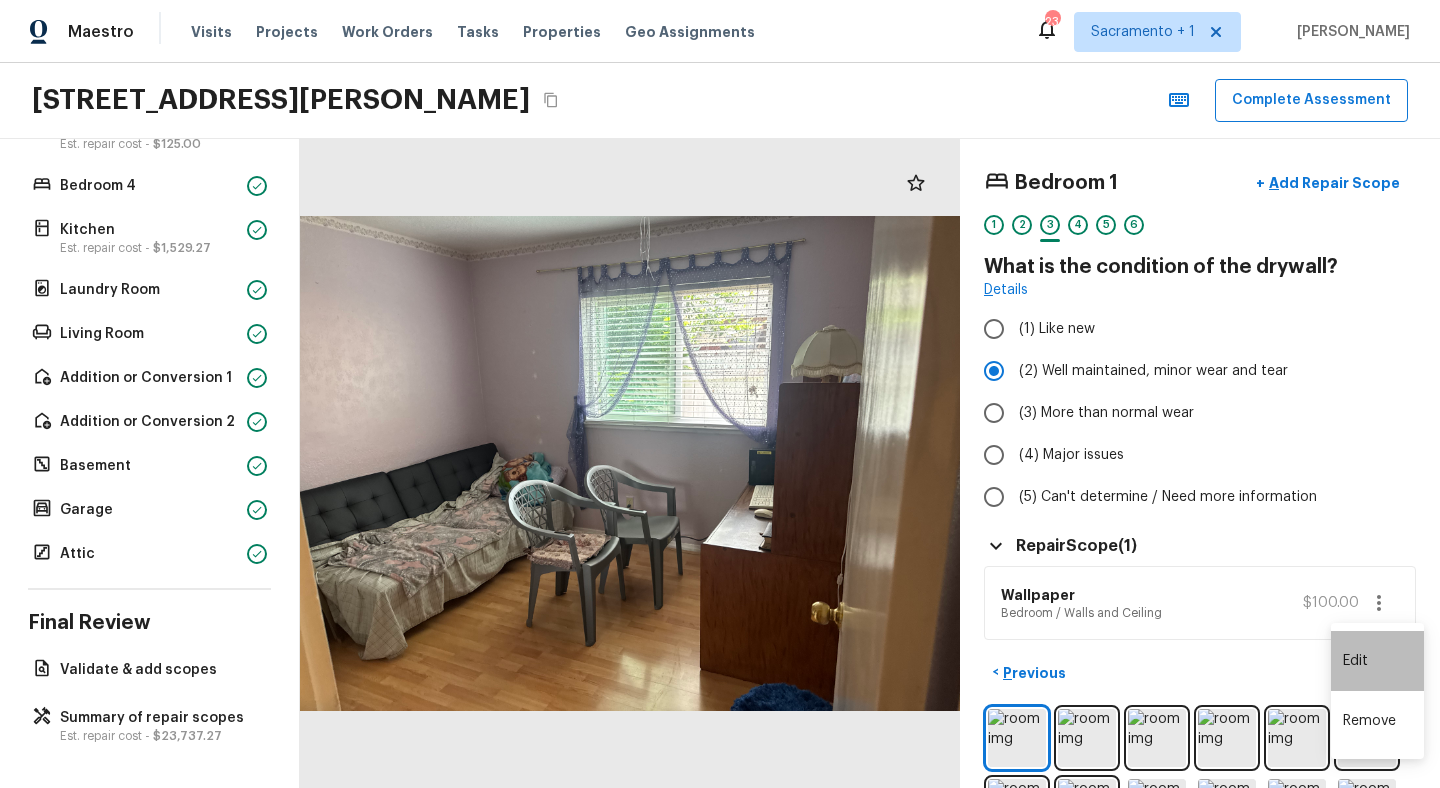 click on "Edit" at bounding box center (1377, 661) 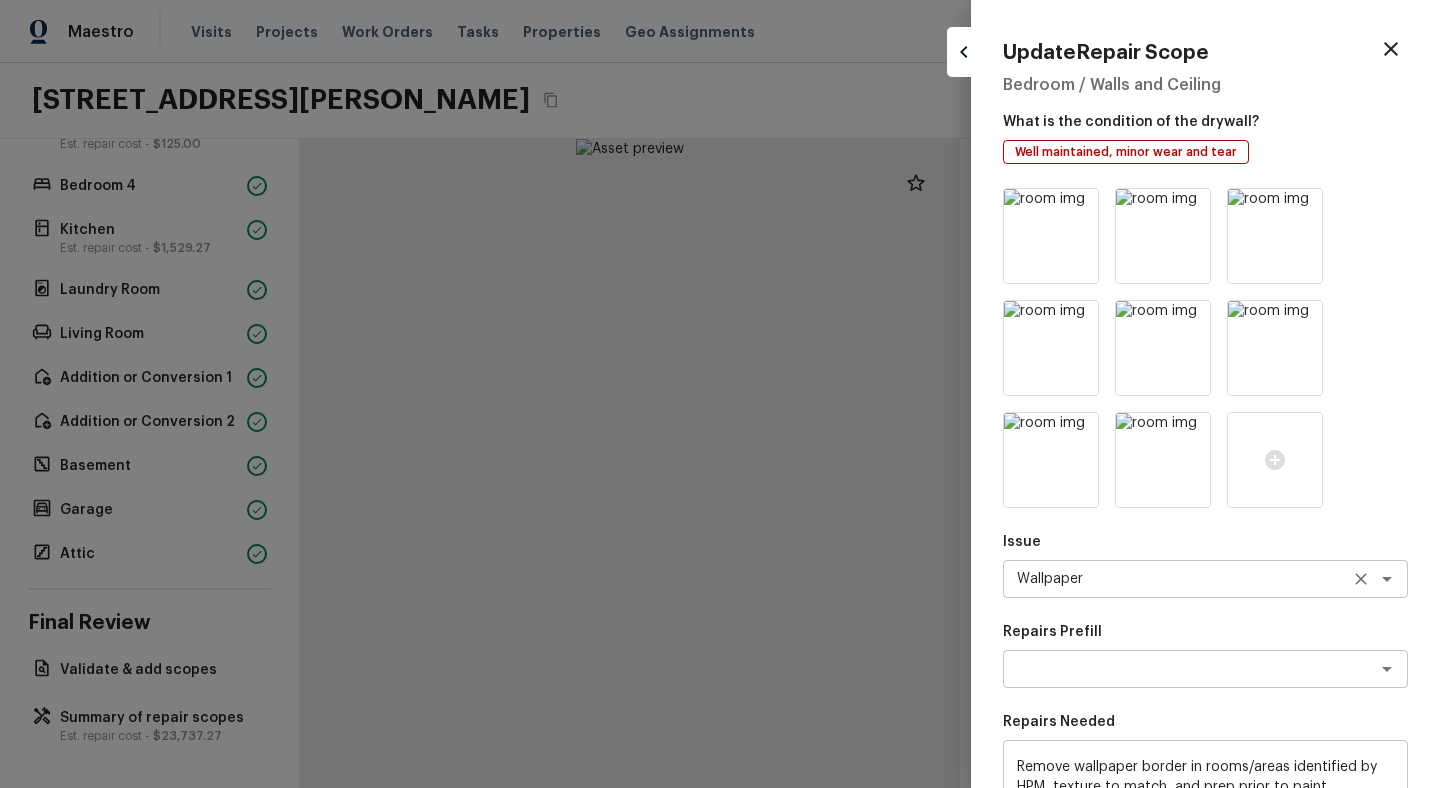 scroll, scrollTop: 356, scrollLeft: 0, axis: vertical 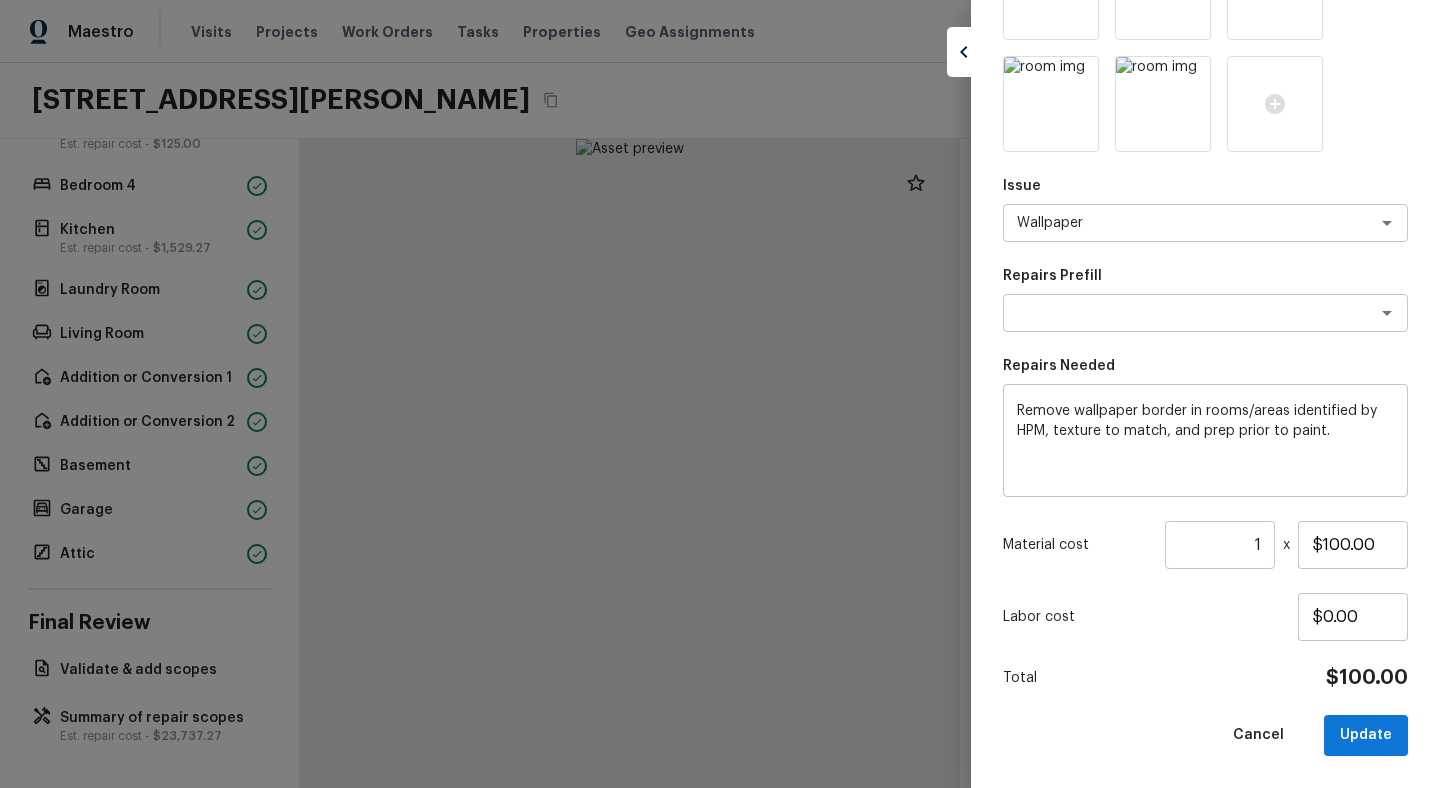 type 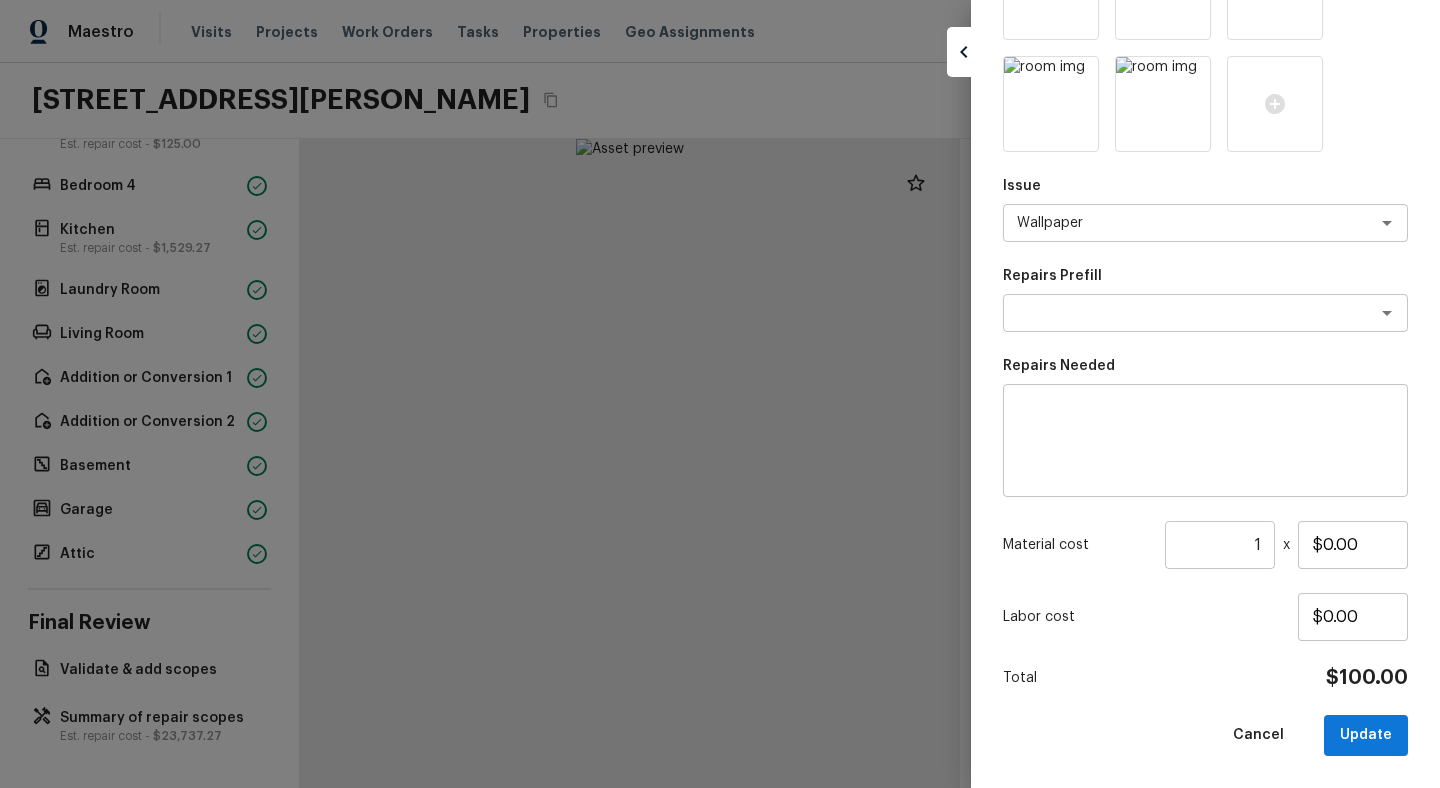 type 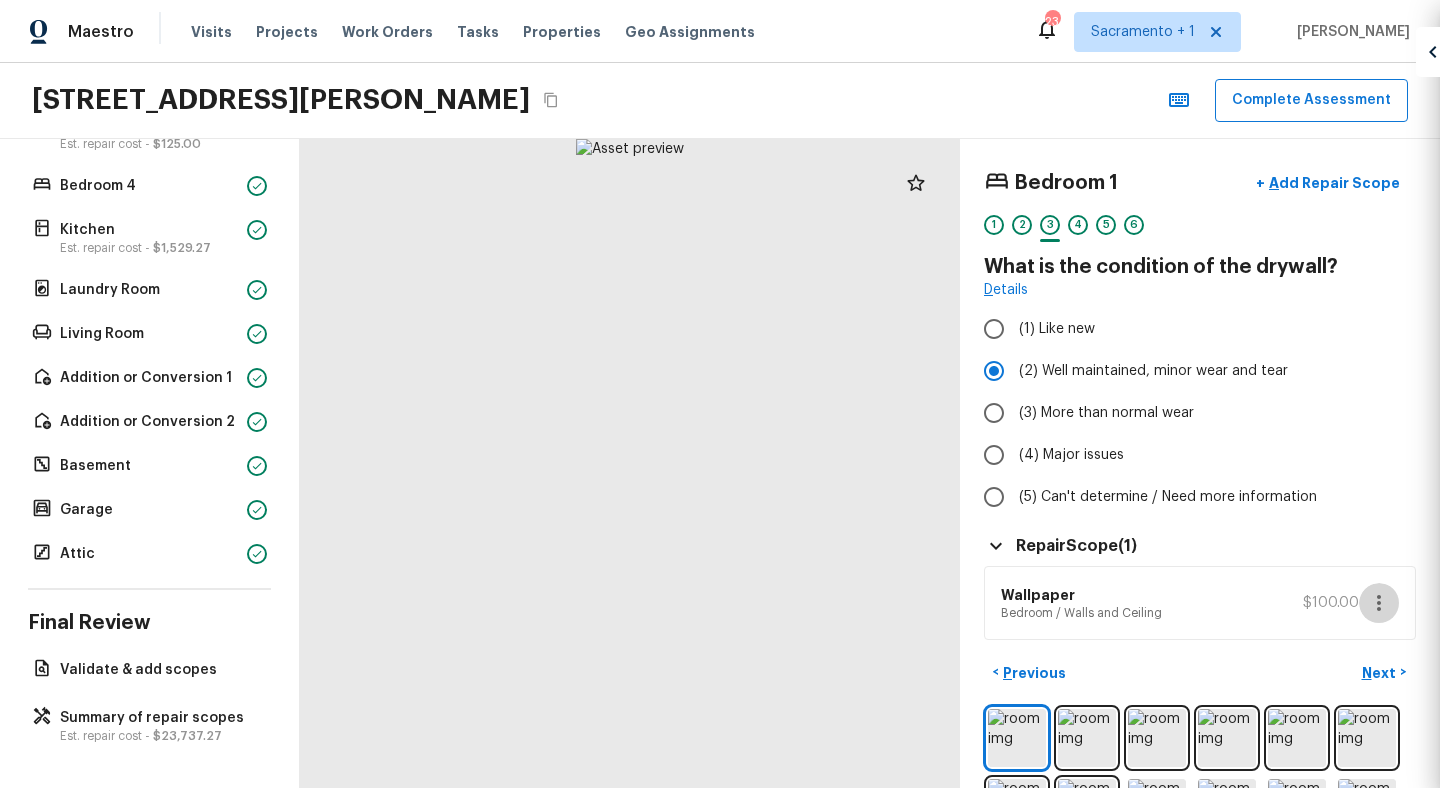 type 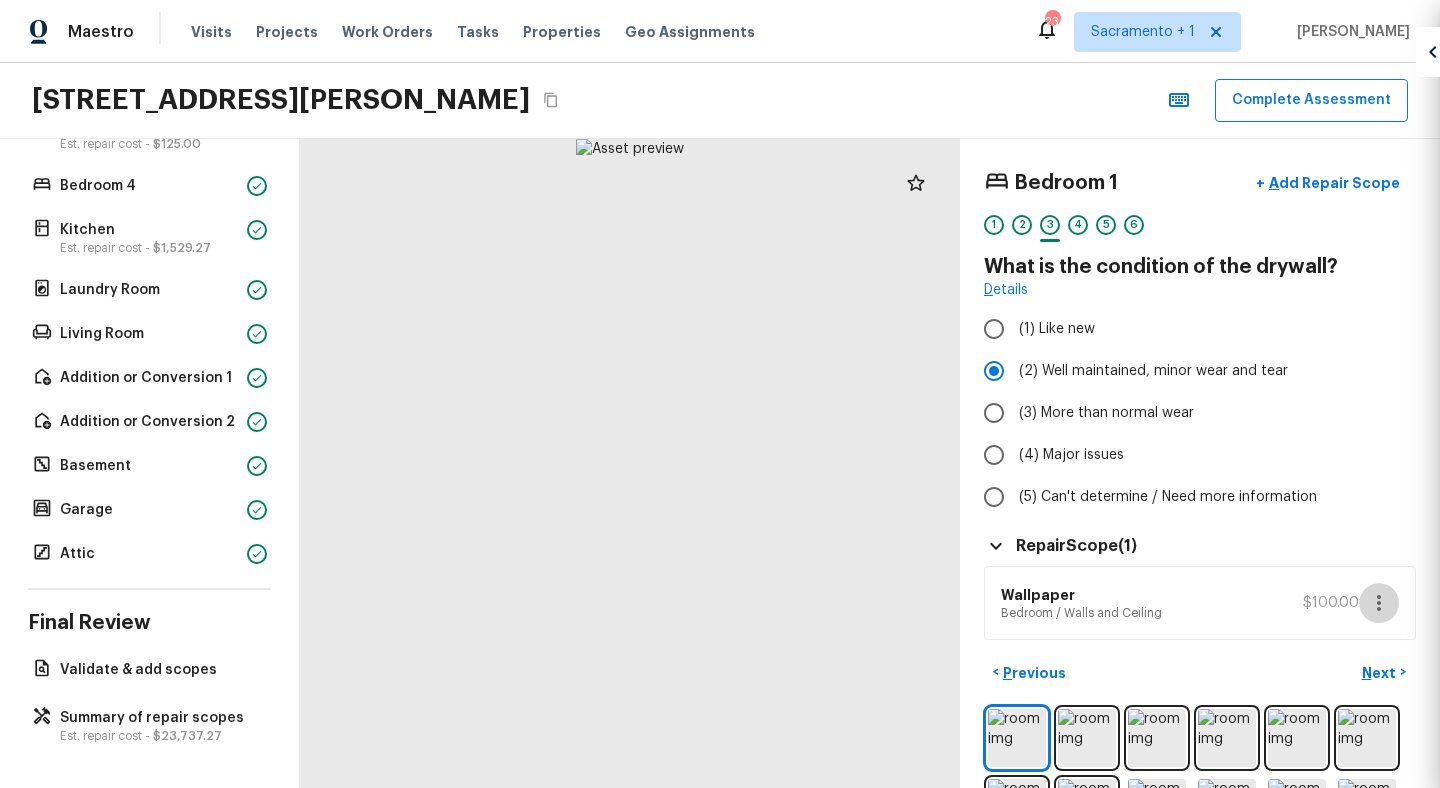 scroll, scrollTop: 132, scrollLeft: 0, axis: vertical 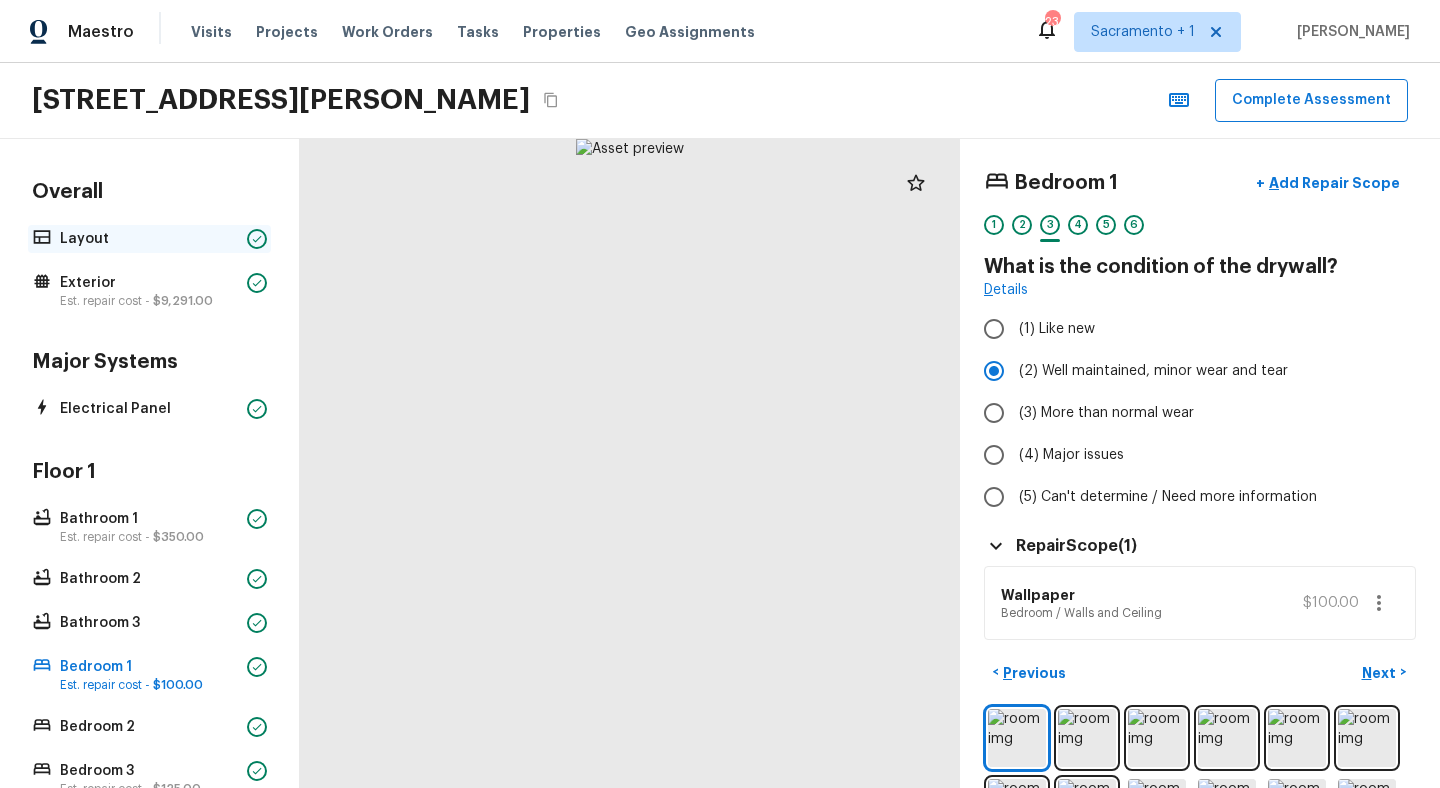 click on "Layout" at bounding box center (149, 239) 